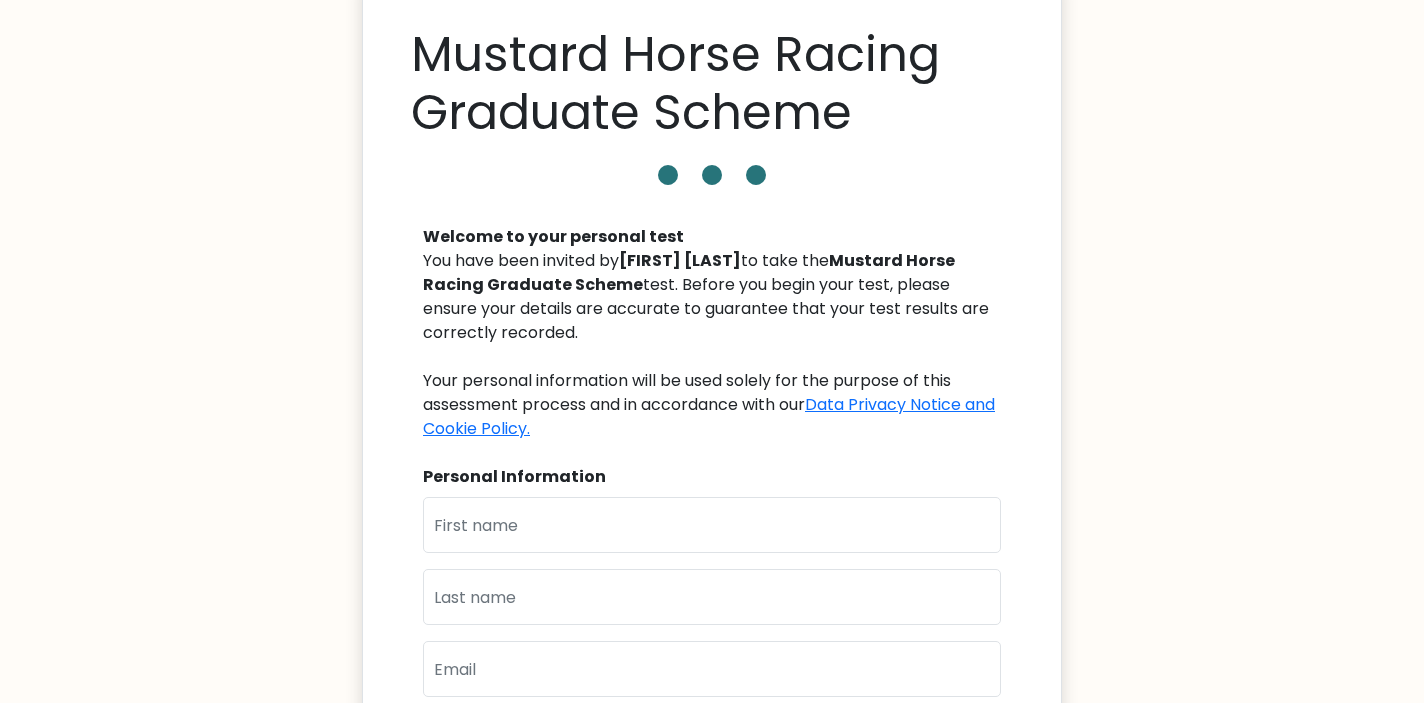 scroll, scrollTop: 163, scrollLeft: 0, axis: vertical 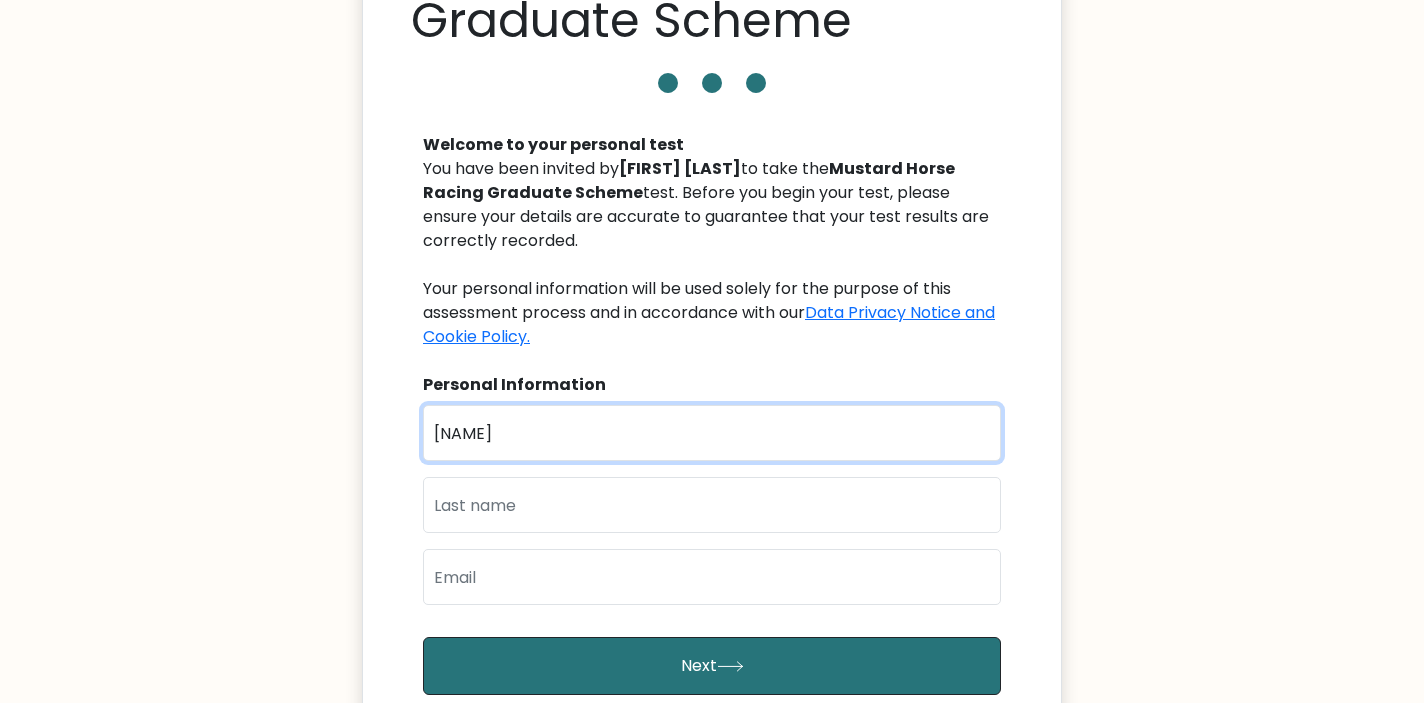 type on "[FIRST]" 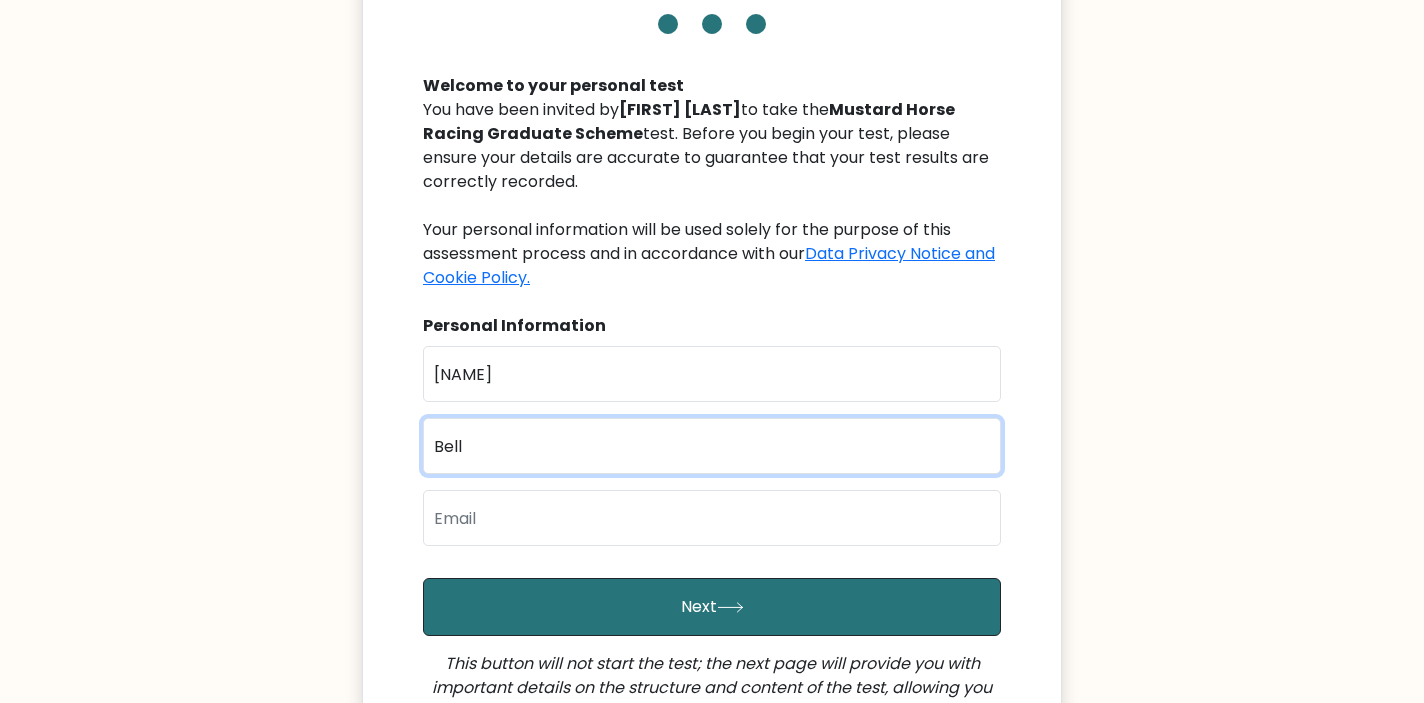 scroll, scrollTop: 222, scrollLeft: 0, axis: vertical 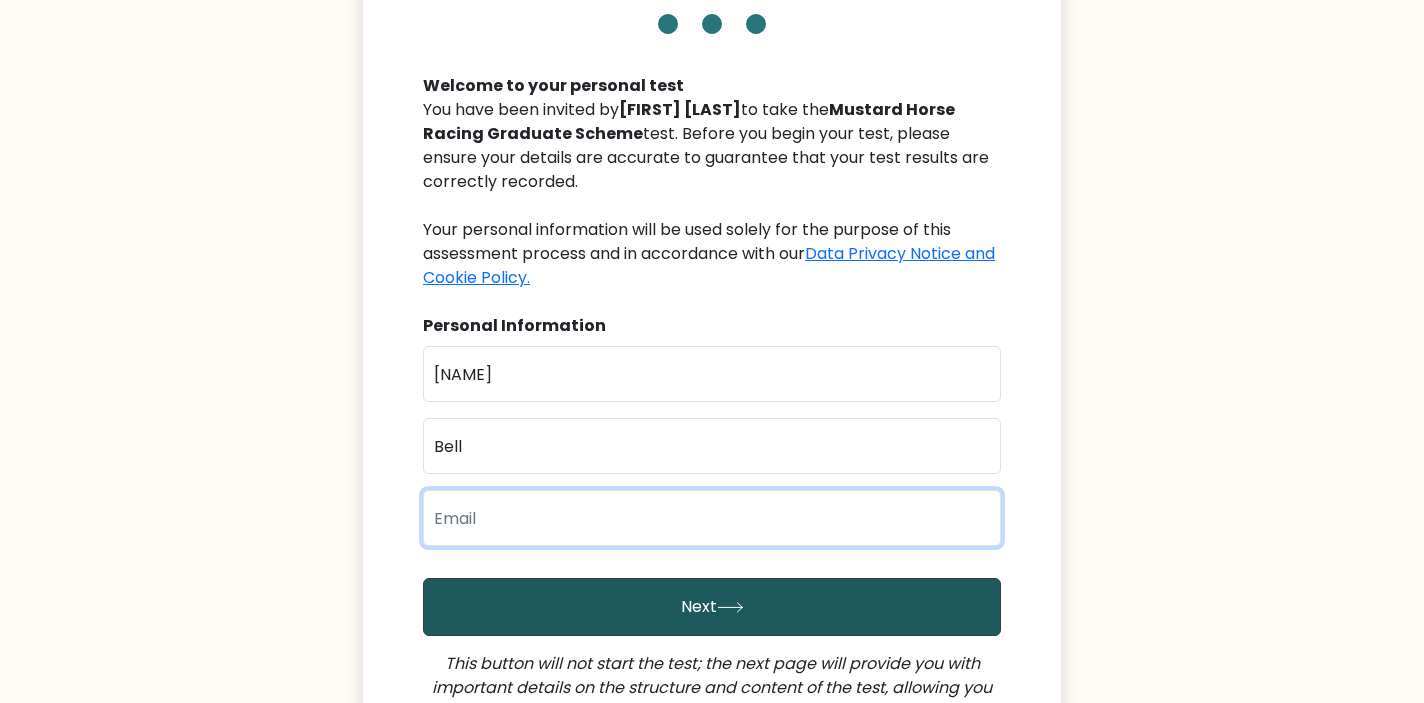 type on "bell.joe3456@gmail.com" 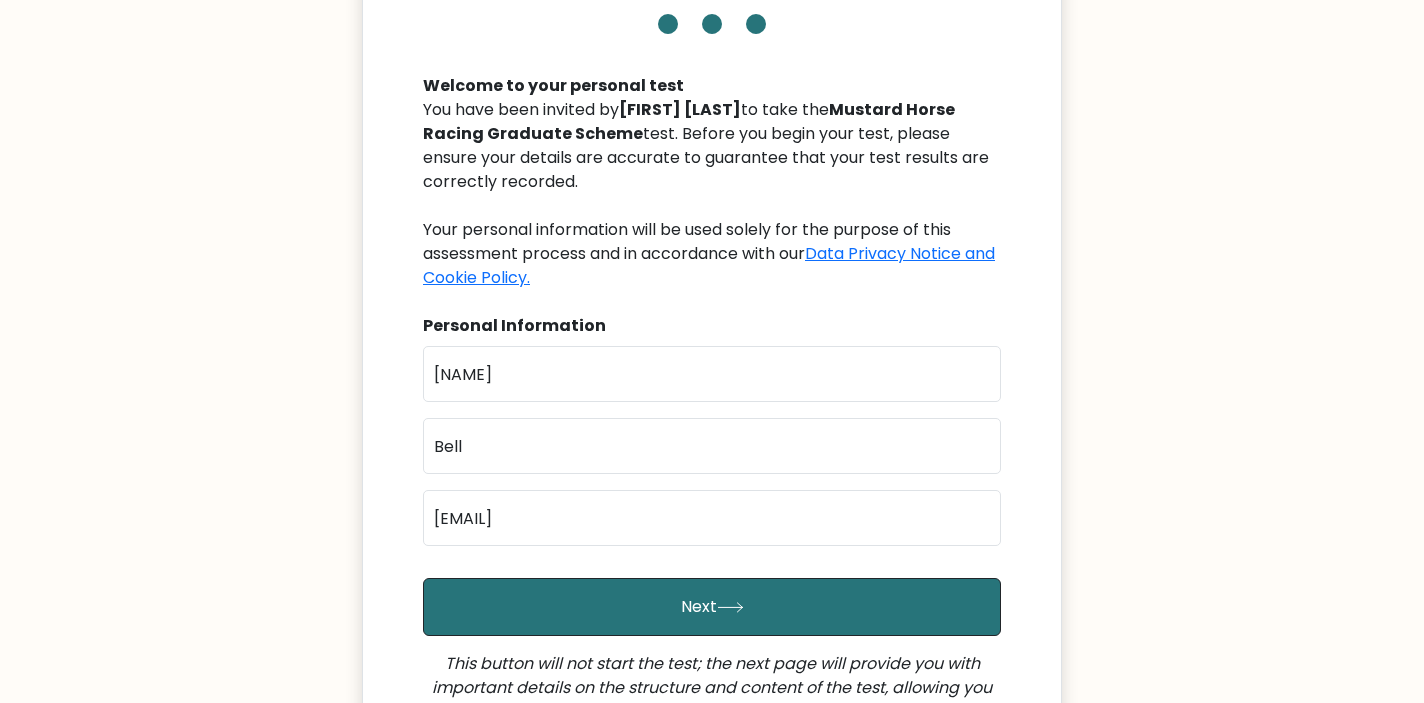 click on "Mustard Horse Racing Graduate Scheme
Welcome to your personal test
You have been invited by  Lisa Fratini  to take the  Mustard Horse Racing Graduate Scheme  test. Before you begin
your test, please ensure your details are accurate to guarantee that your test results are correctly recorded.
Your personal information will be used solely for the purpose of this assessment process and in accordance with
our  Data Privacy Notice and Cookie Policy.
Personal Information
First Name
Joseph
Last Name
Bell
Email
bell.joe3456@gmail.com" at bounding box center (712, 380) 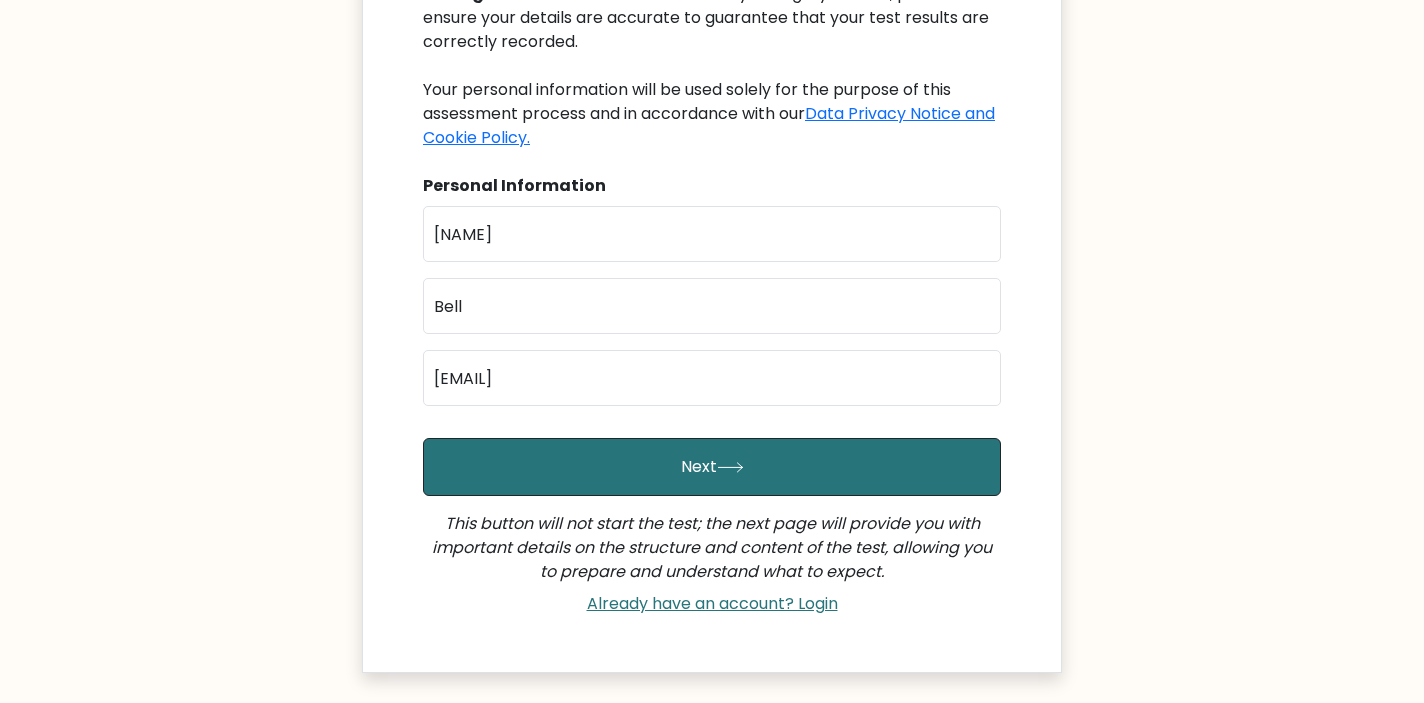 scroll, scrollTop: 363, scrollLeft: 0, axis: vertical 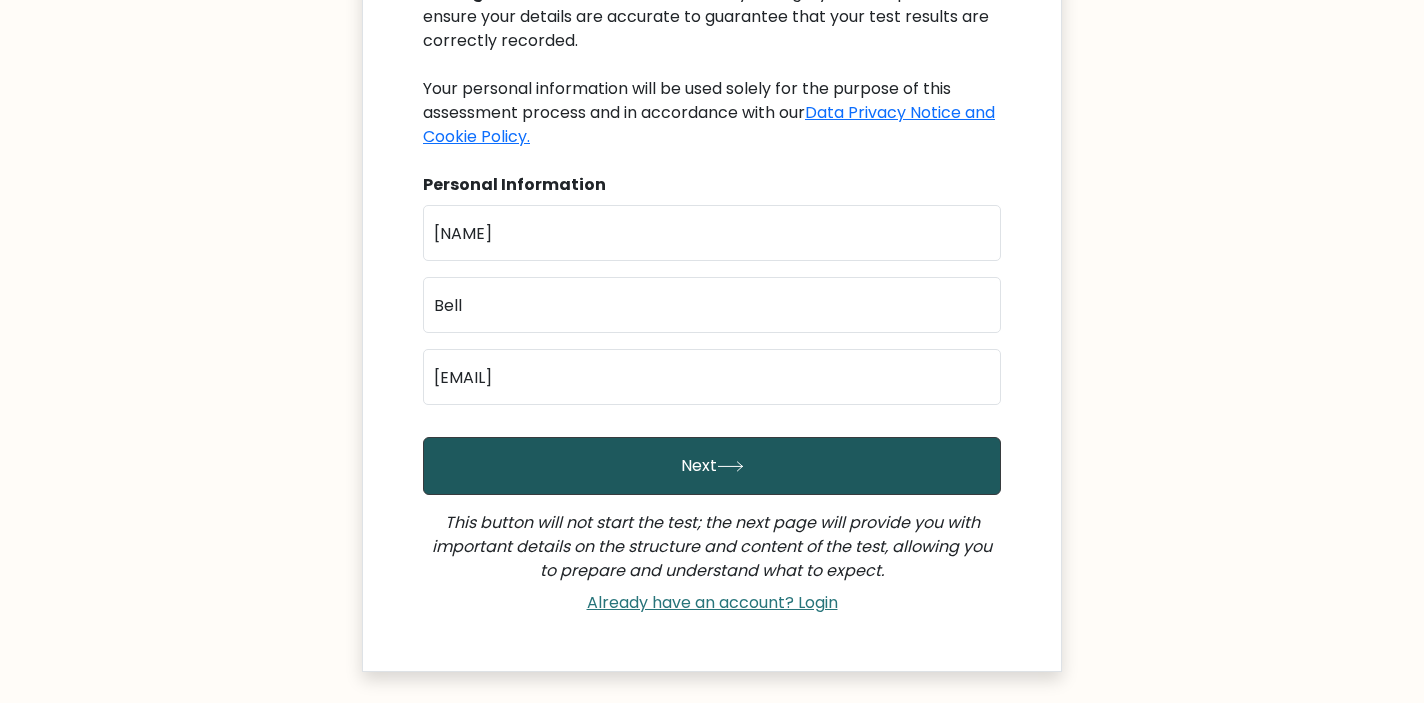 click on "Next" at bounding box center (712, 466) 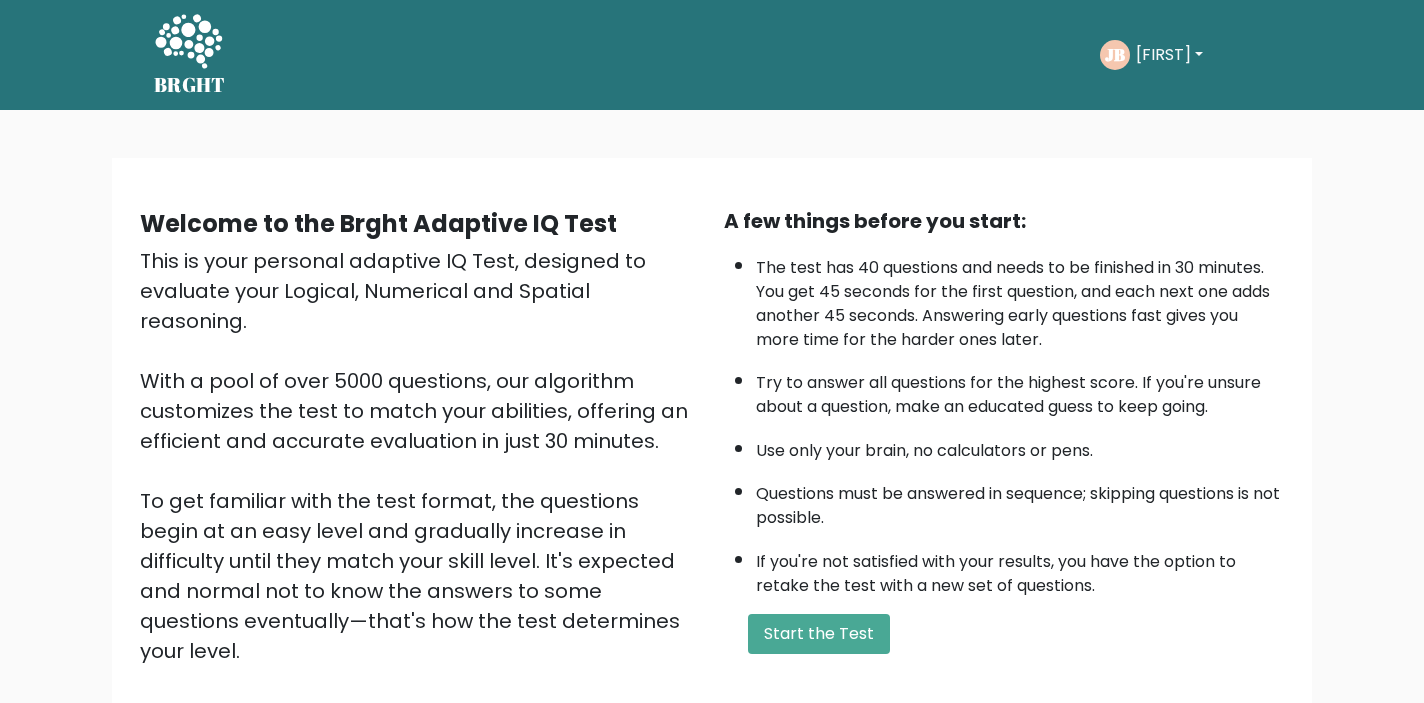 scroll, scrollTop: 0, scrollLeft: 0, axis: both 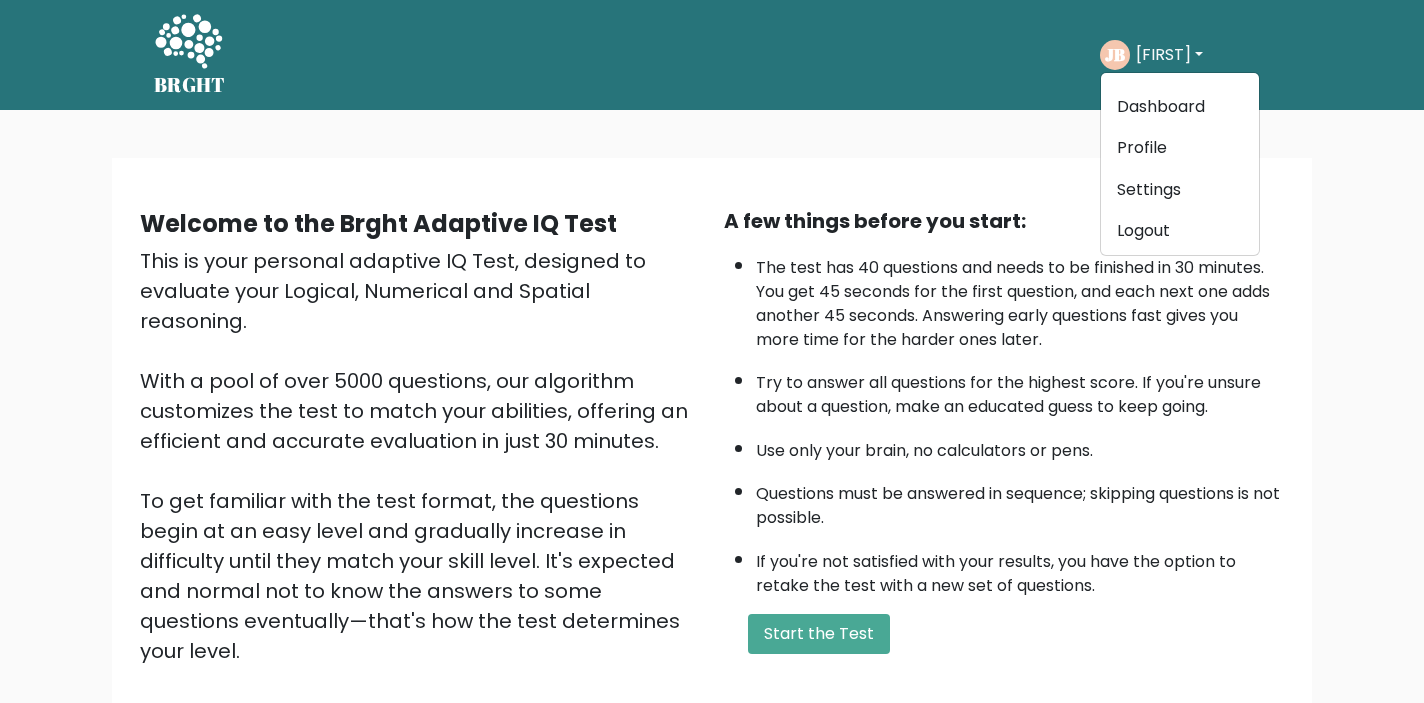 click on "Welcome to the Brght Adaptive IQ Test
This is your personal adaptive IQ Test, designed to evaluate your Logical, Numerical and Spatial reasoning.
With a pool of over 5000 questions, our algorithm customizes the test to match your abilities, offering an efficient and accurate evaluation in just 30 minutes.
To get familiar with the test format, the questions begin at an easy level and gradually increase in difficulty until they match your skill level. It's expected and normal not to know the answers to some questions eventually—that's how the test determines your level.
Just relax, do your best and enjoy the process!" at bounding box center (712, 482) 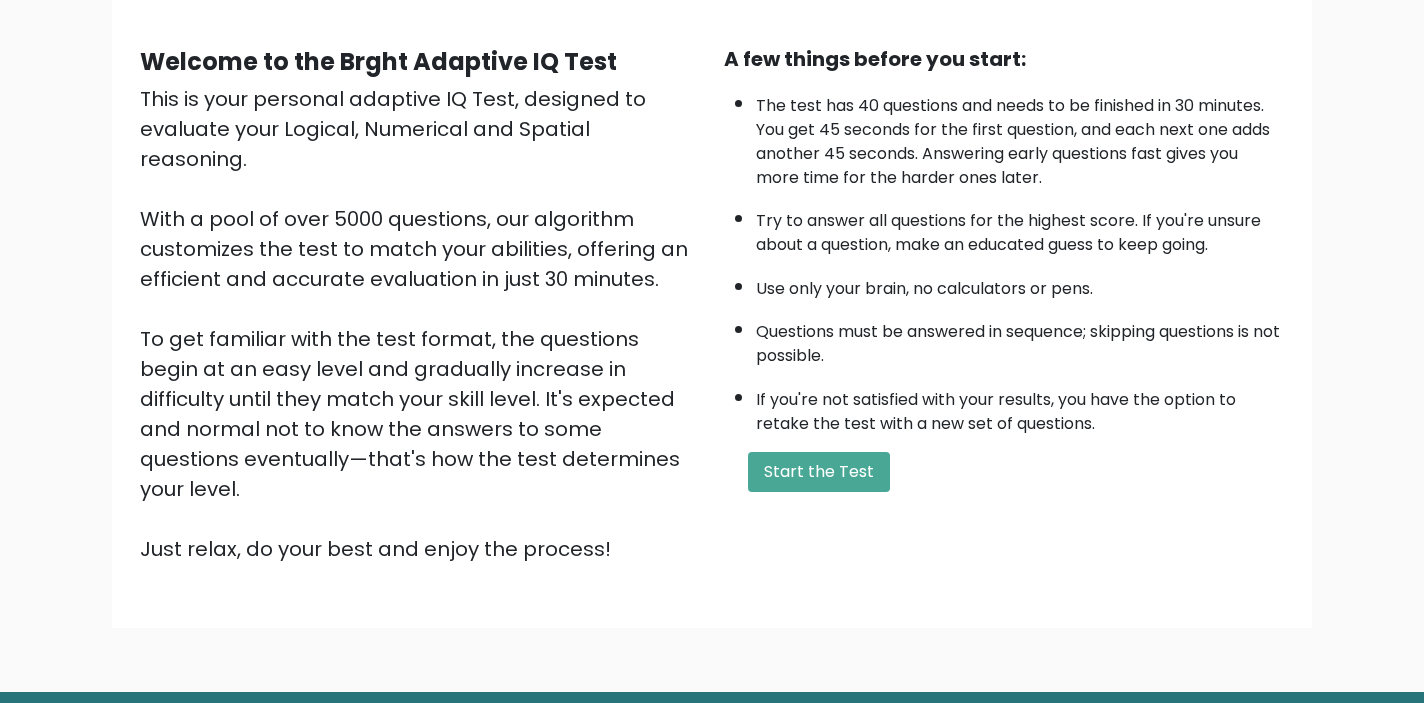 scroll, scrollTop: 161, scrollLeft: 0, axis: vertical 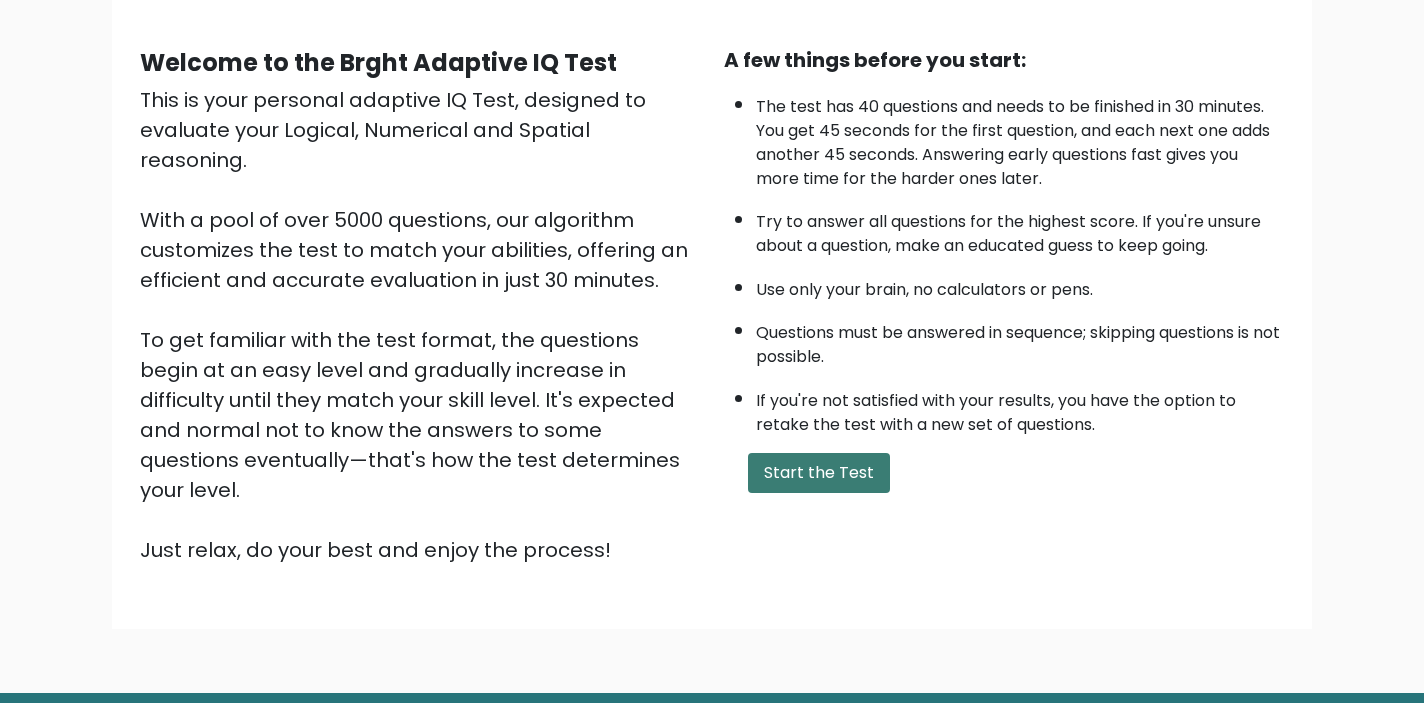 click on "Start the Test" at bounding box center (819, 473) 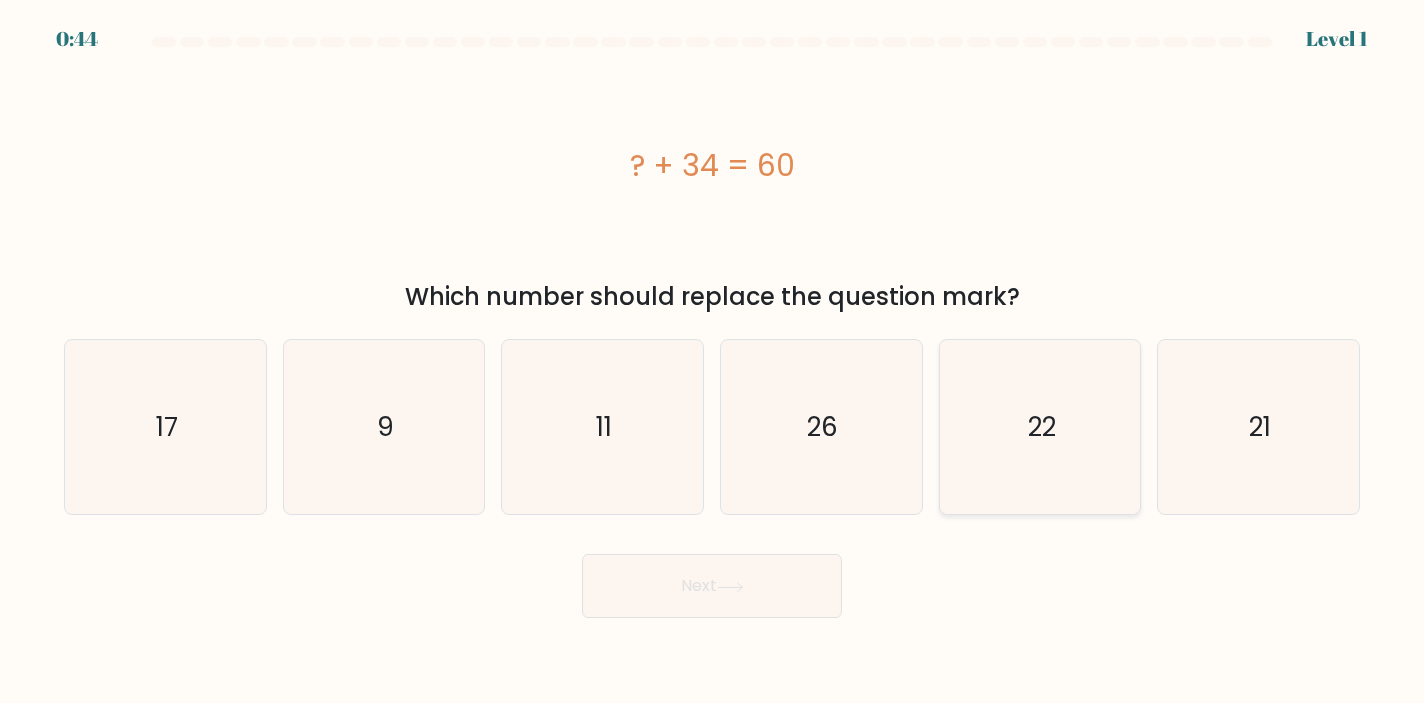 scroll, scrollTop: 0, scrollLeft: 0, axis: both 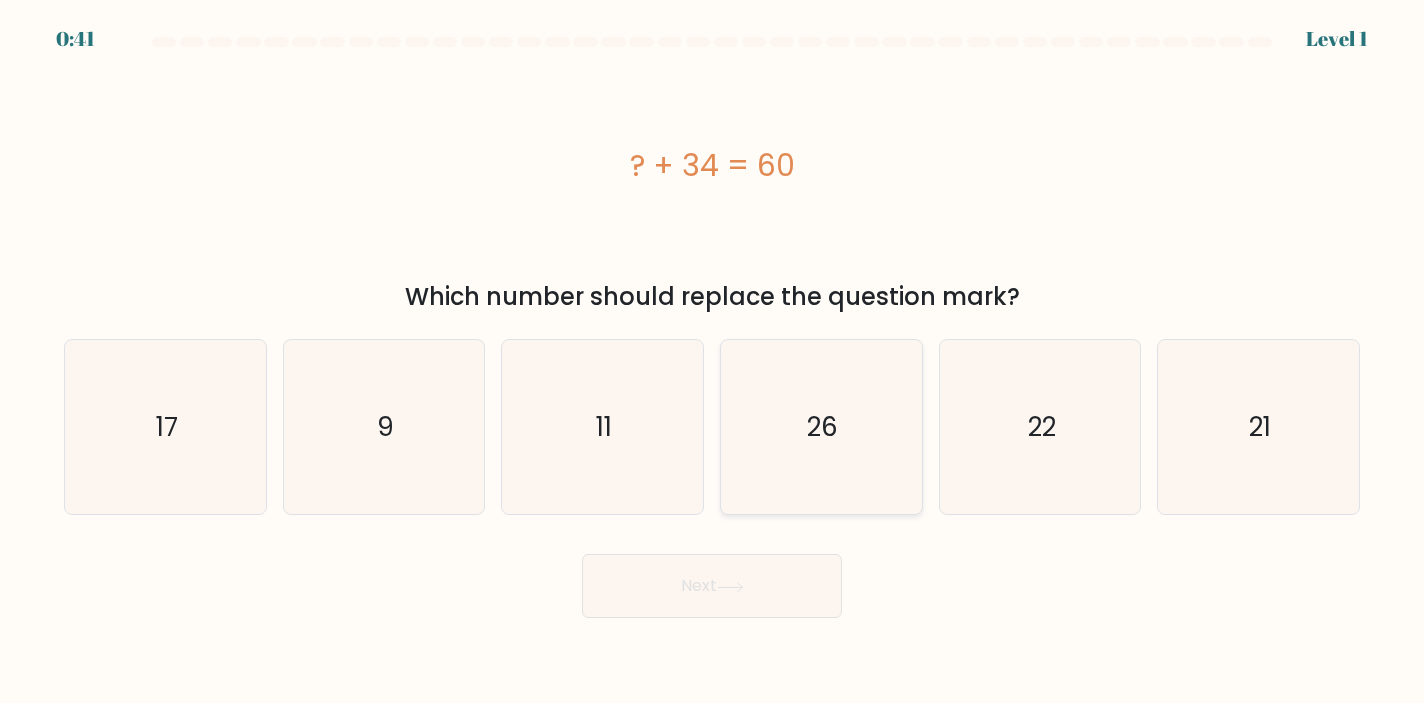 click on "26" 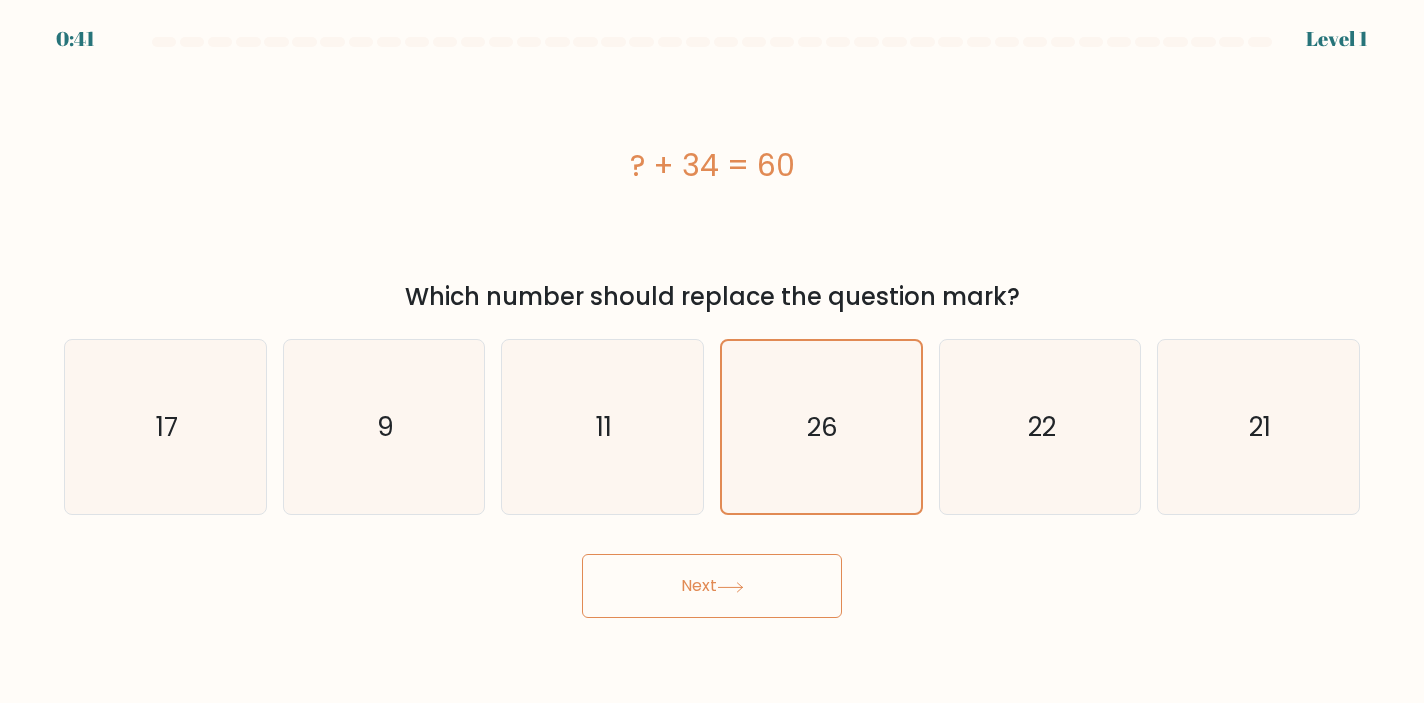 click on "Next" at bounding box center [712, 586] 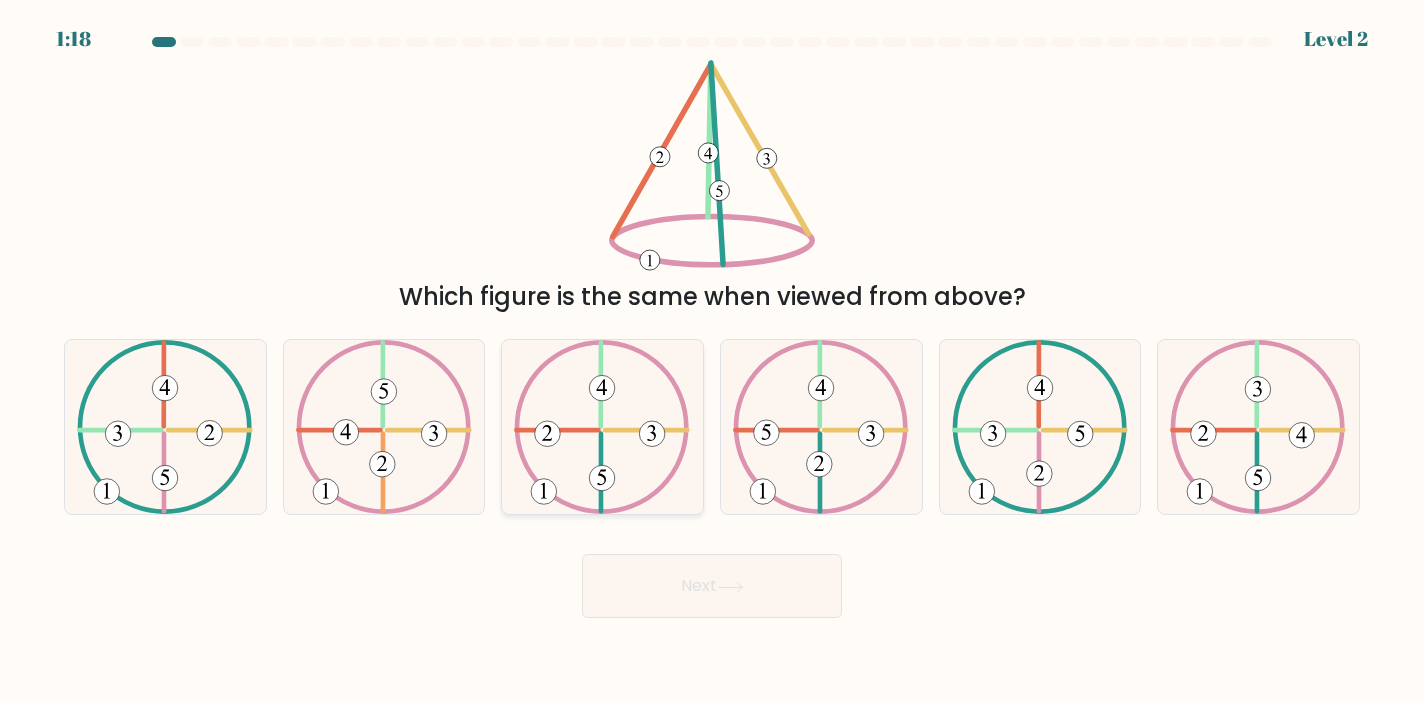 click 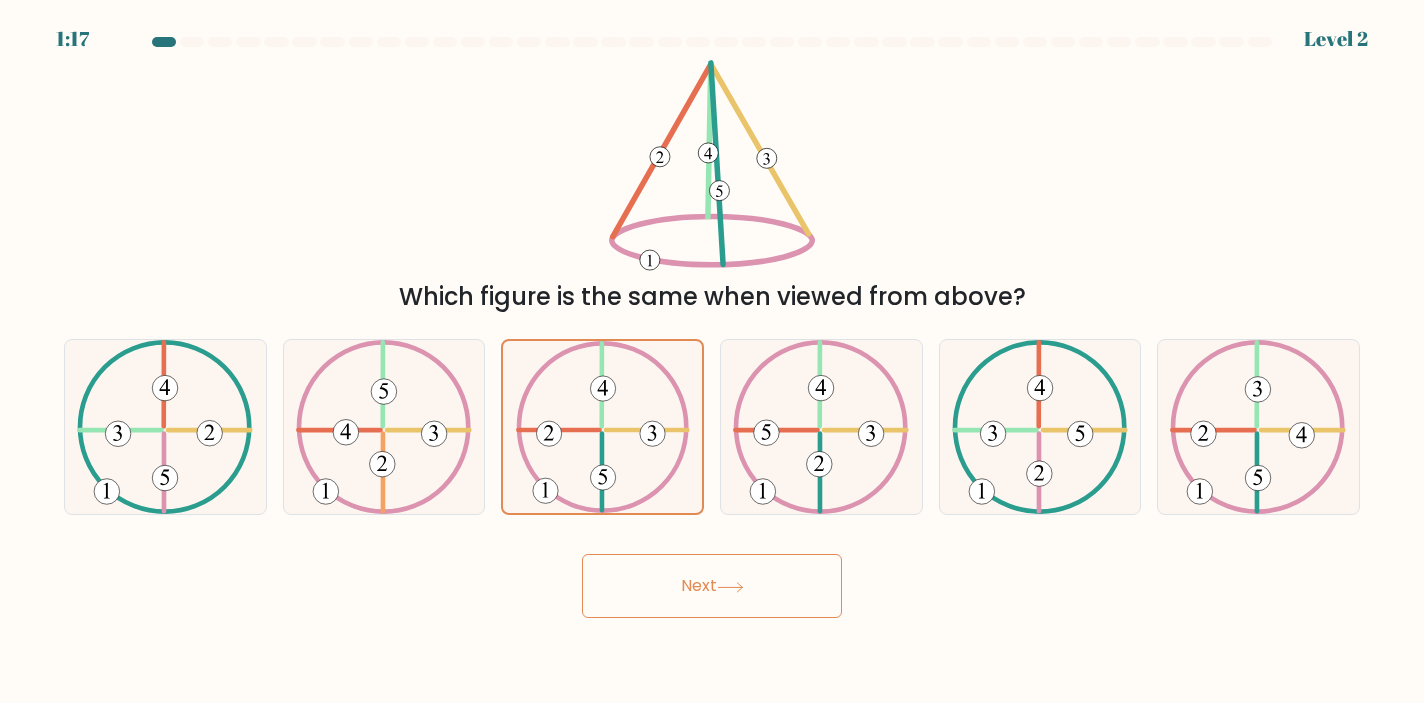 click on "Next" at bounding box center [712, 586] 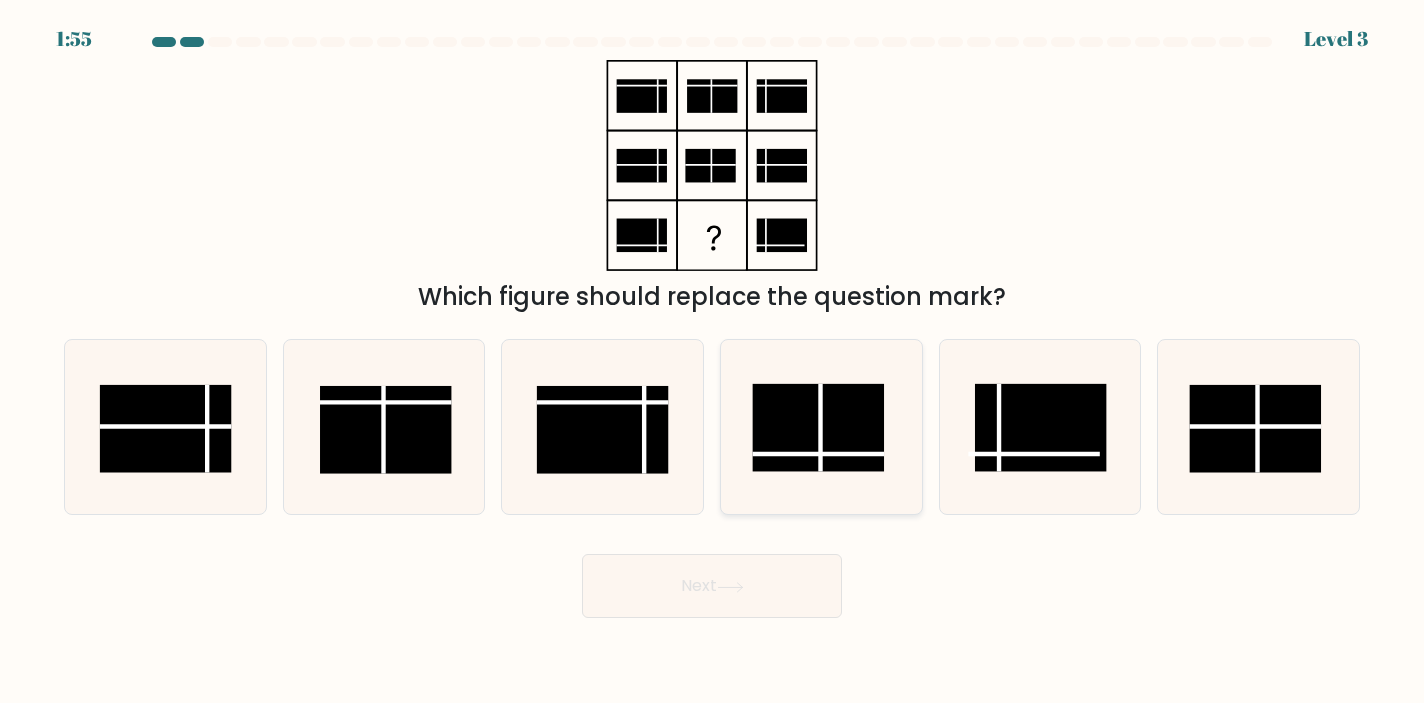 click 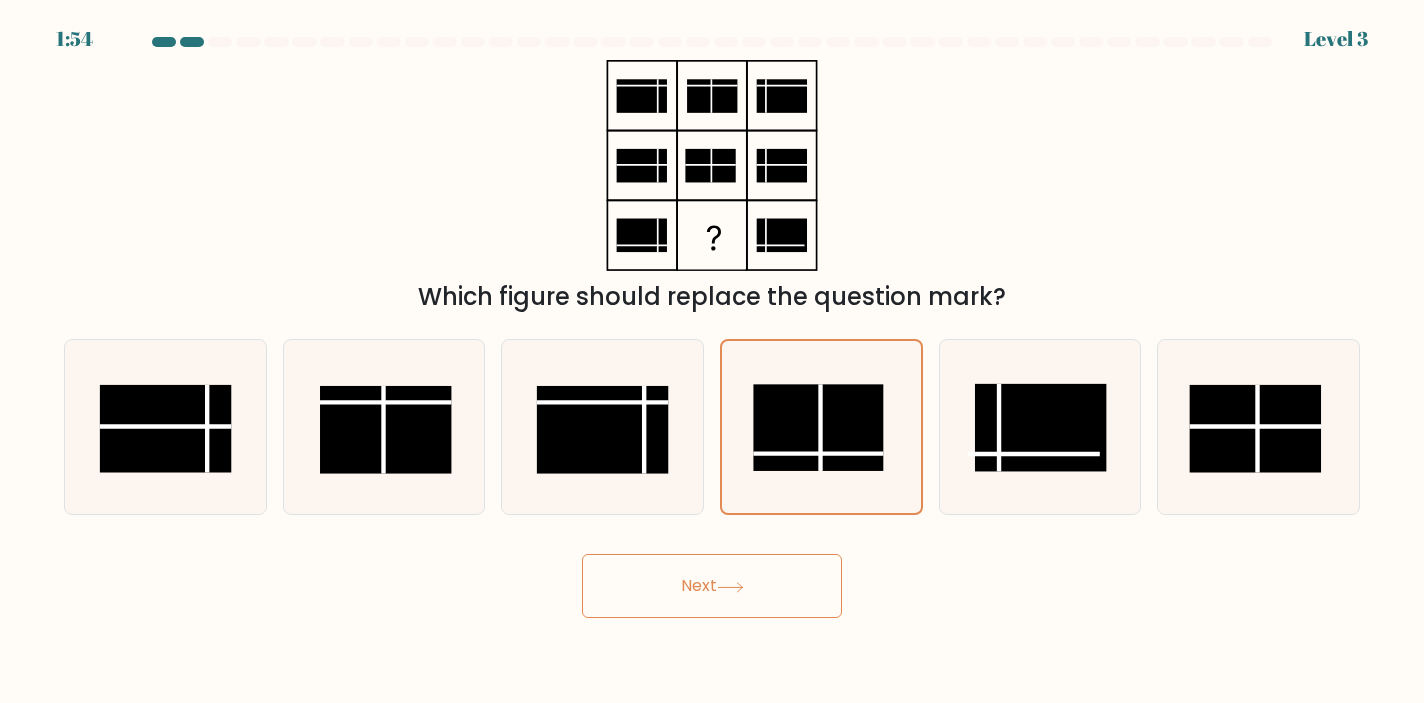click on "Next" at bounding box center [712, 586] 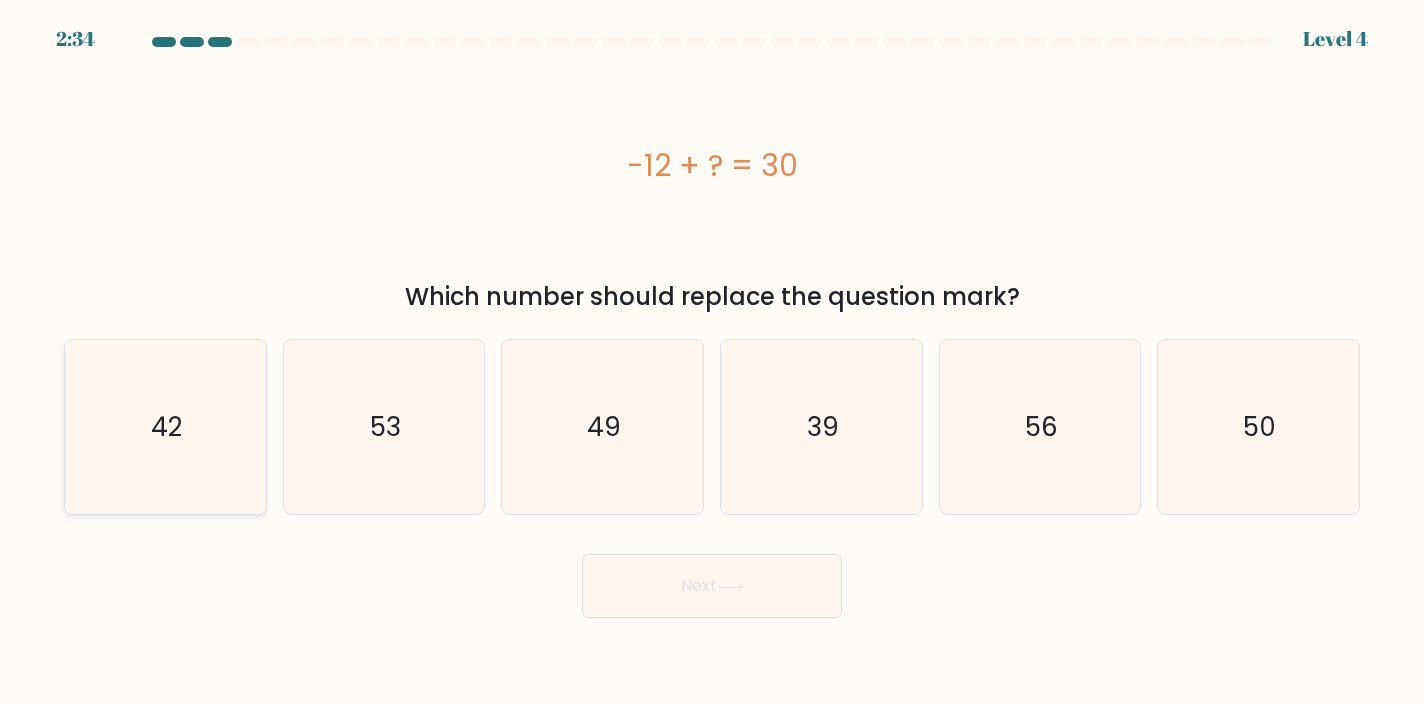 click on "42" 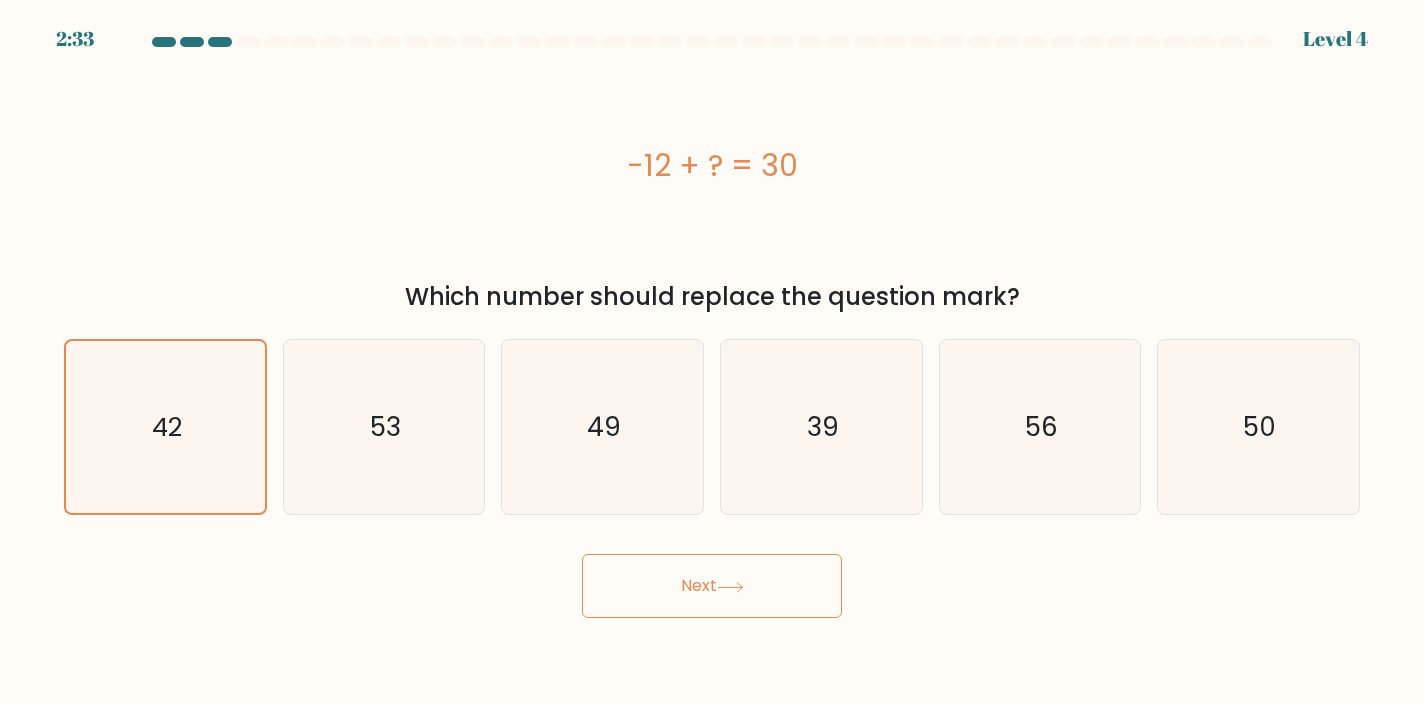 click on "Next" at bounding box center [712, 586] 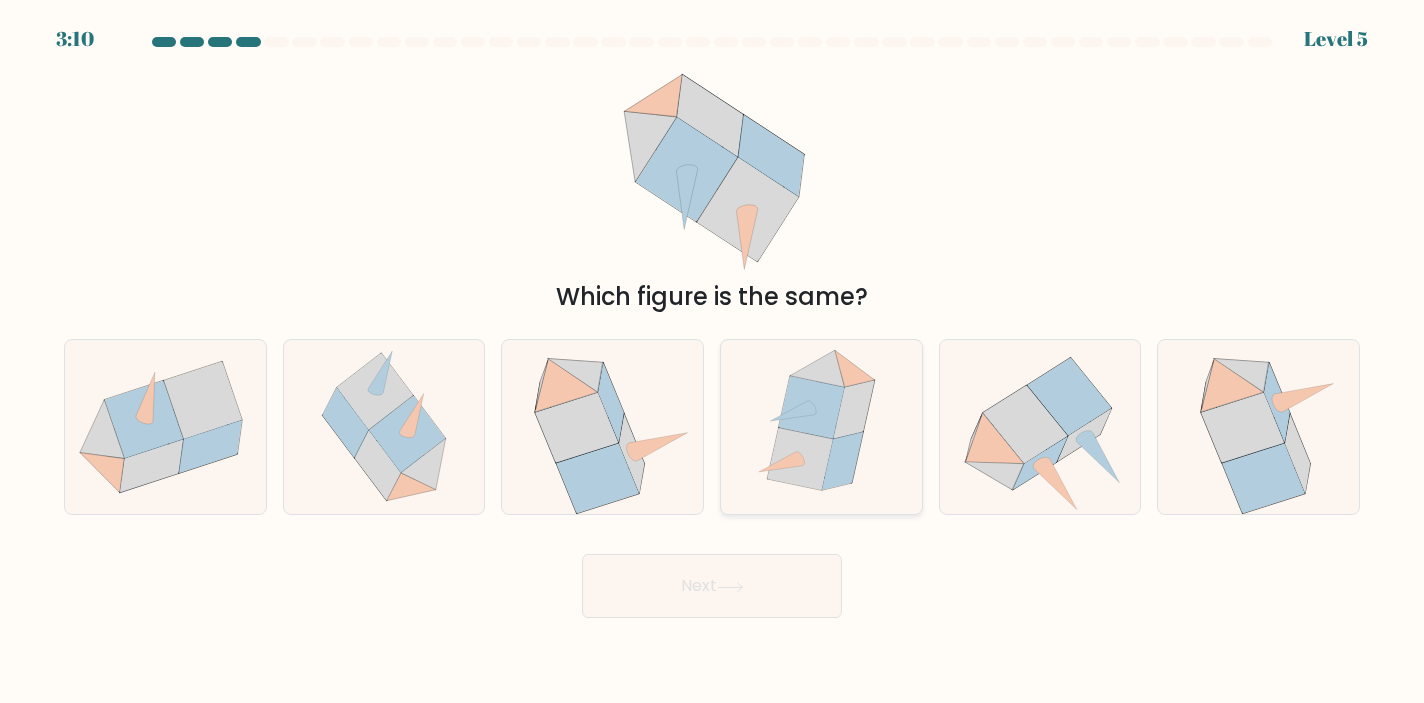 click 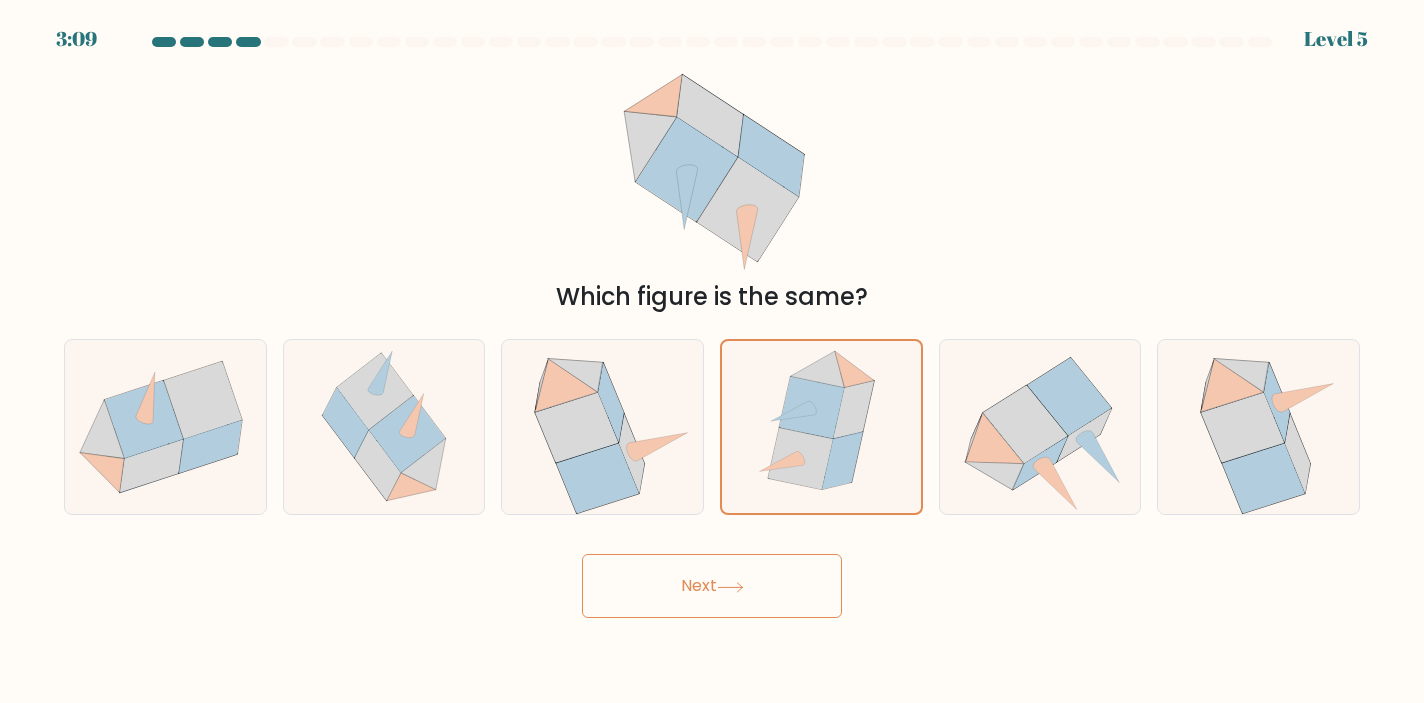 click 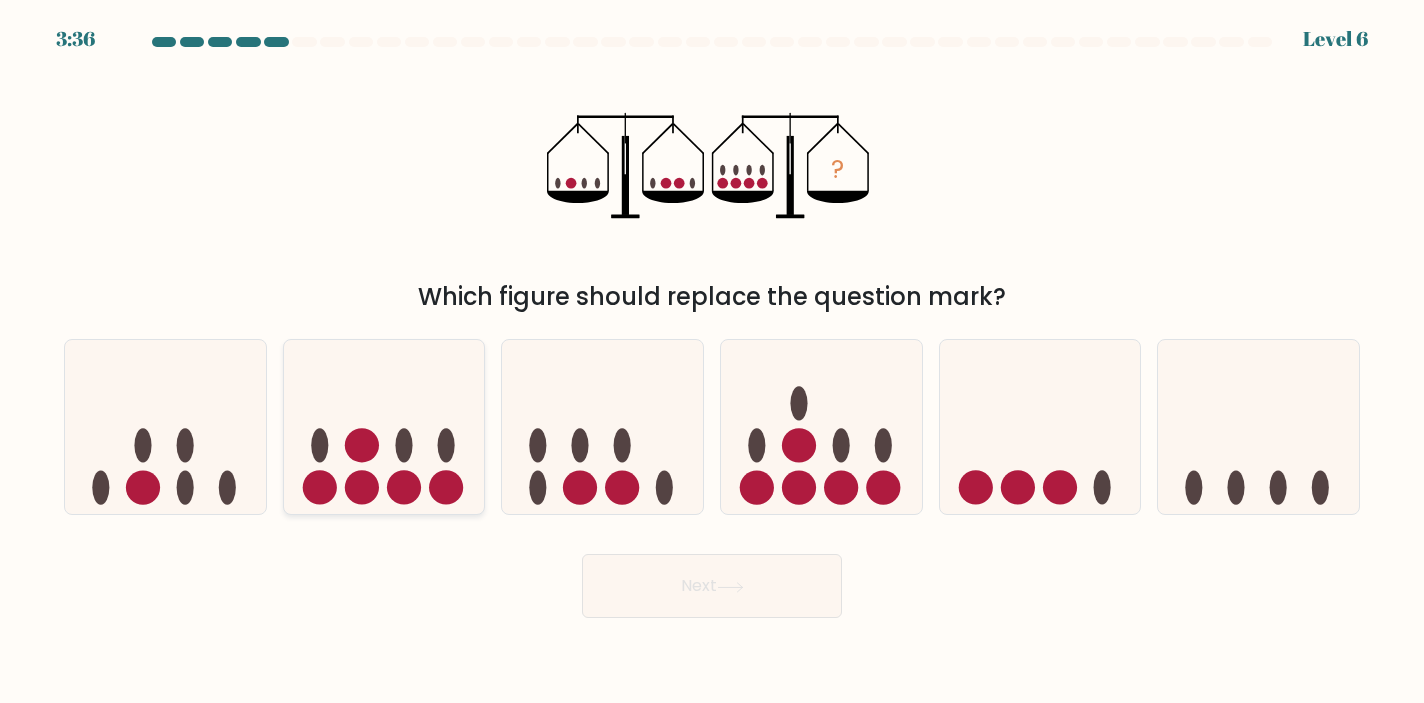 click 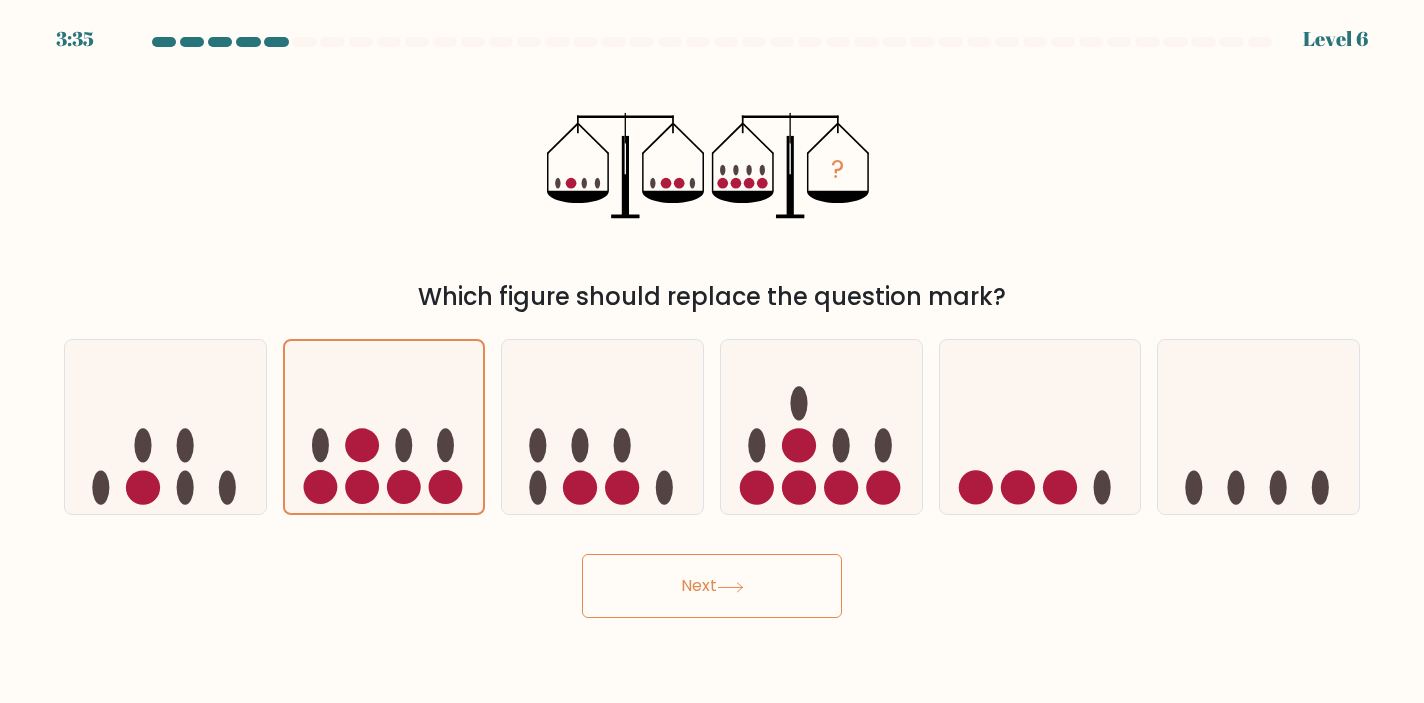 click on "Next" at bounding box center (712, 586) 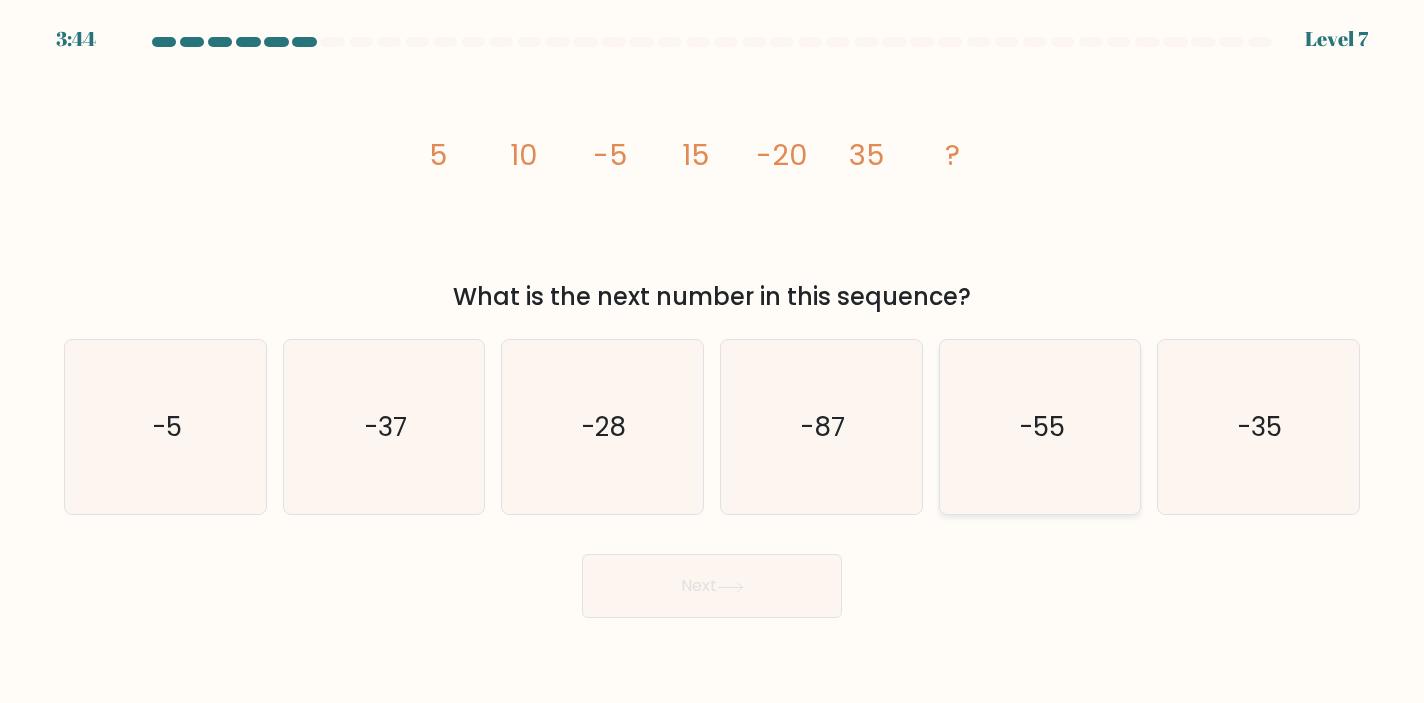 click on "-55" 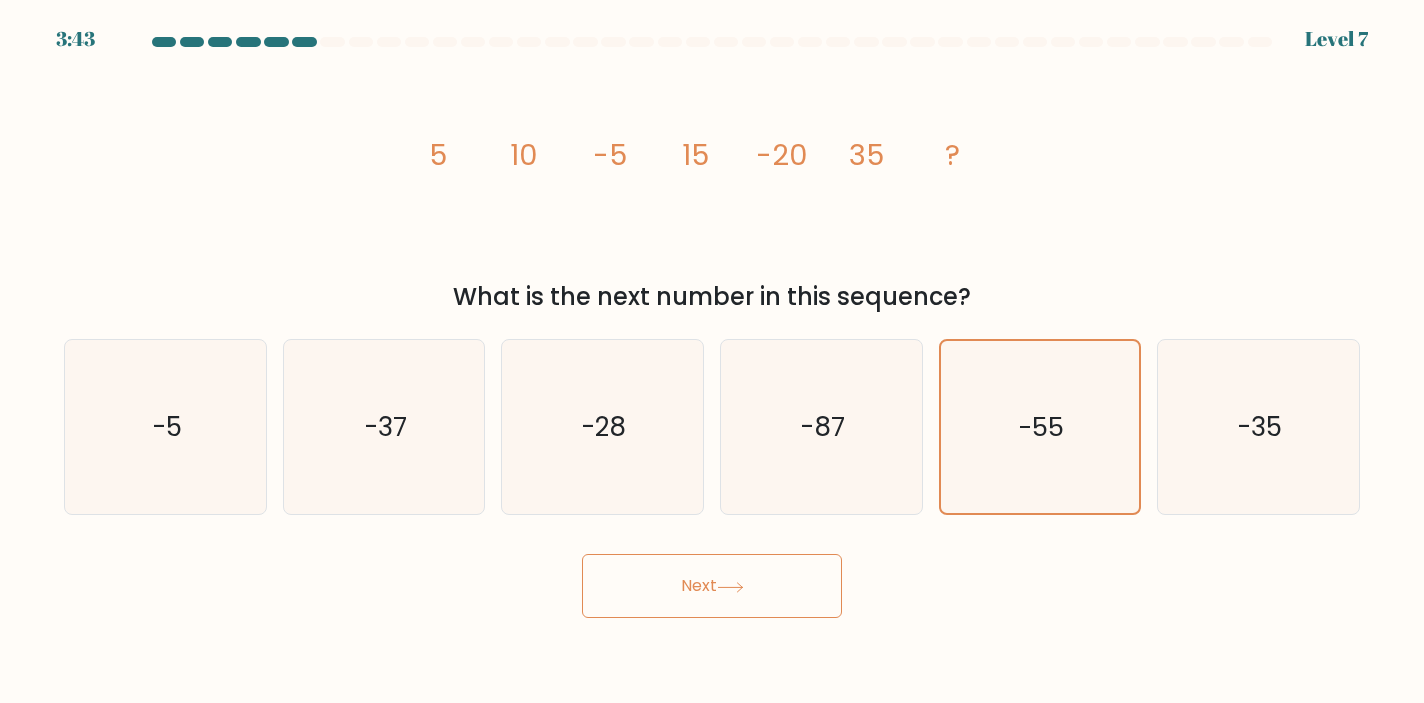 click on "Next" at bounding box center (712, 586) 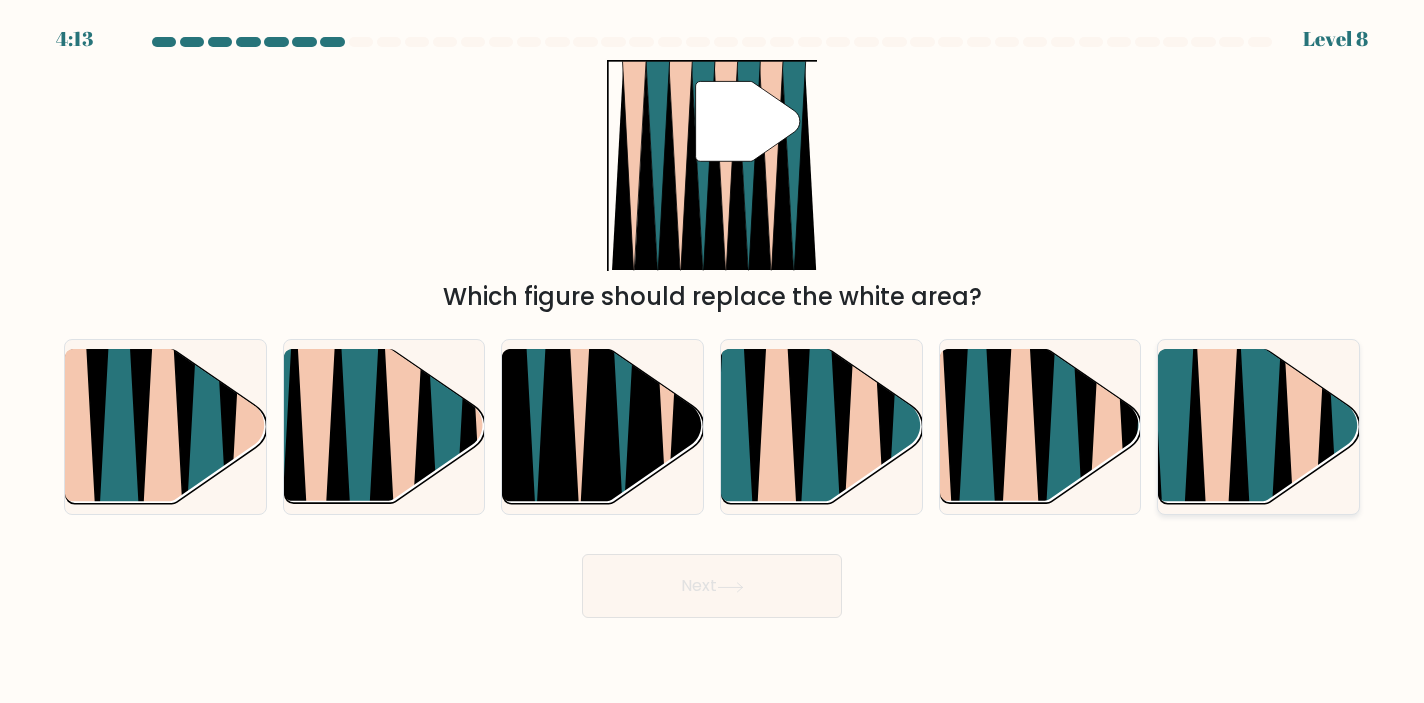 click 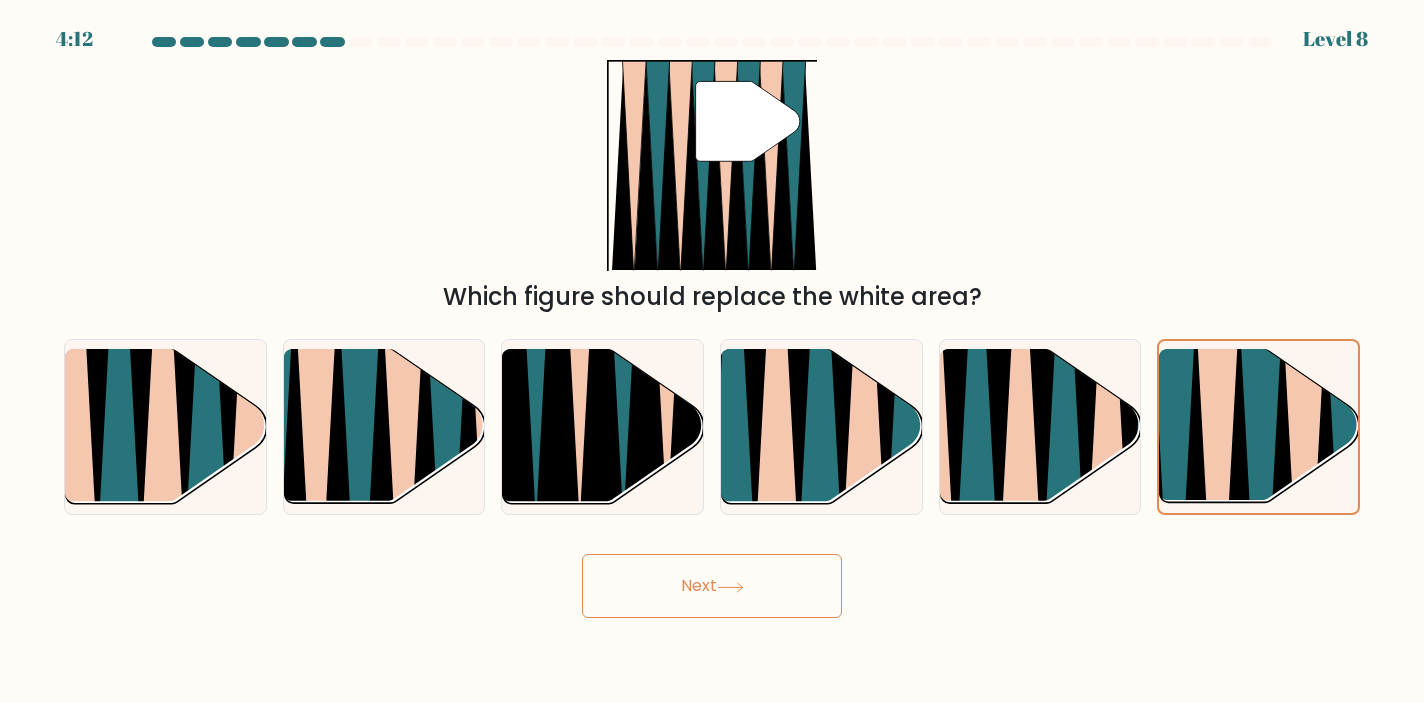 click on "Next" at bounding box center [712, 586] 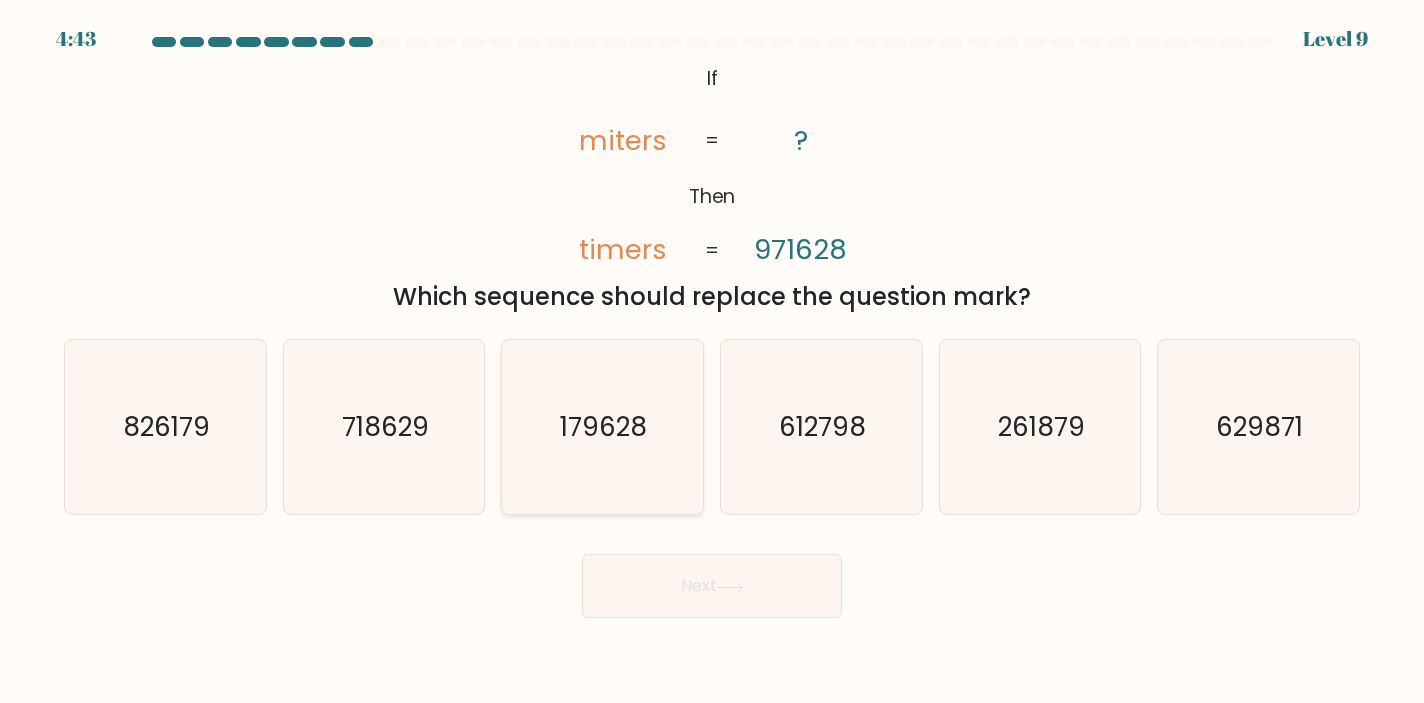 click on "179628" 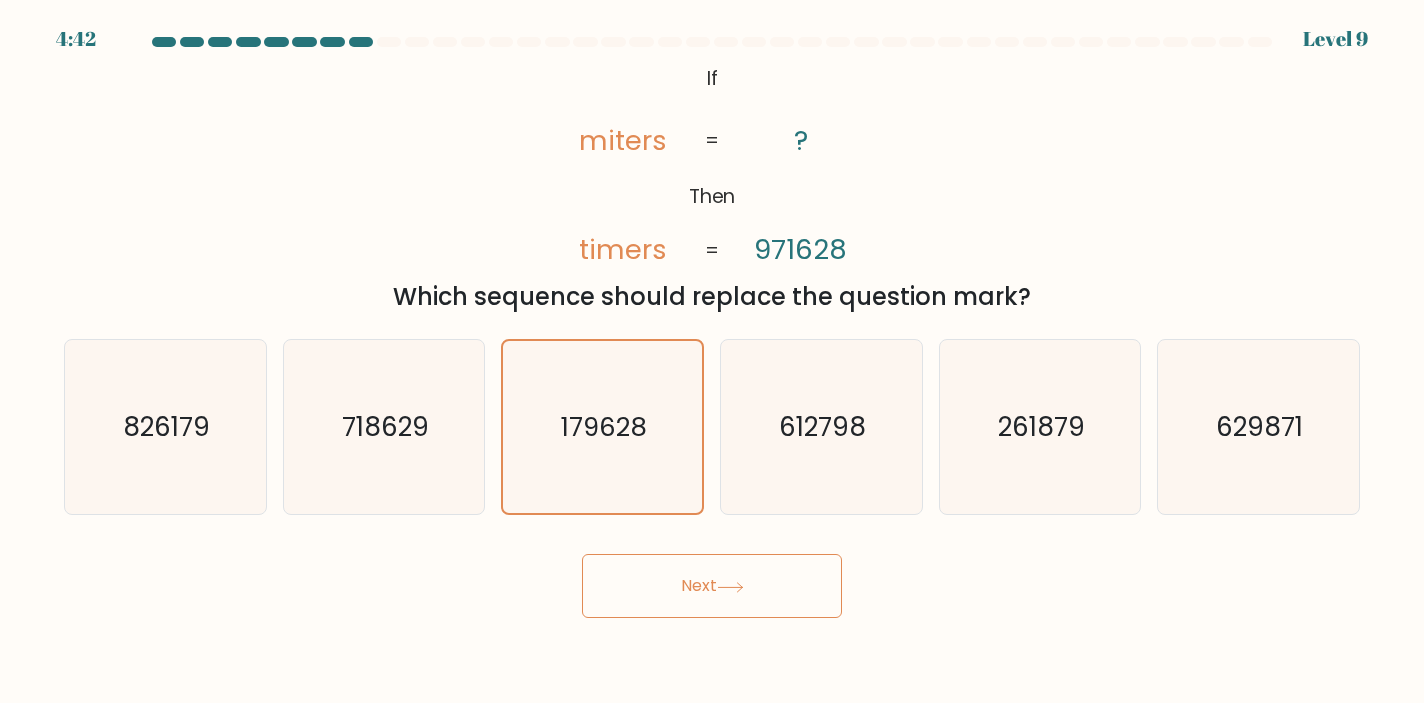 click on "Next" at bounding box center [712, 586] 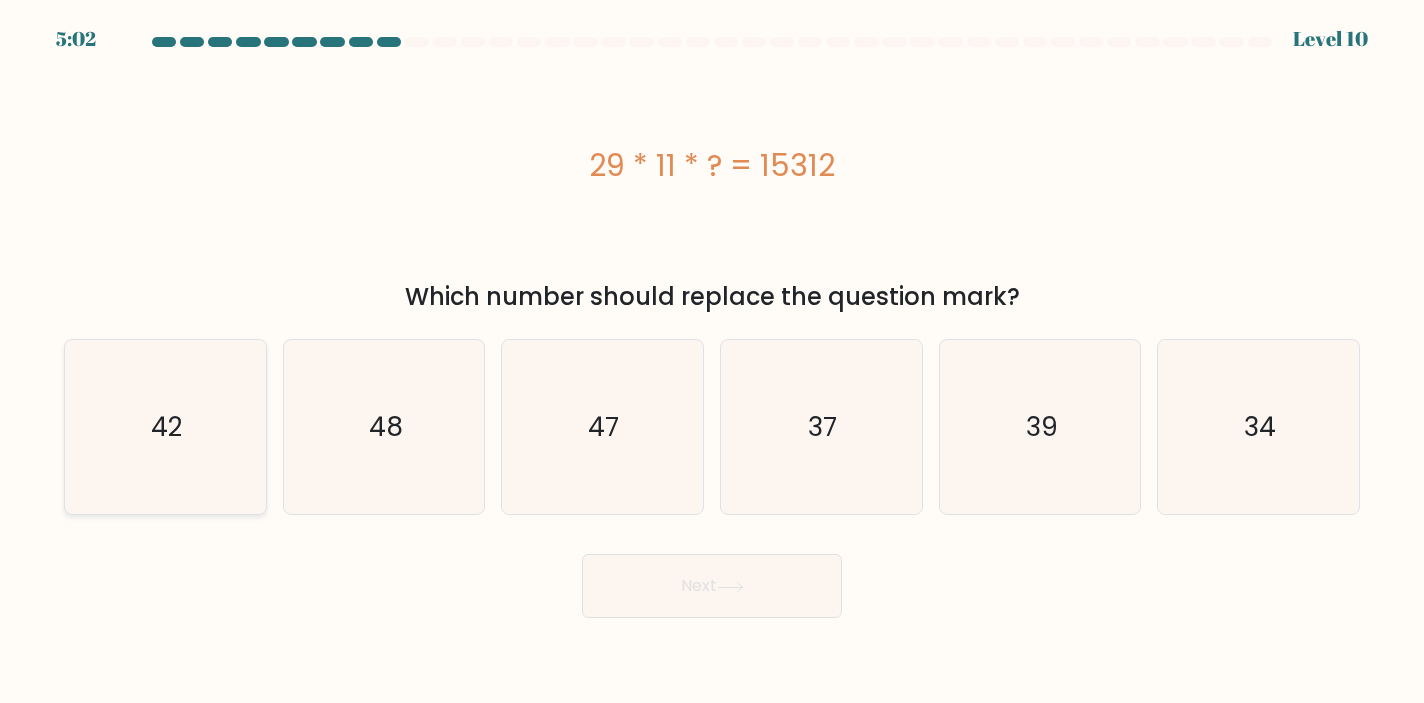 click on "42" 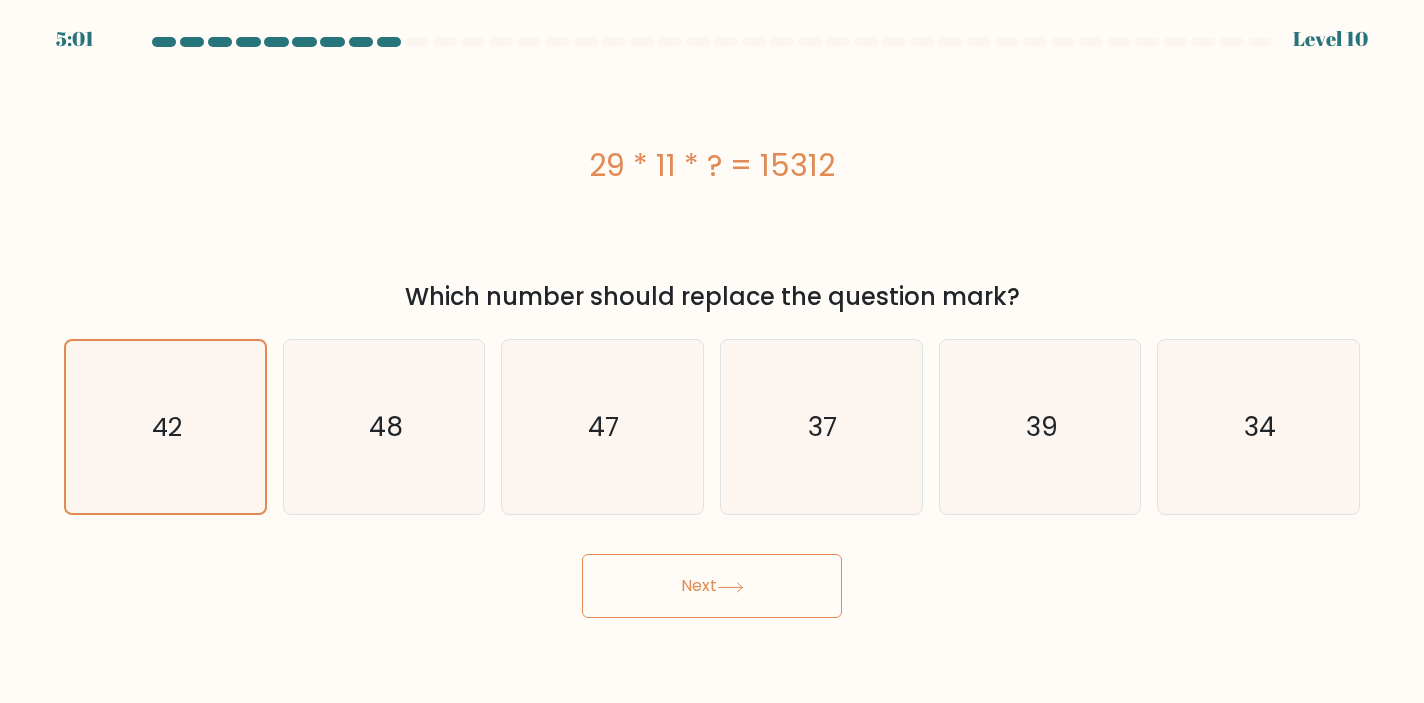 click on "Next" at bounding box center [712, 586] 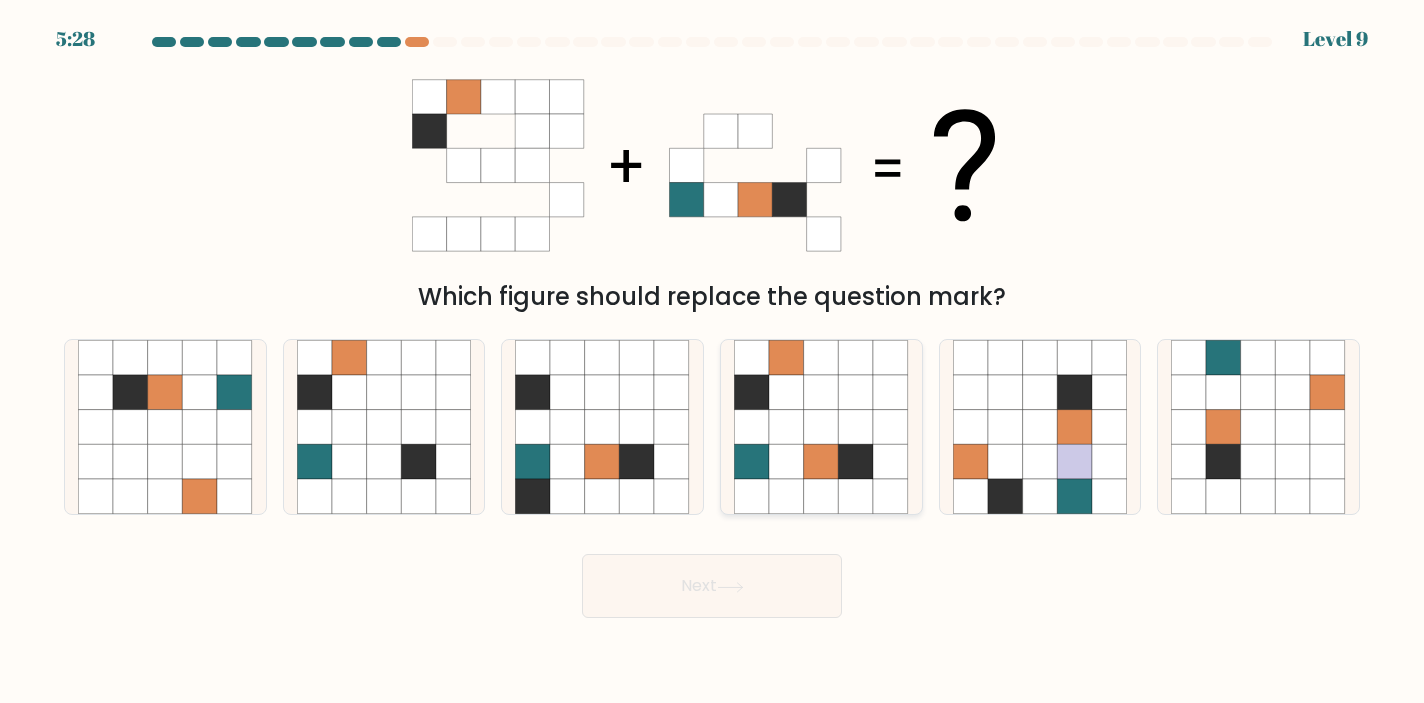 click 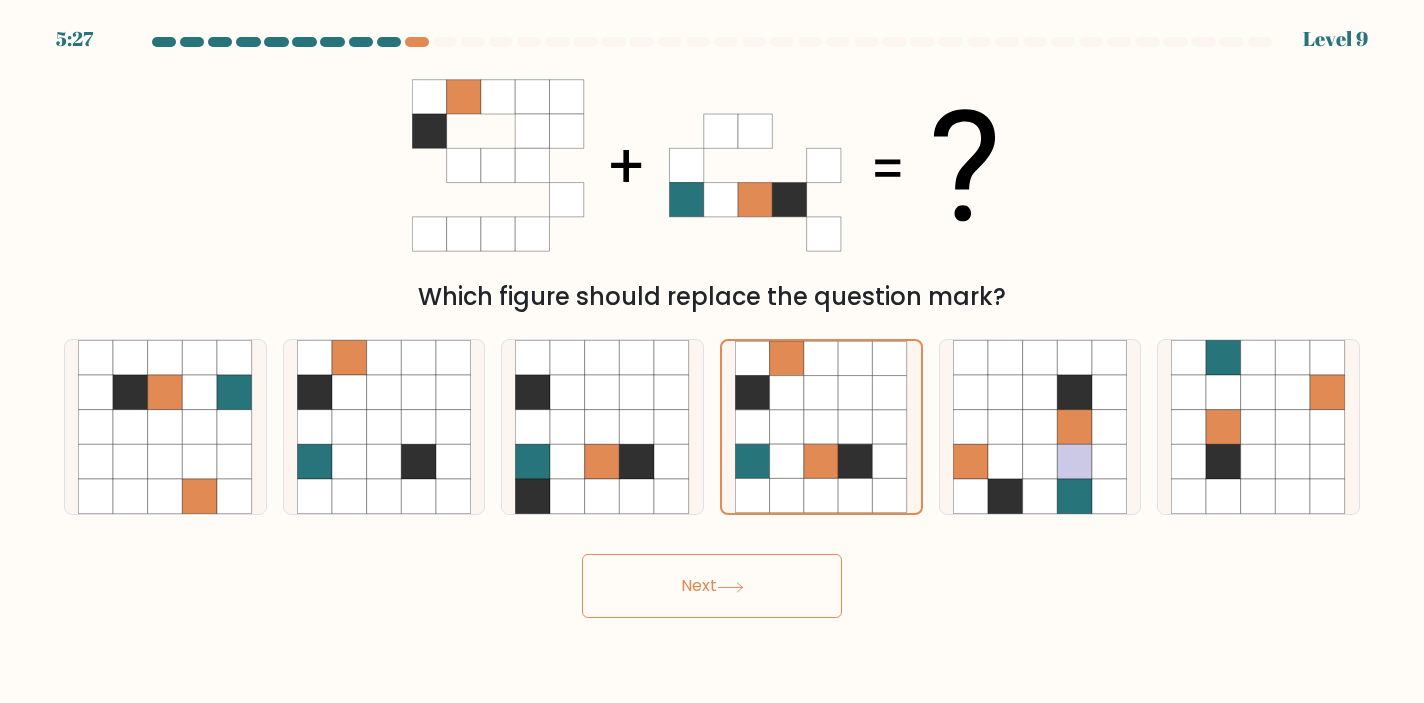 click on "Next" at bounding box center (712, 586) 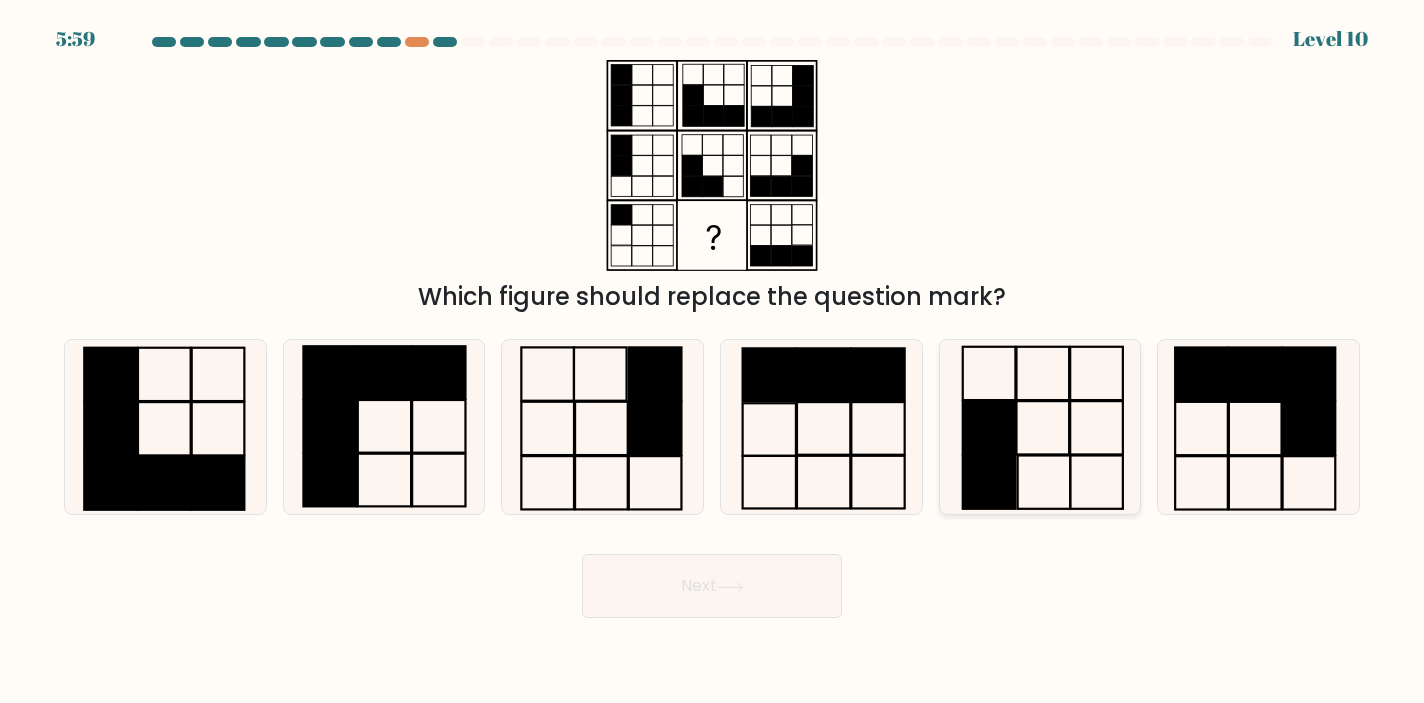 click 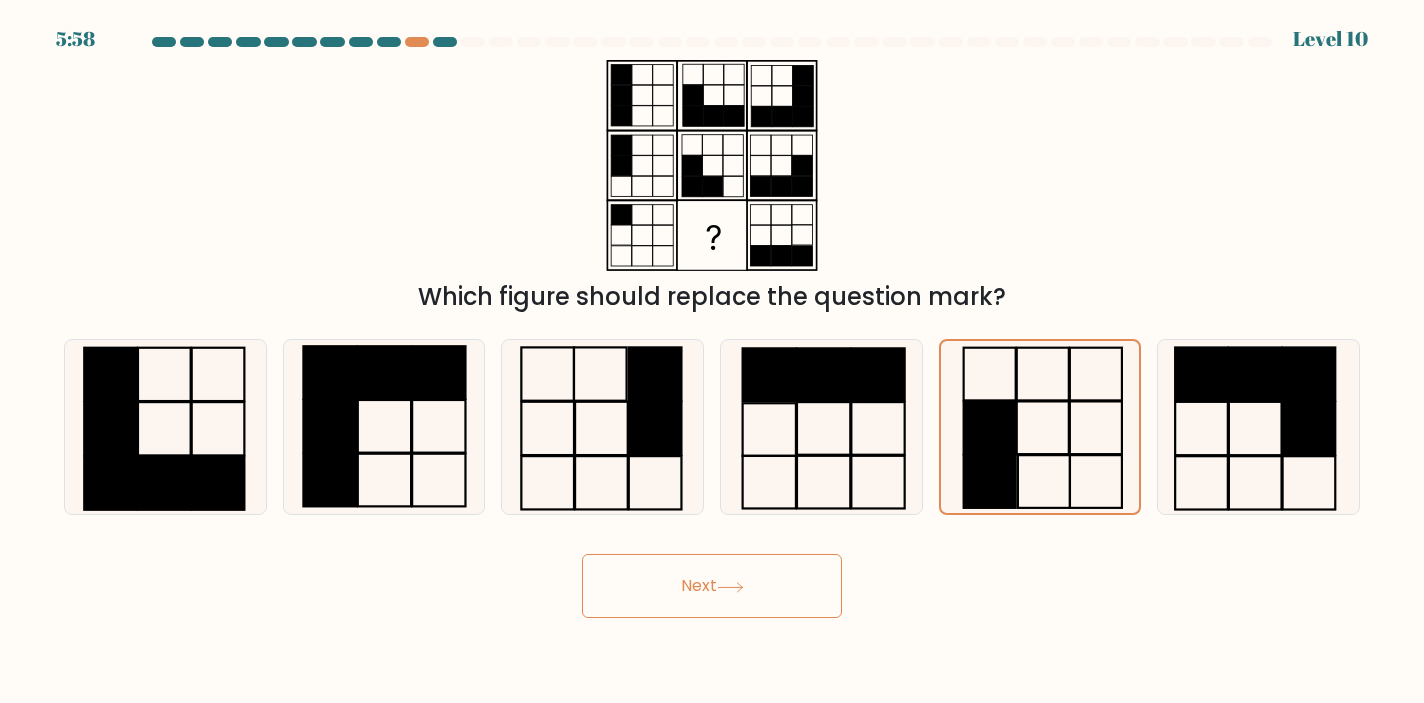 click on "Next" at bounding box center (712, 586) 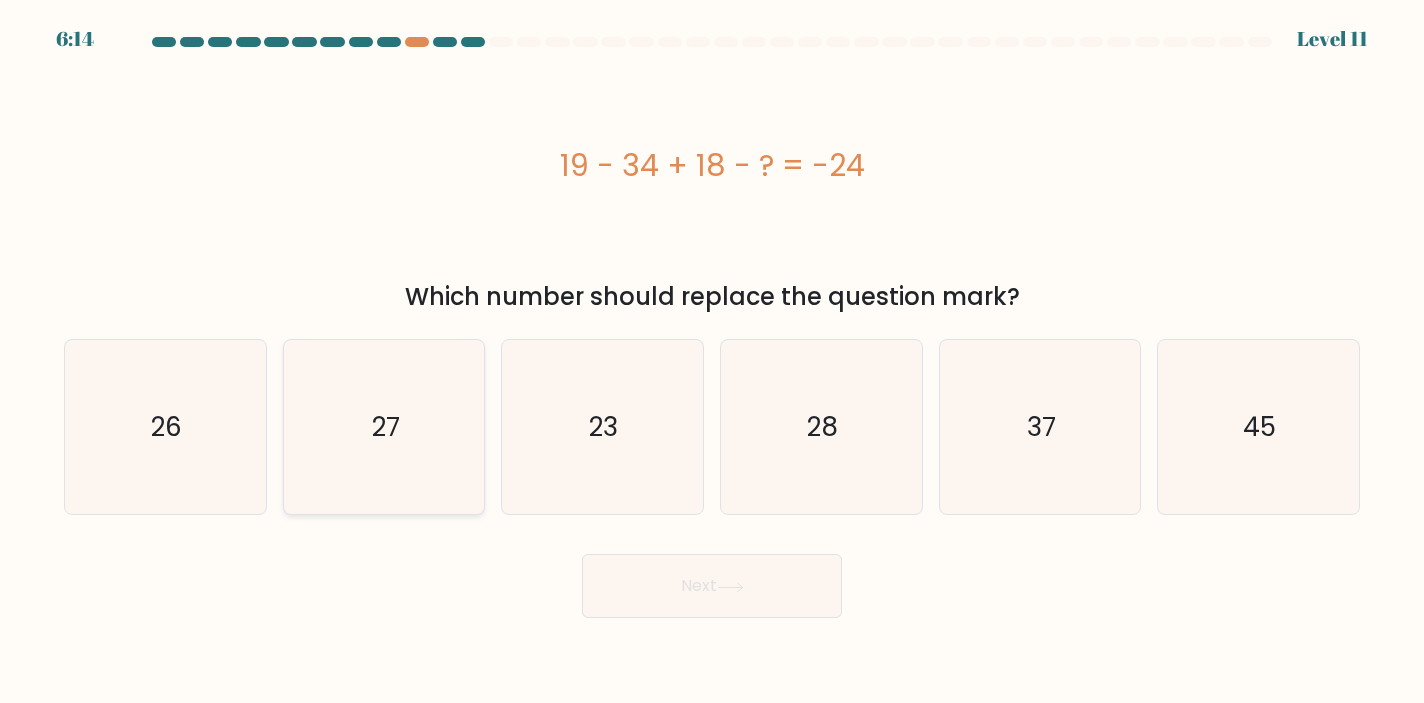 click on "27" 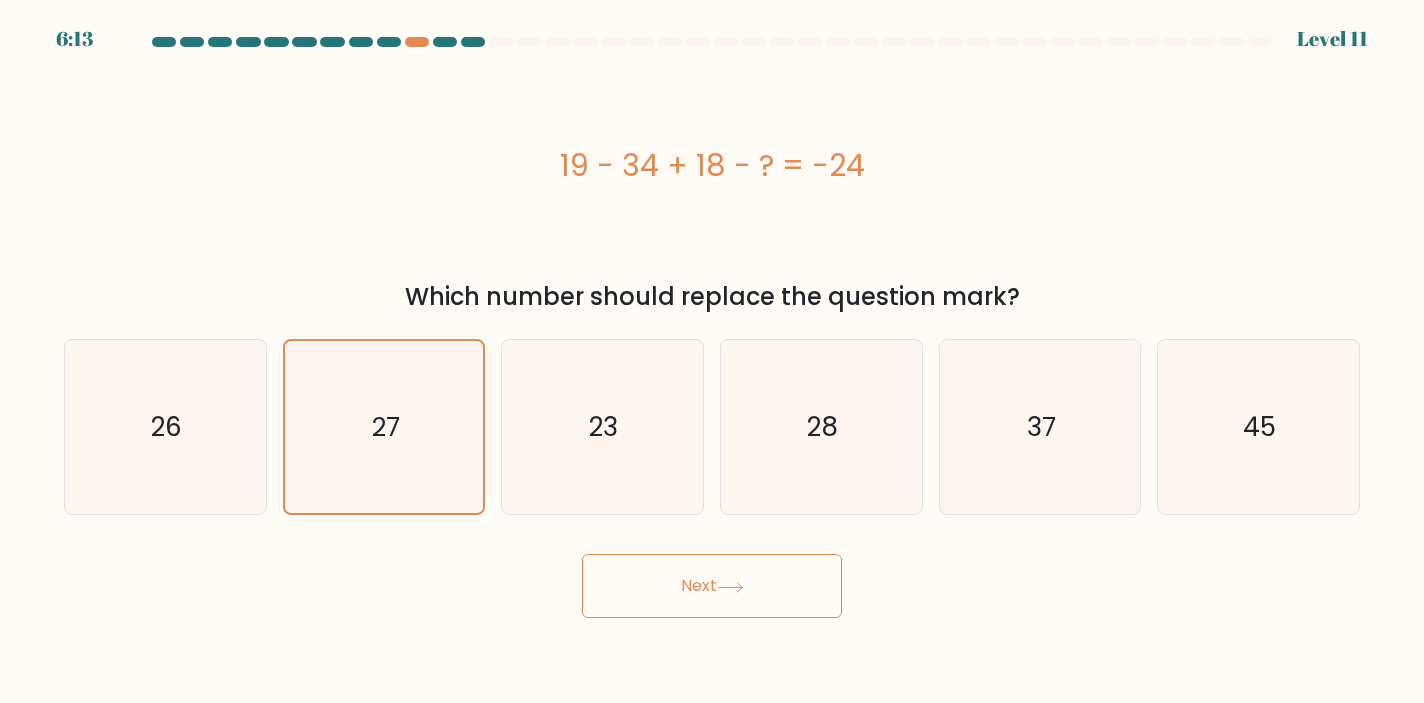 click on "Next" at bounding box center [712, 586] 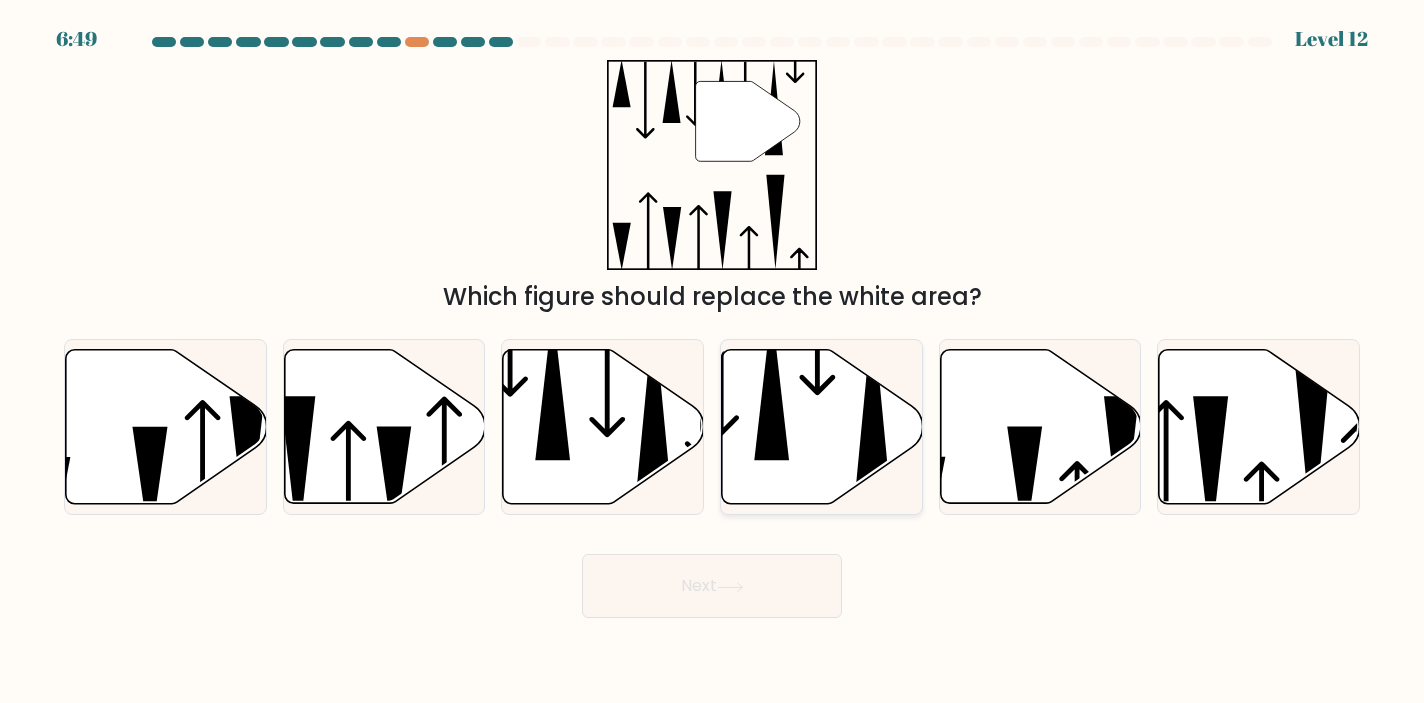 click 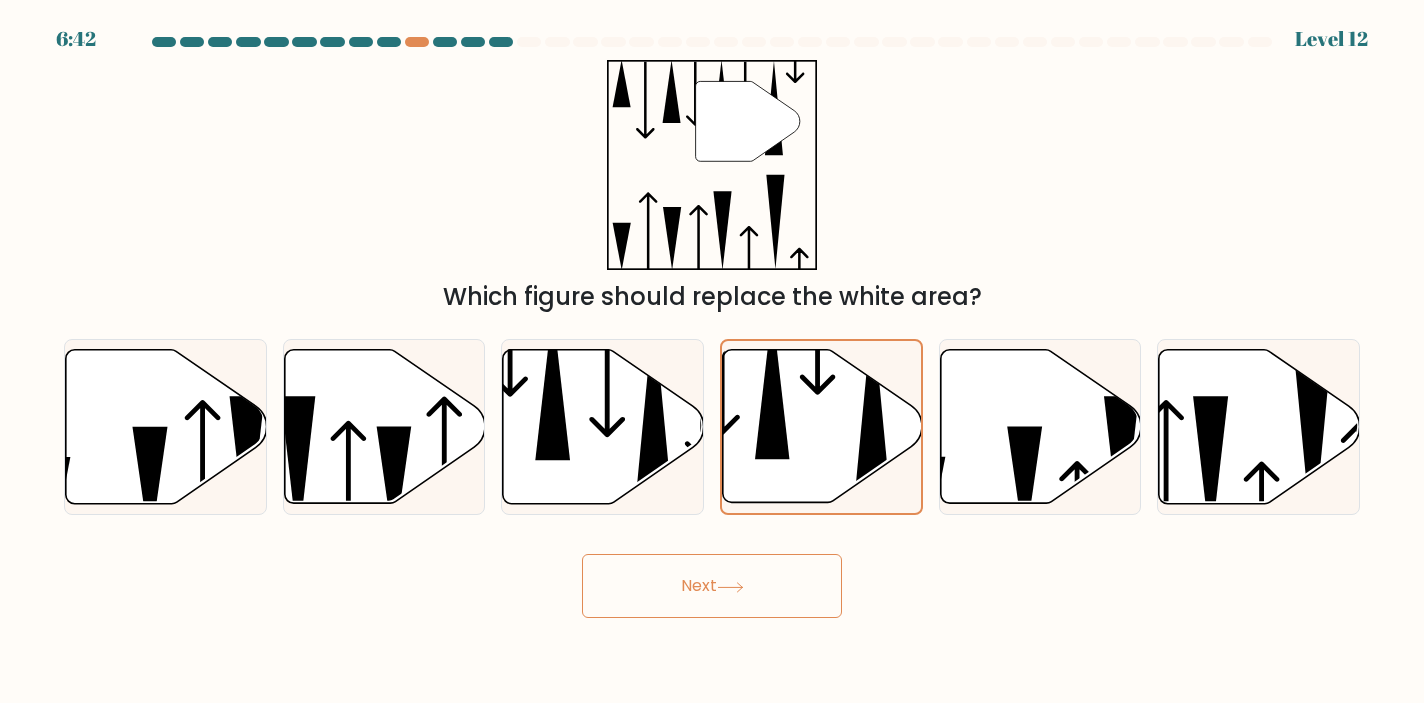 click on "Next" at bounding box center [712, 586] 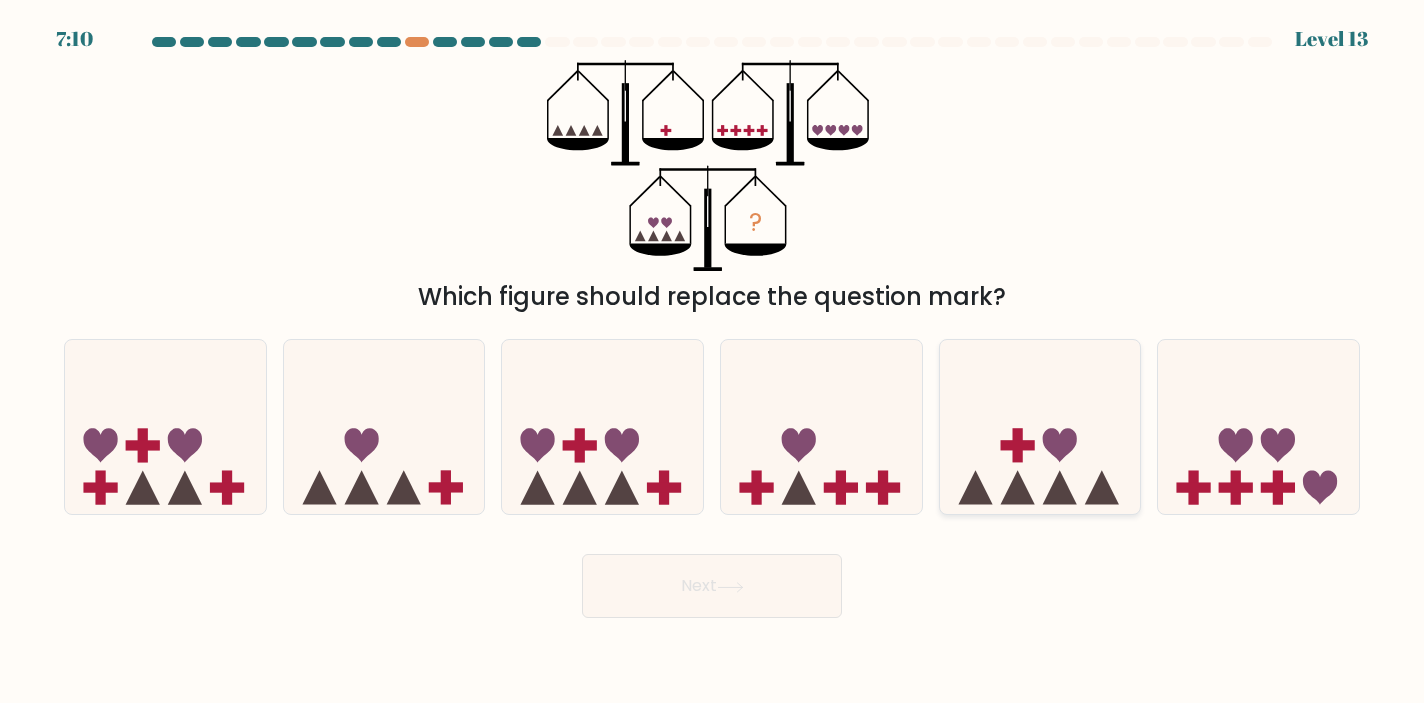 click 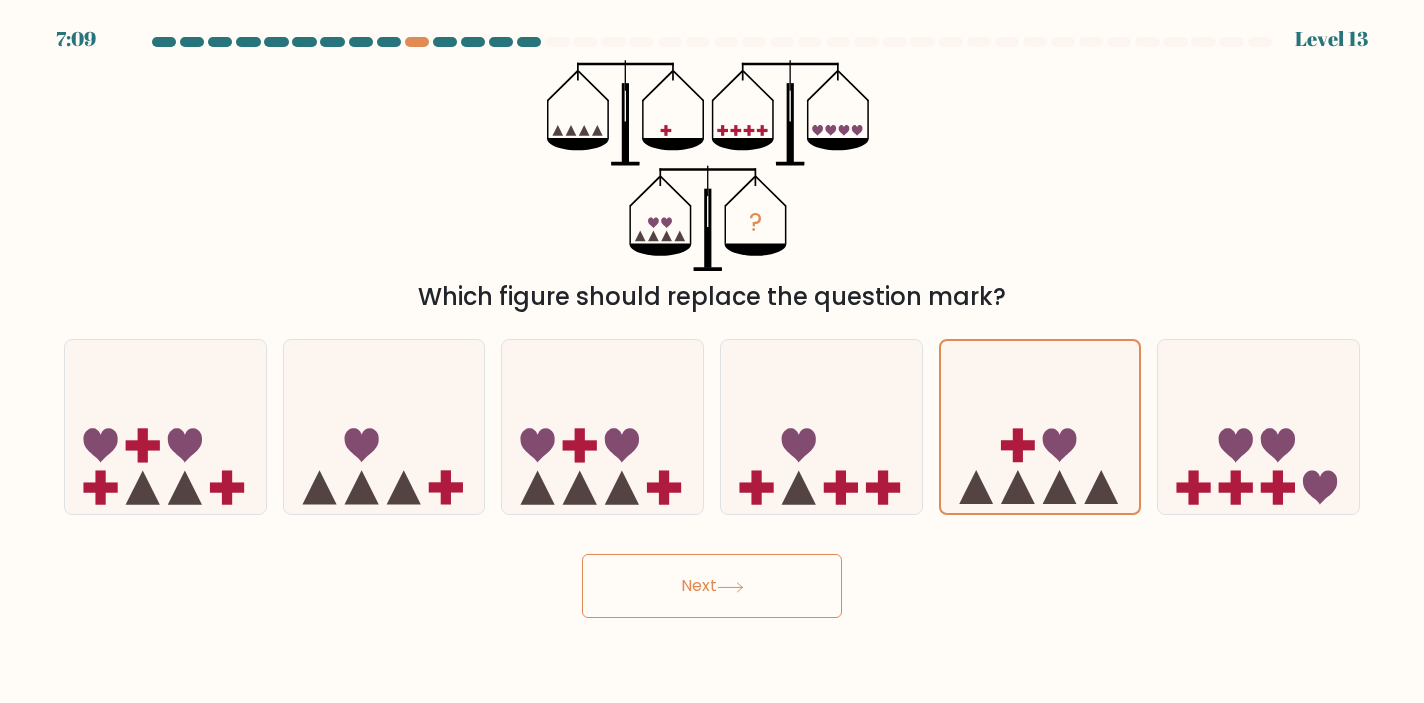 click on "Next" at bounding box center (712, 586) 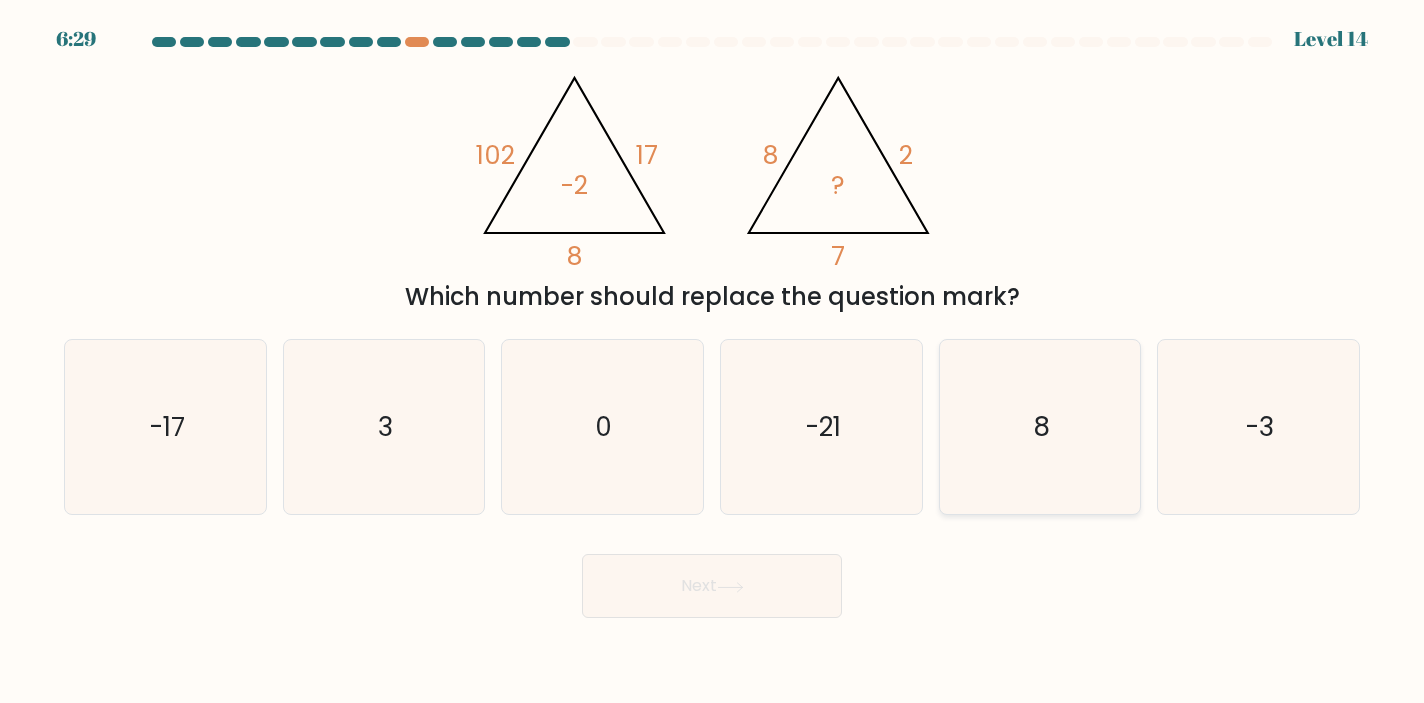 click on "8" 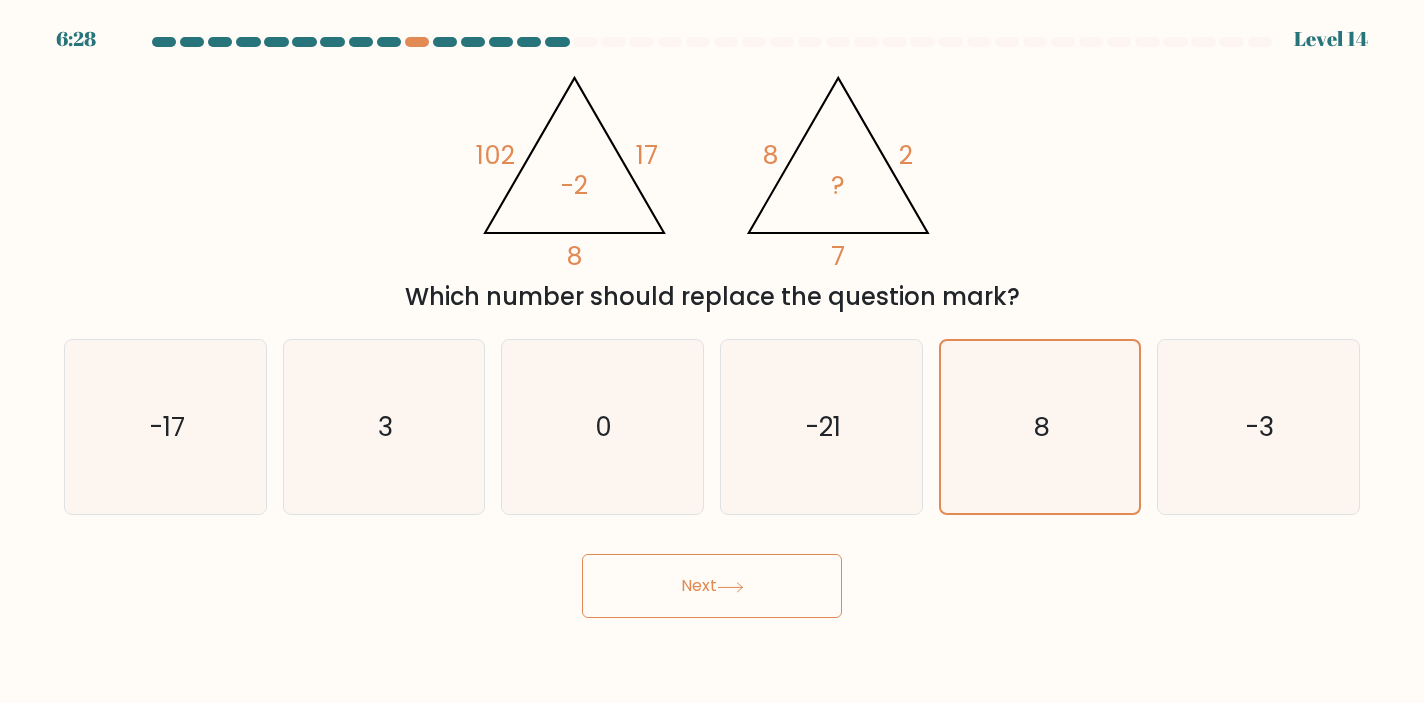 click 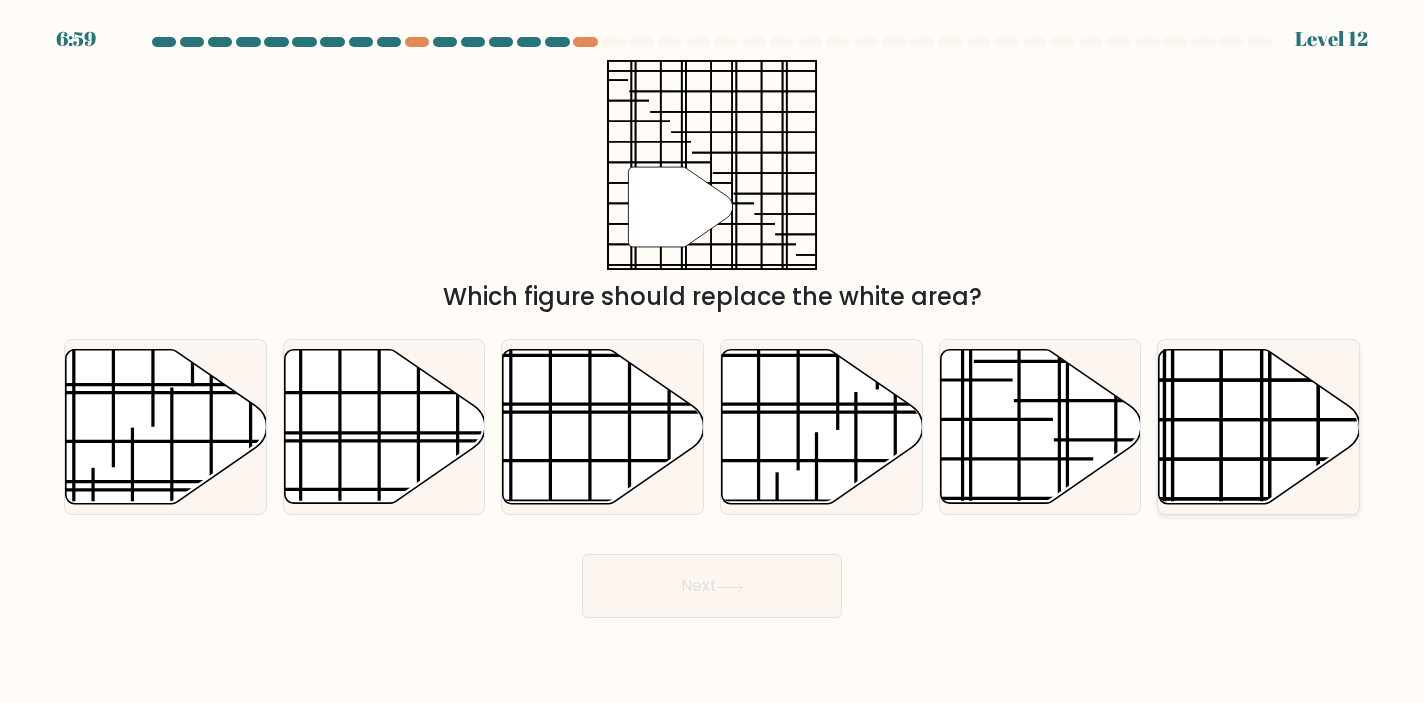 click 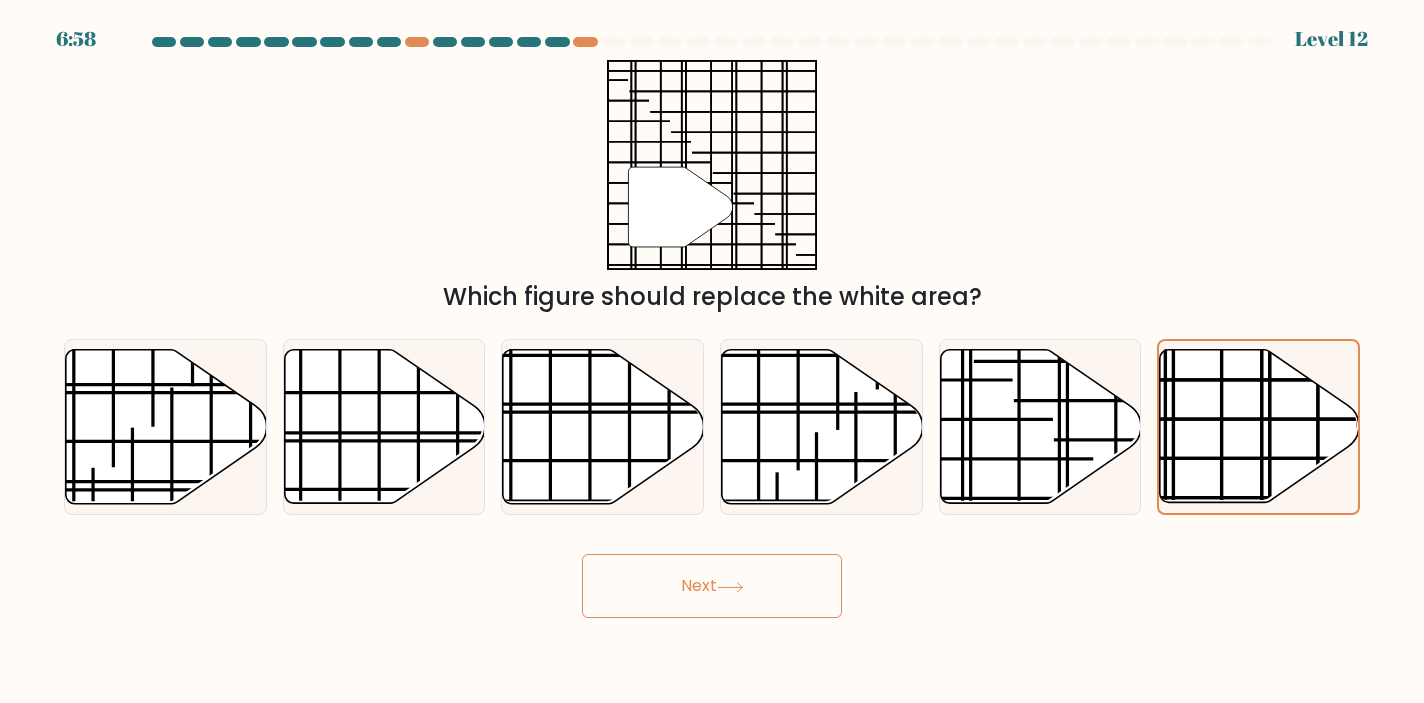 click on "Next" at bounding box center (712, 586) 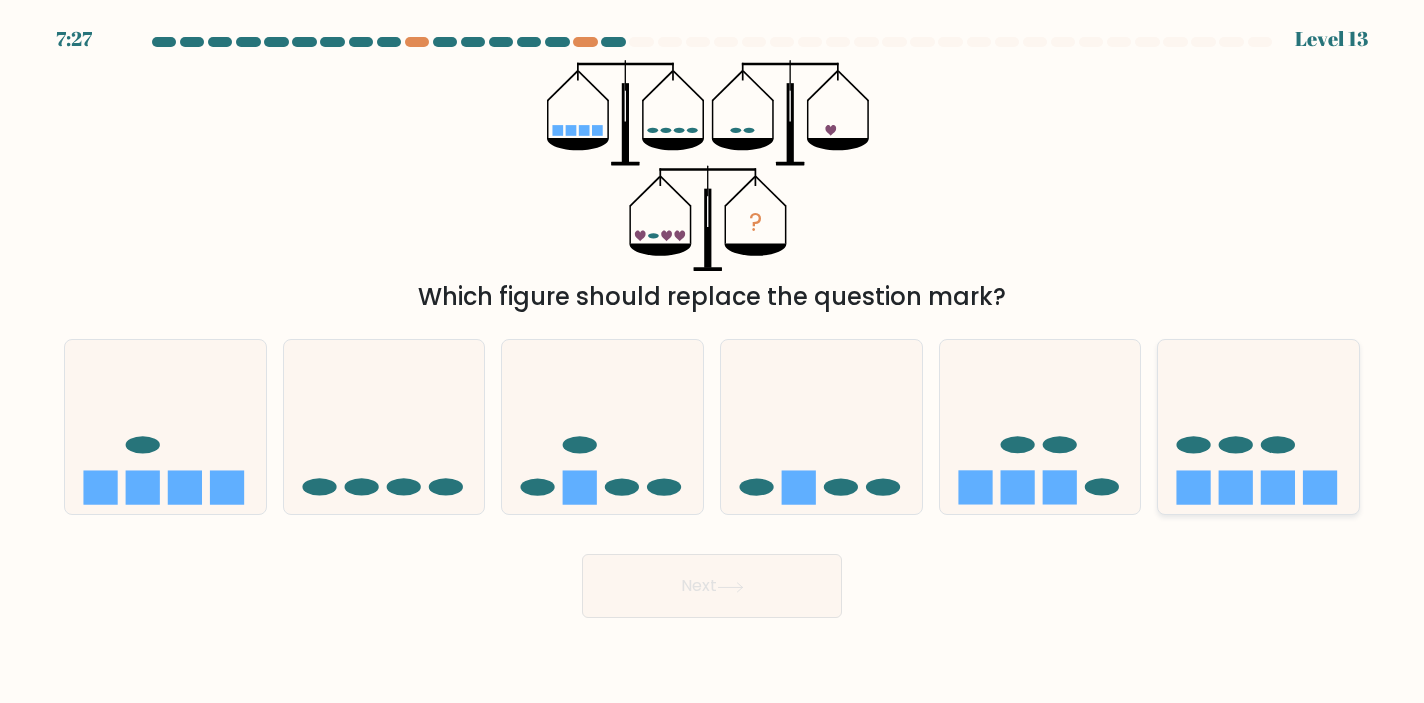 click 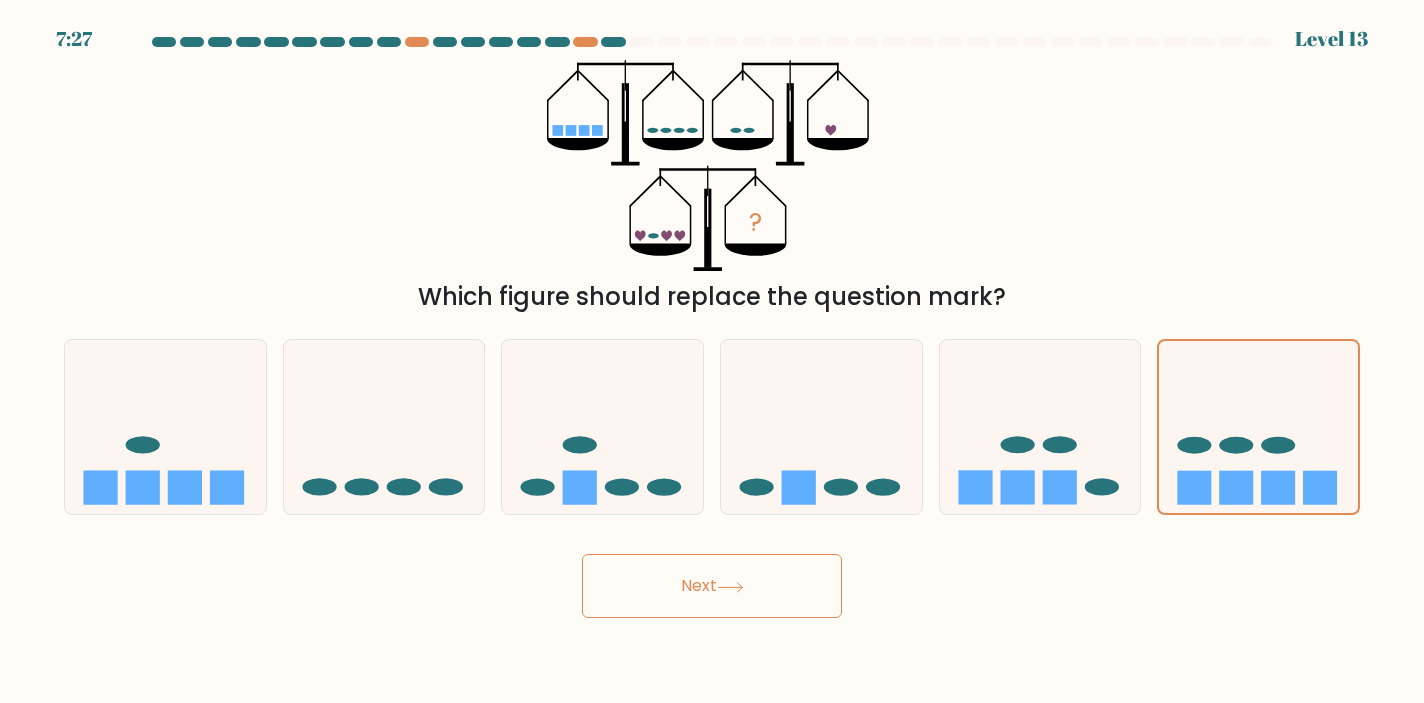 click on "Next" at bounding box center [712, 586] 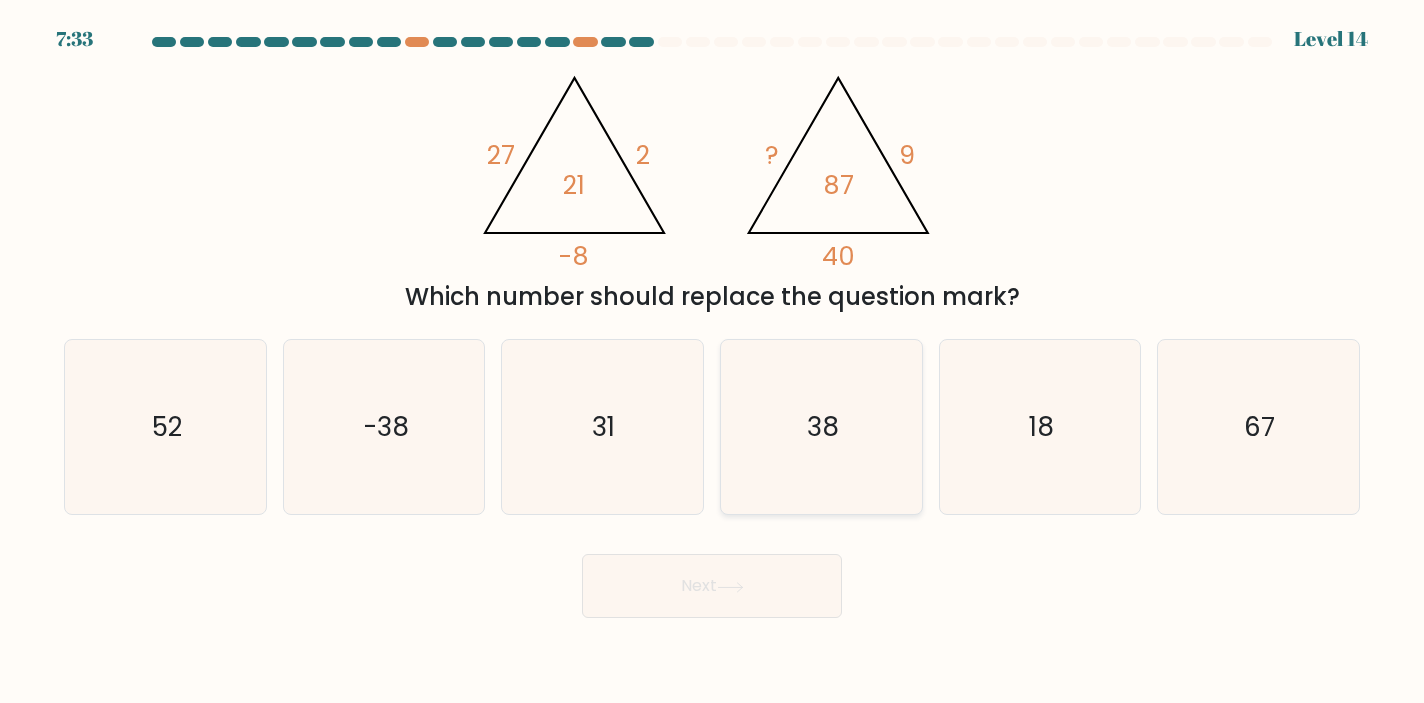 click on "38" 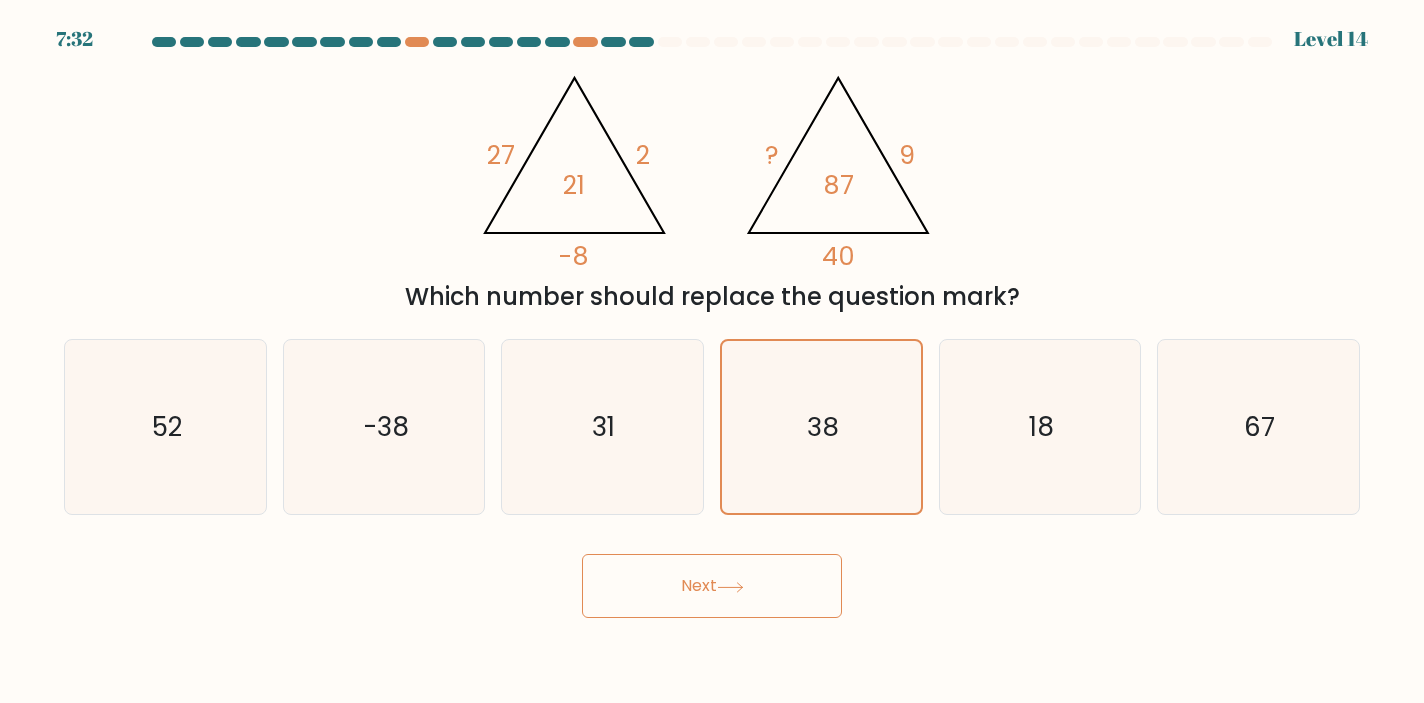 click on "Next" at bounding box center [712, 586] 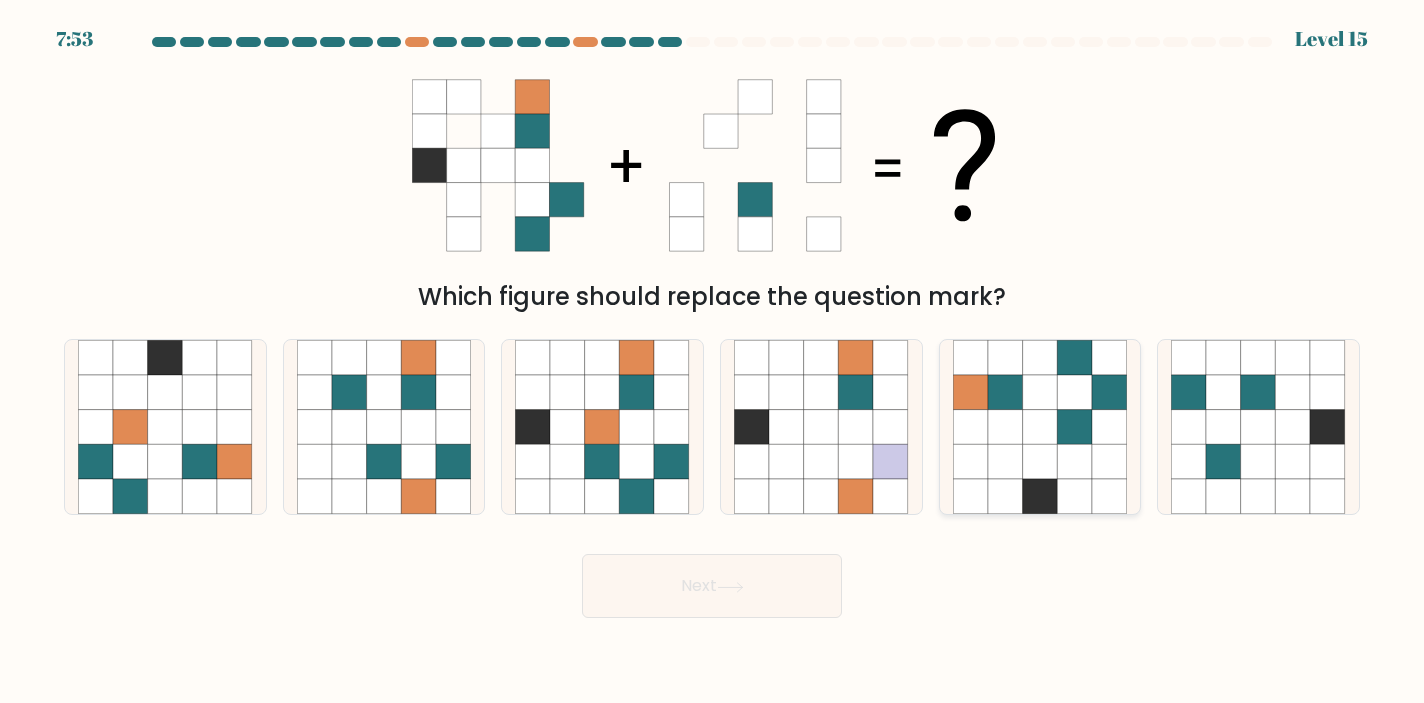 click 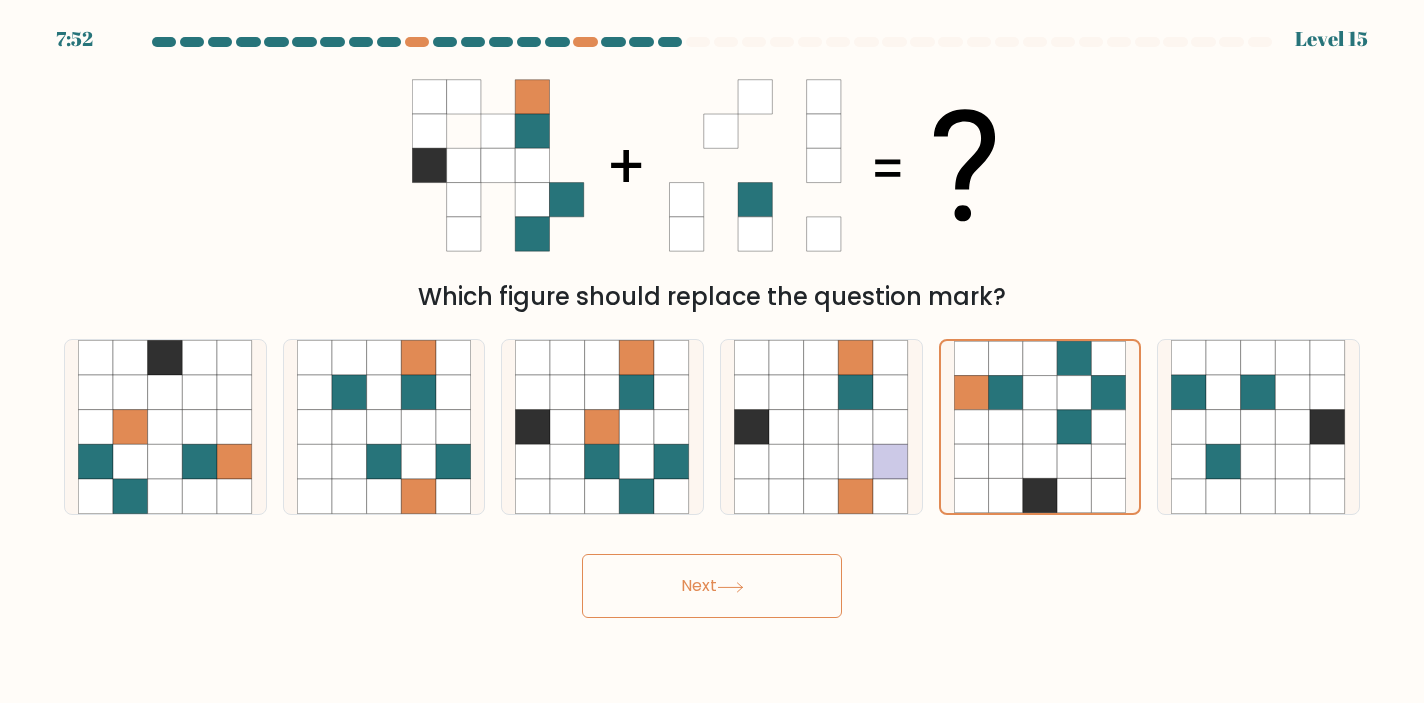 click on "Next" at bounding box center [712, 586] 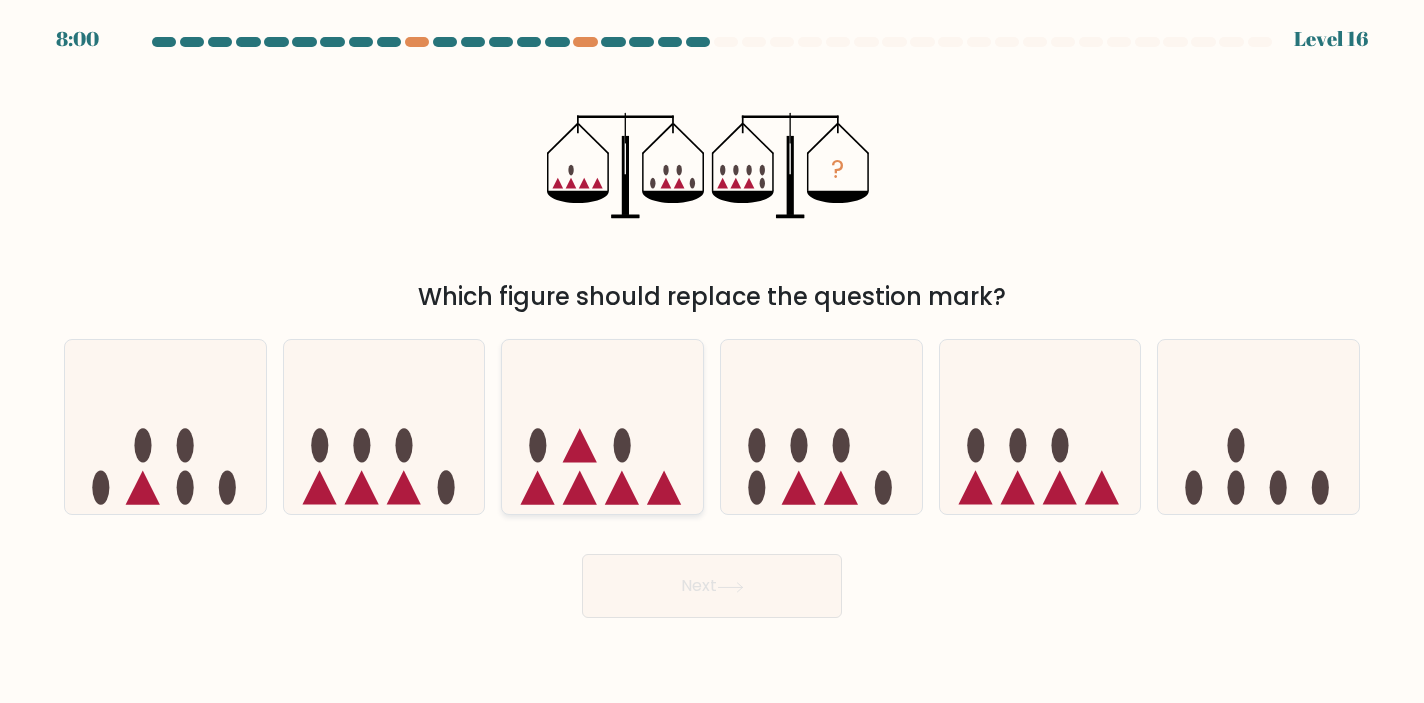 click 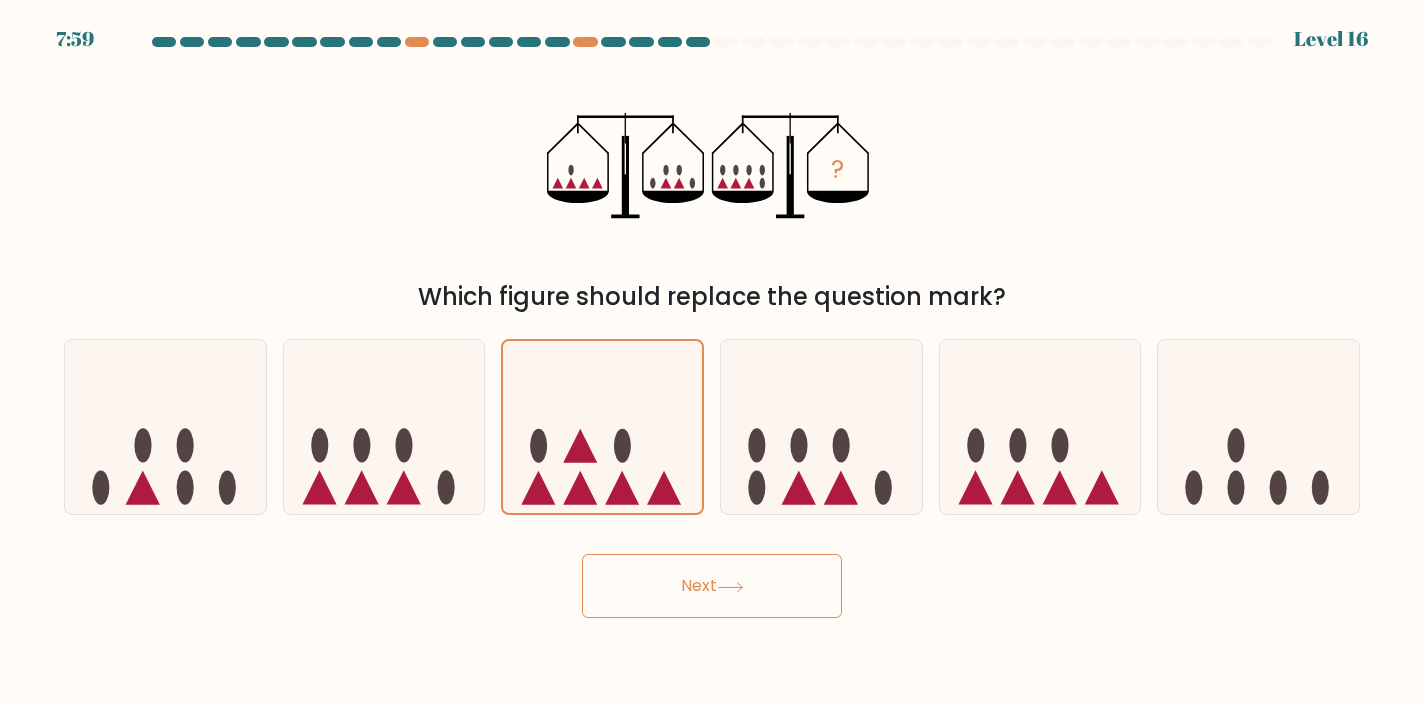 click on "Next" at bounding box center (712, 586) 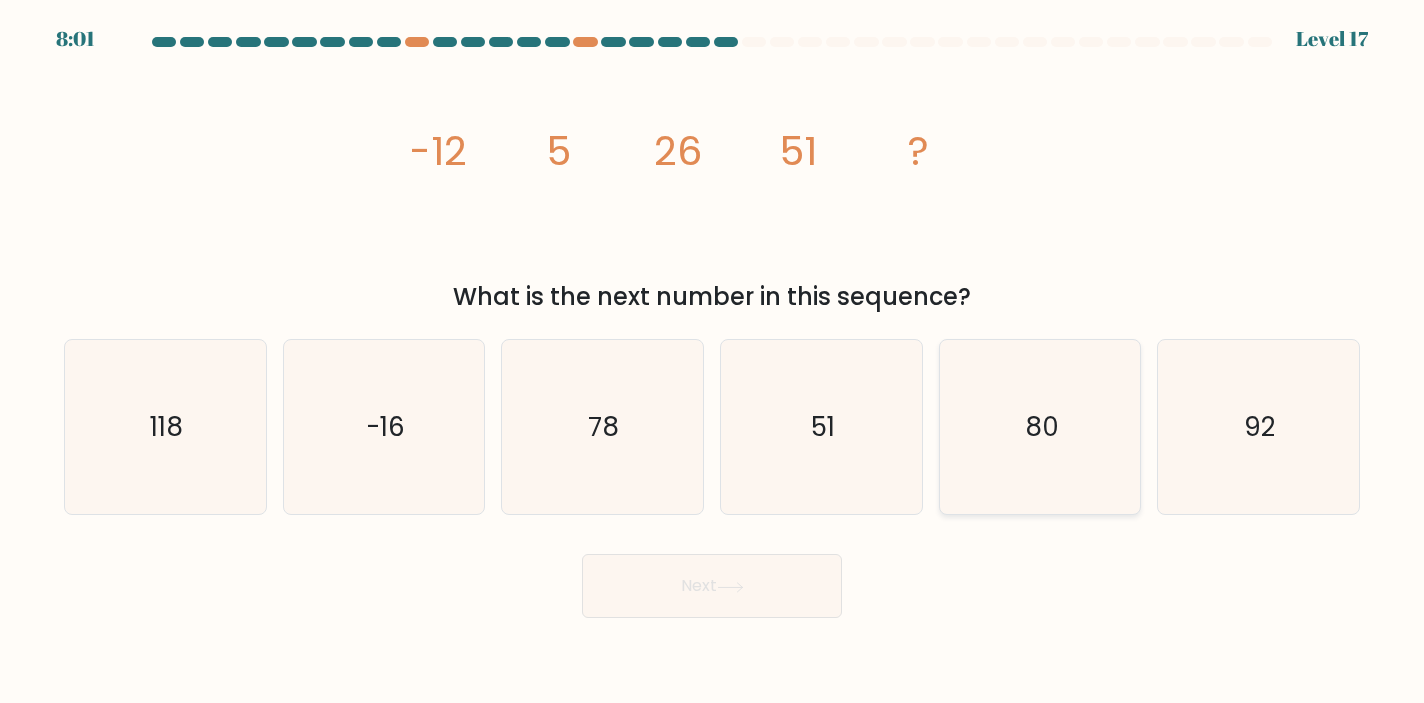 click on "80" 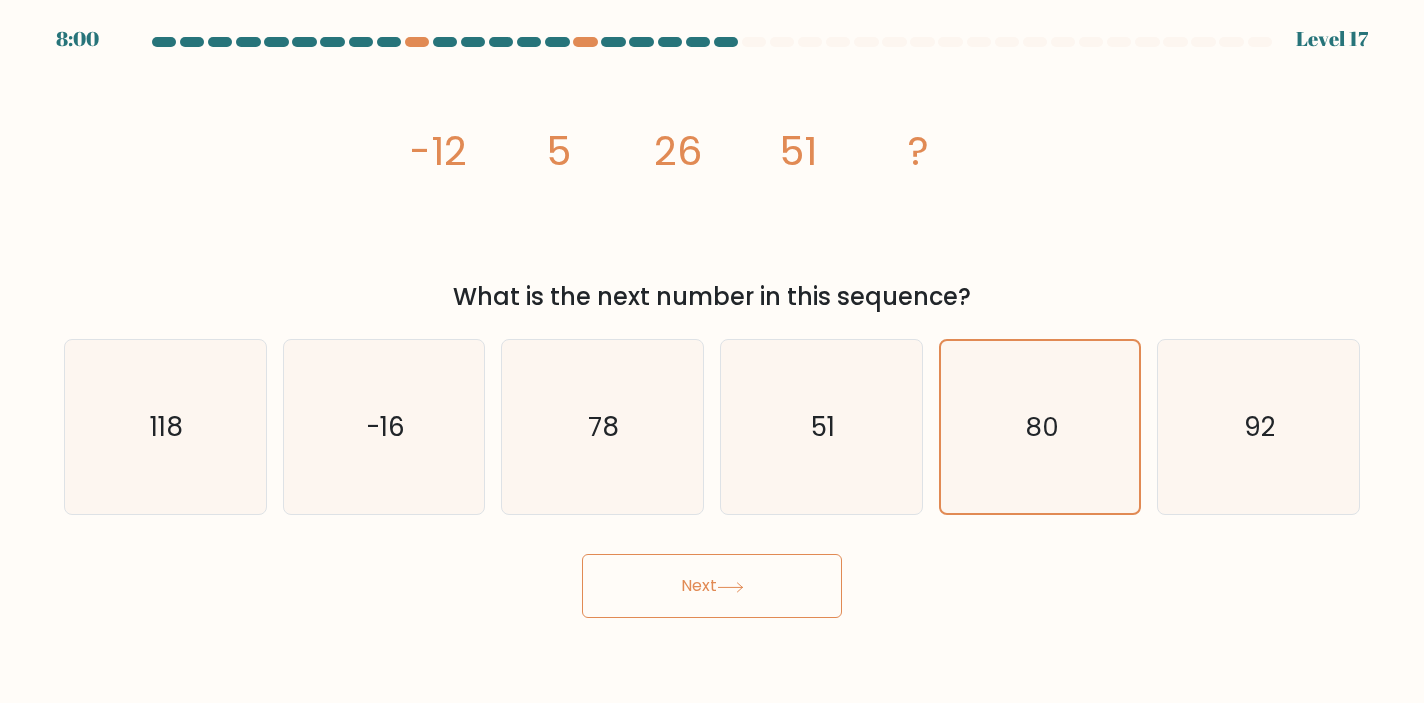 click on "Next" at bounding box center (712, 586) 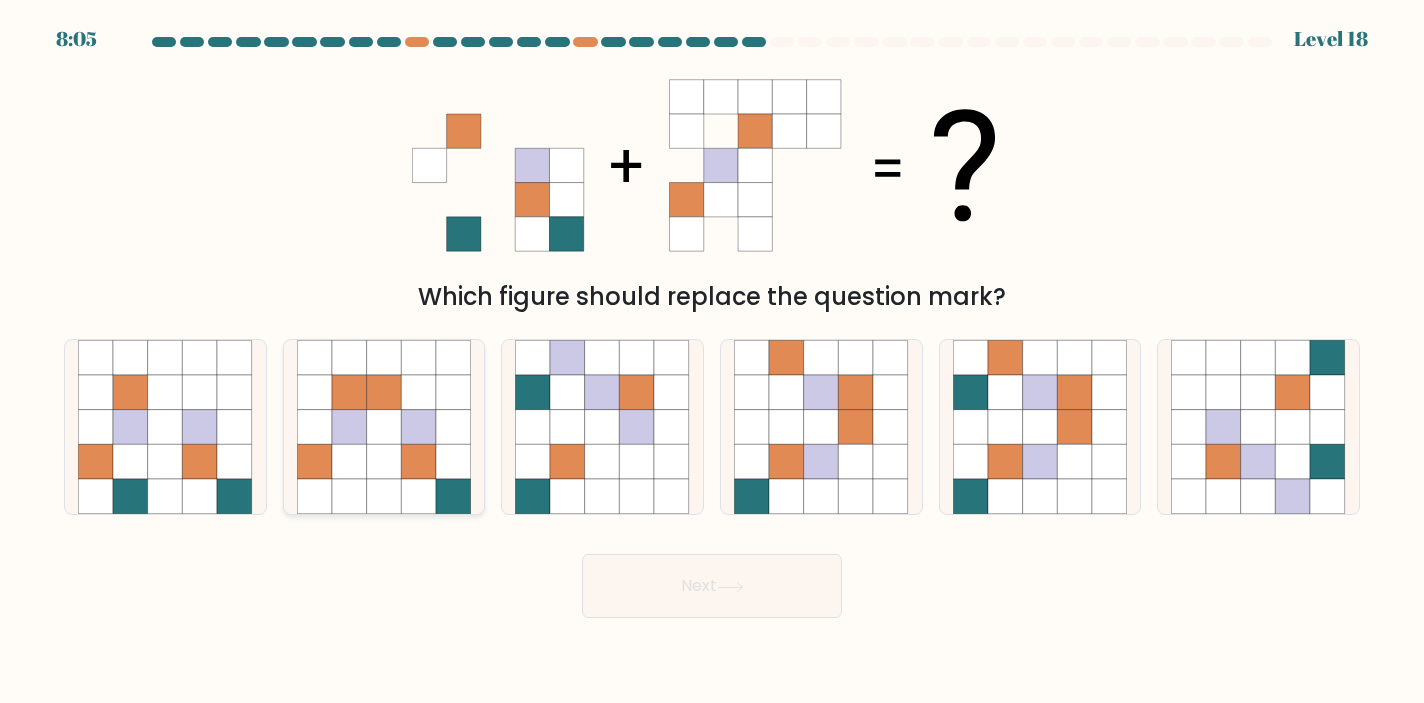 click 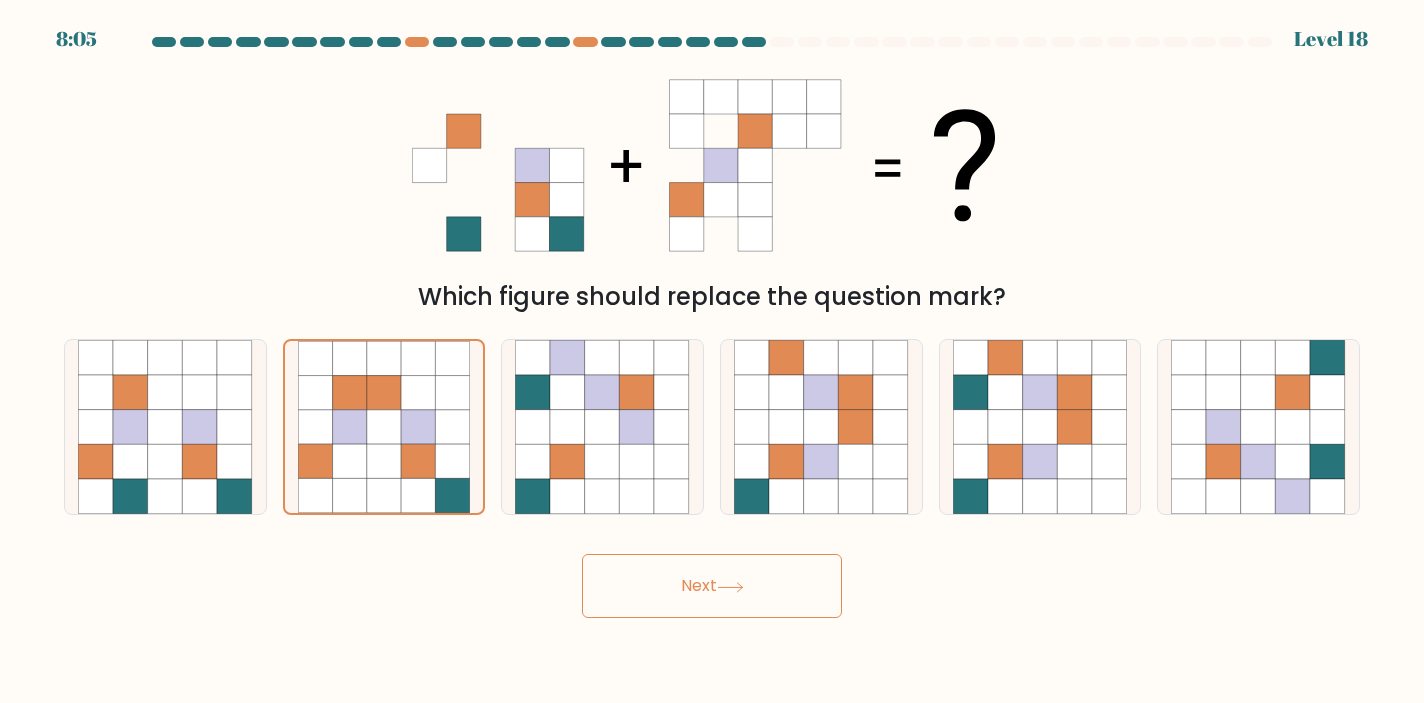 click on "Next" at bounding box center (712, 586) 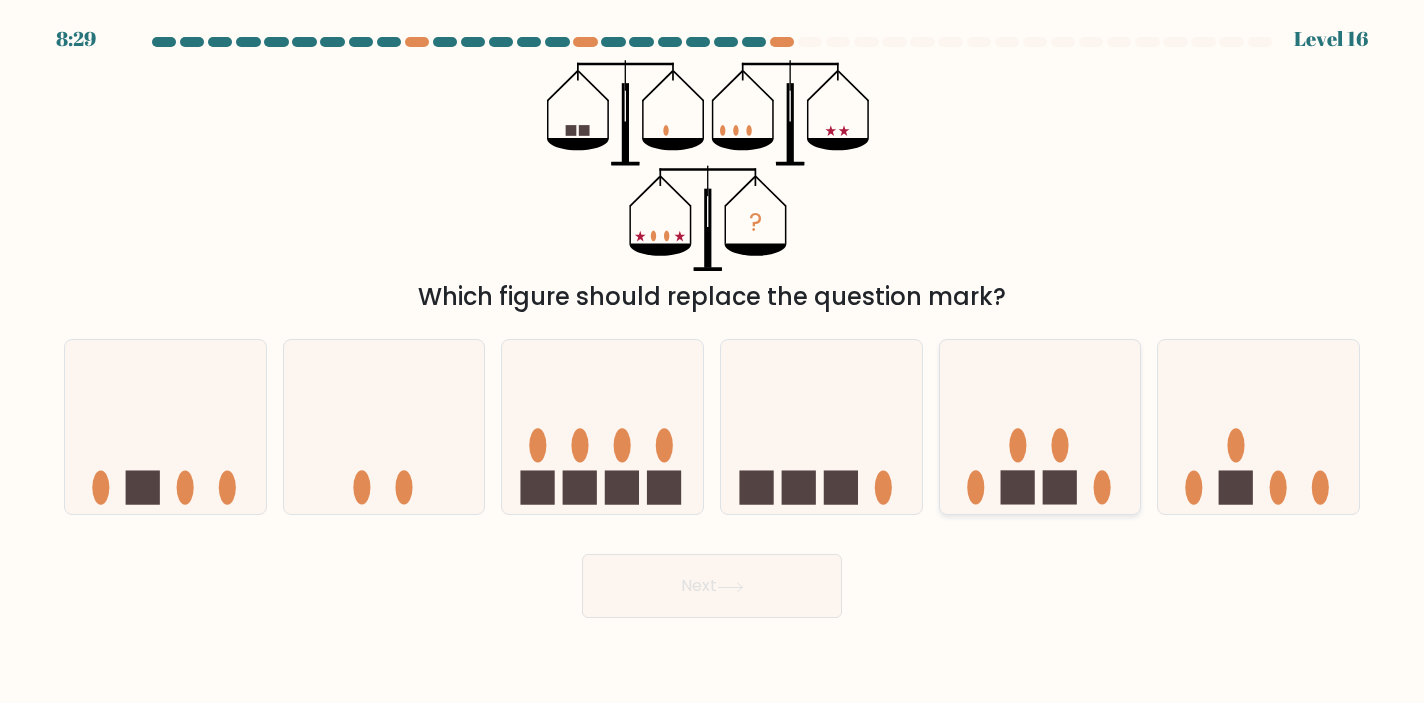 click 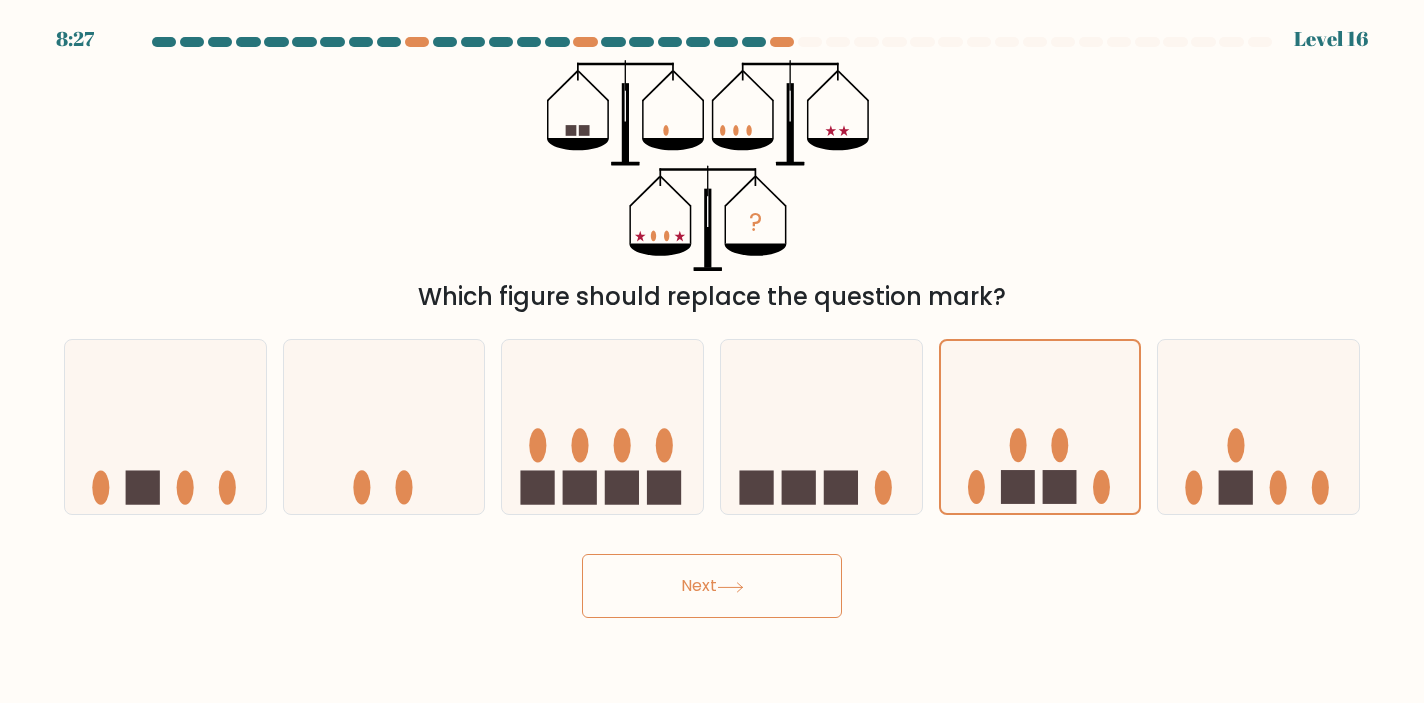 click on "Next" at bounding box center [712, 586] 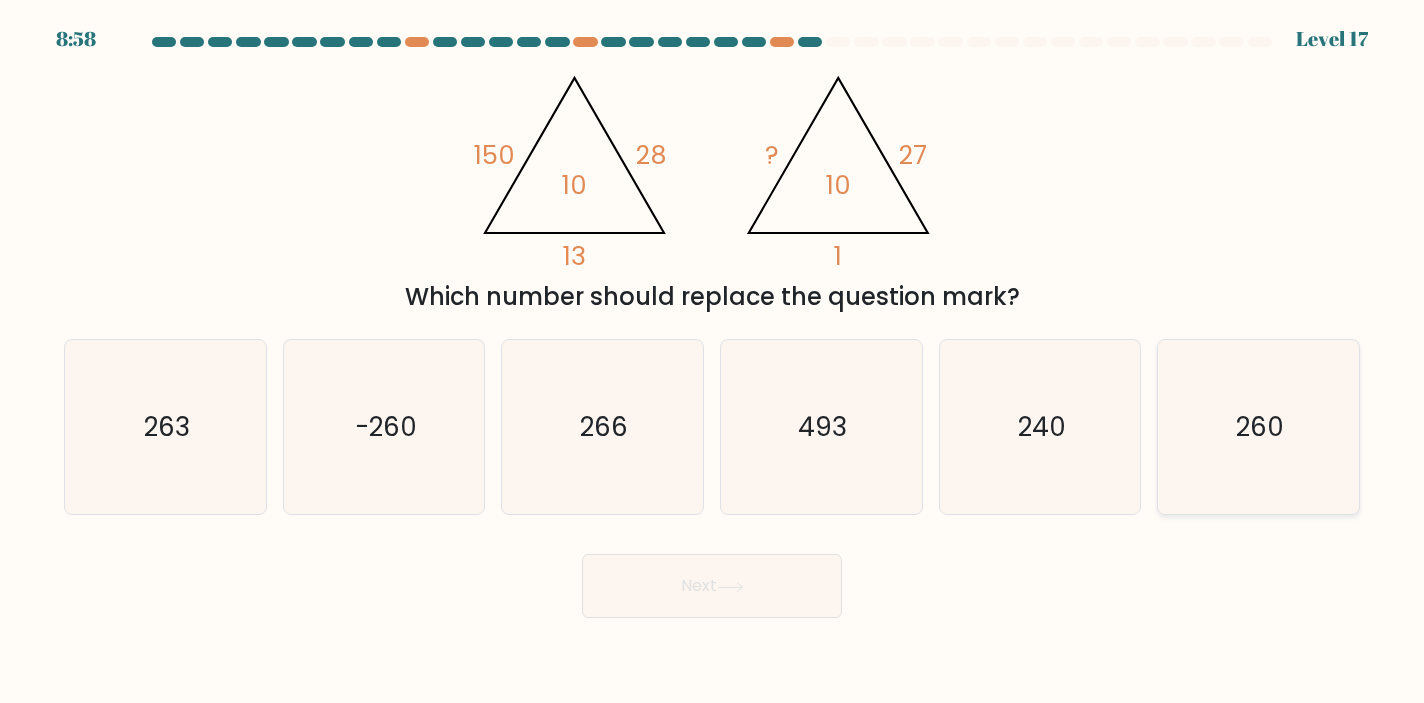 click on "260" 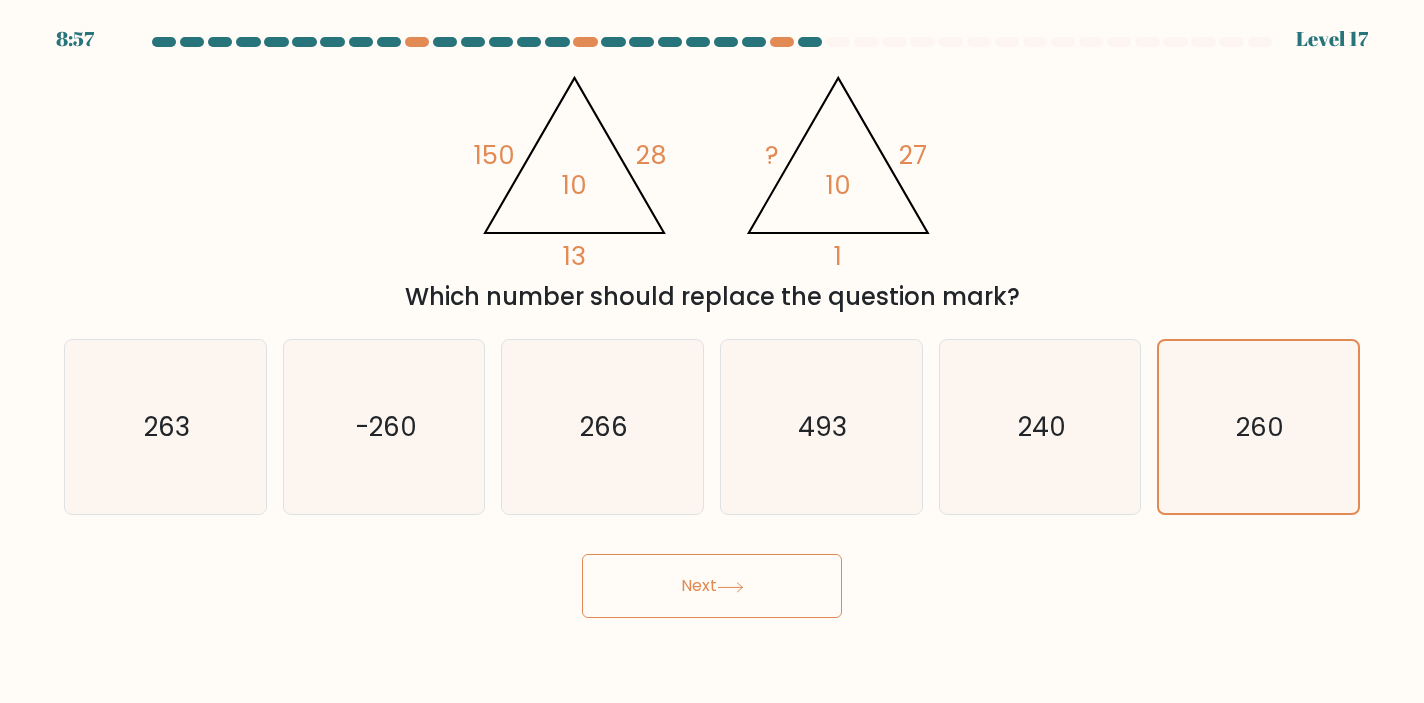 click on "Next" at bounding box center (712, 586) 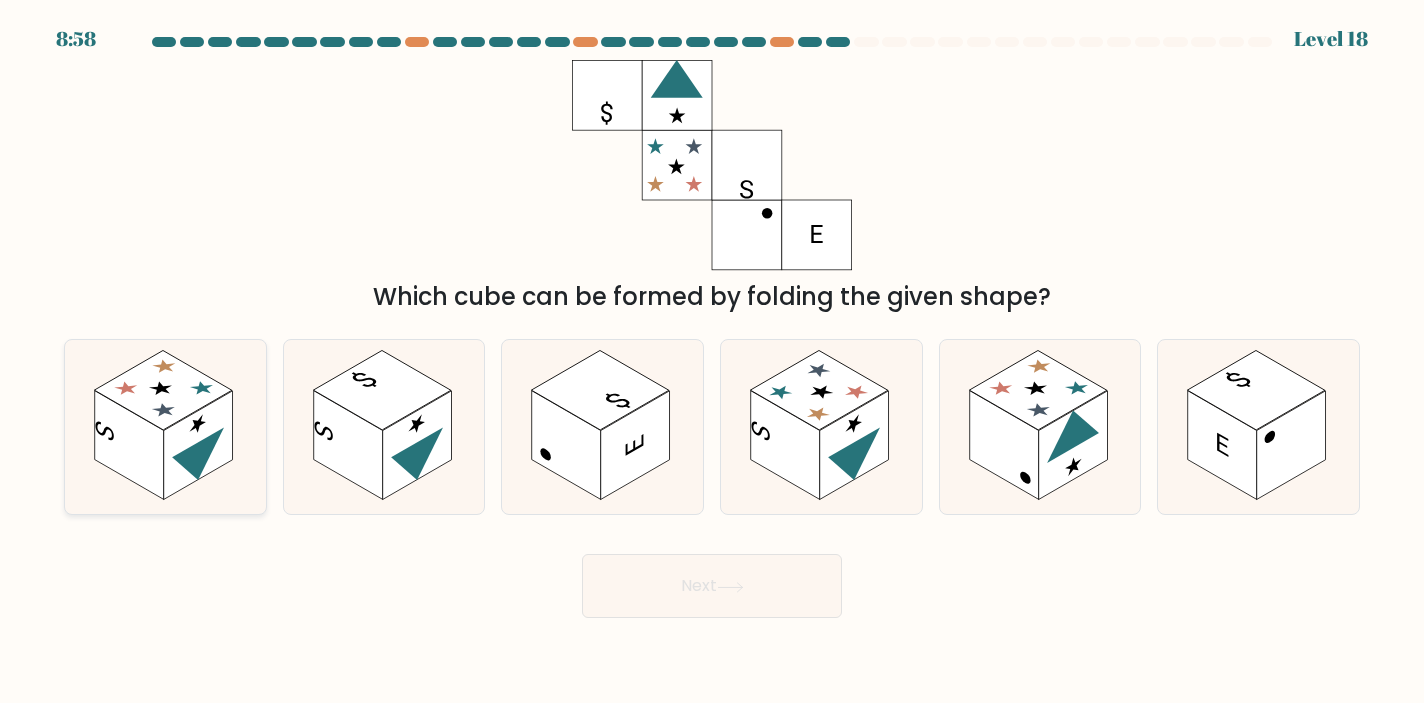 click 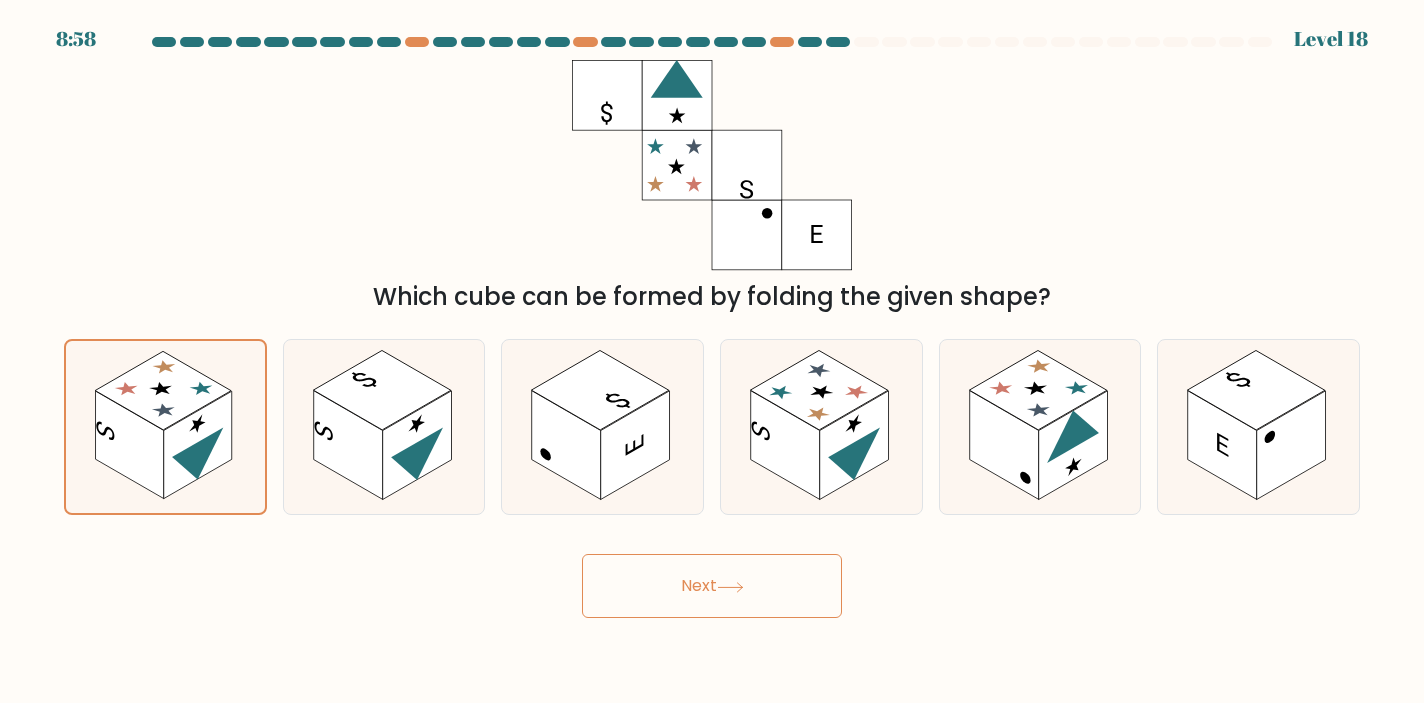 click on "Next" at bounding box center (712, 586) 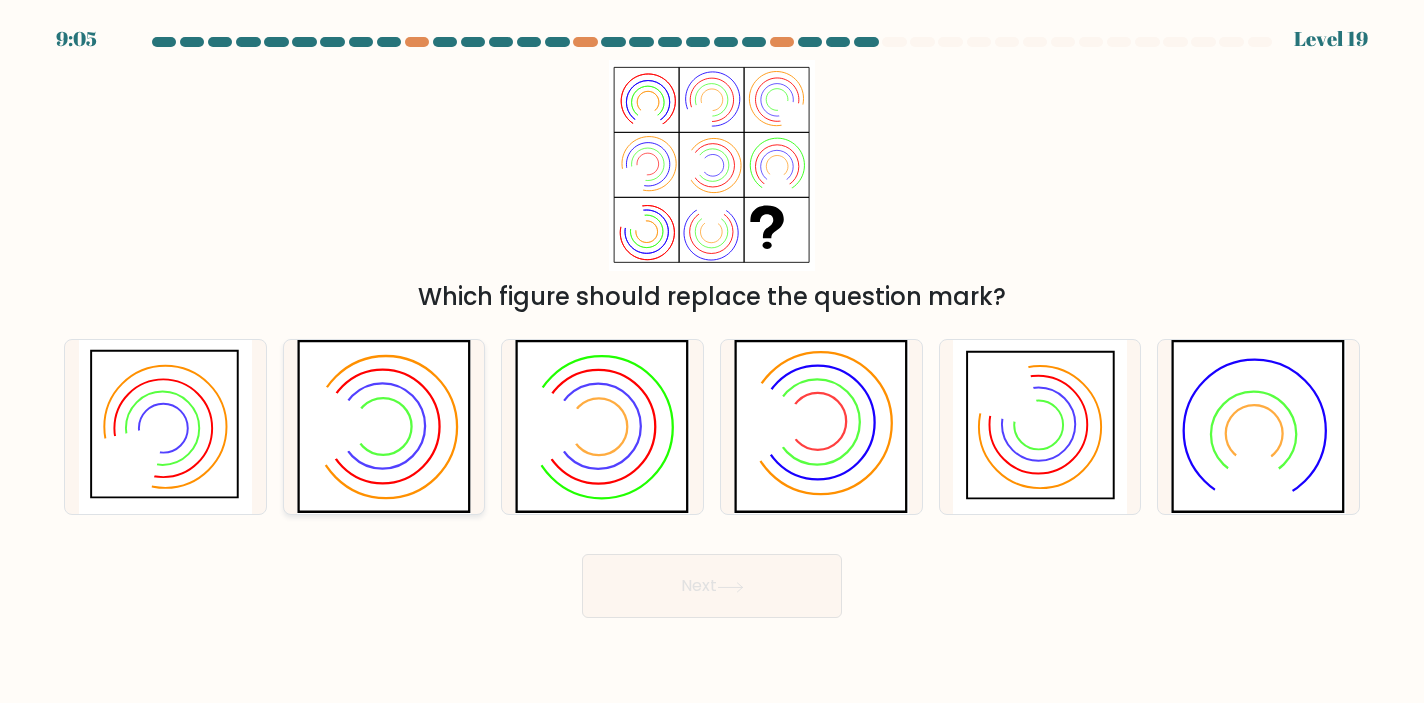 click 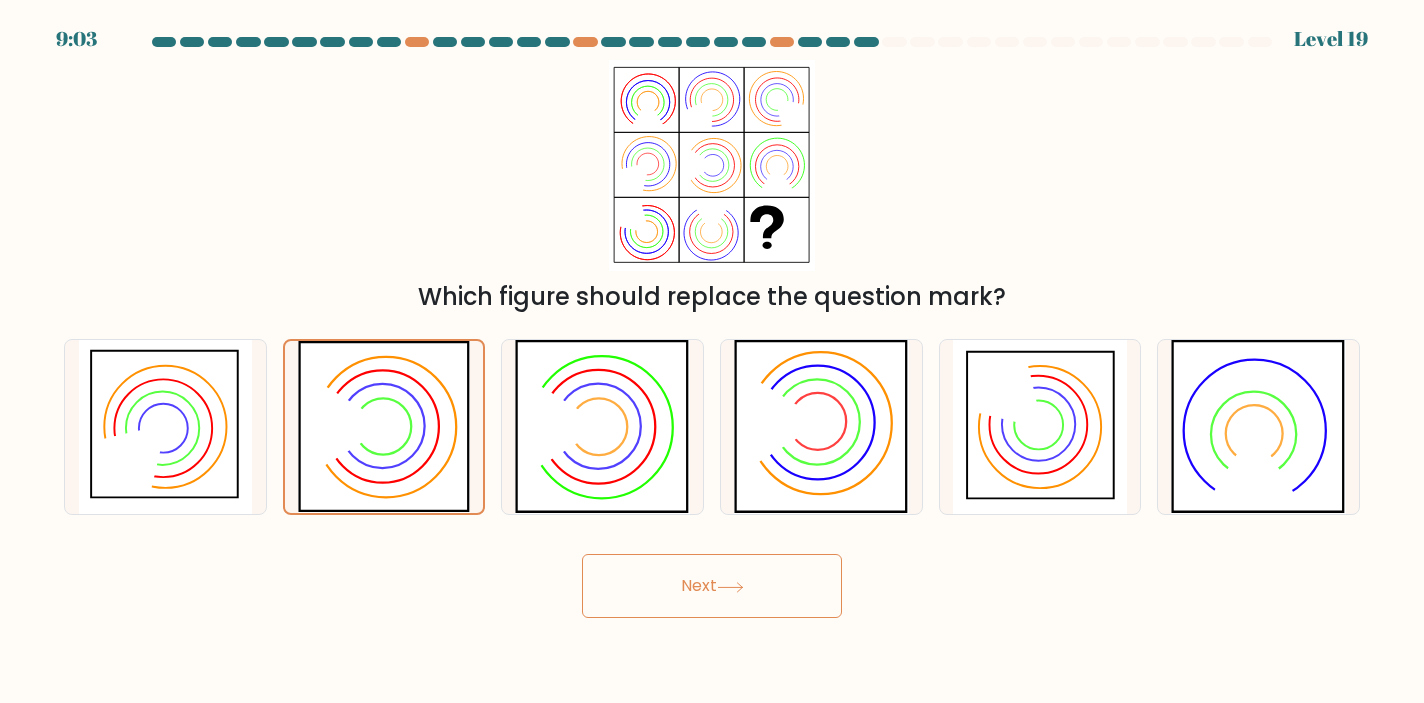click on "Next" at bounding box center [712, 586] 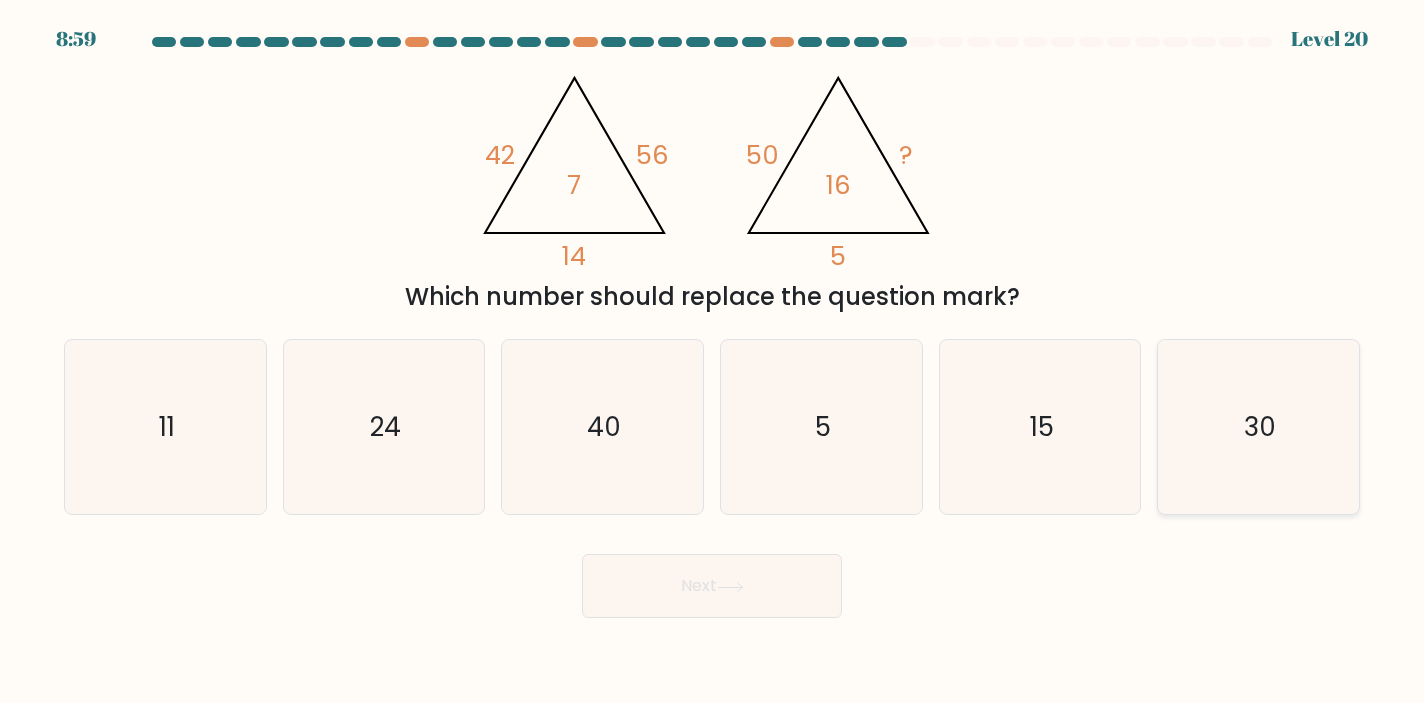 click on "30" 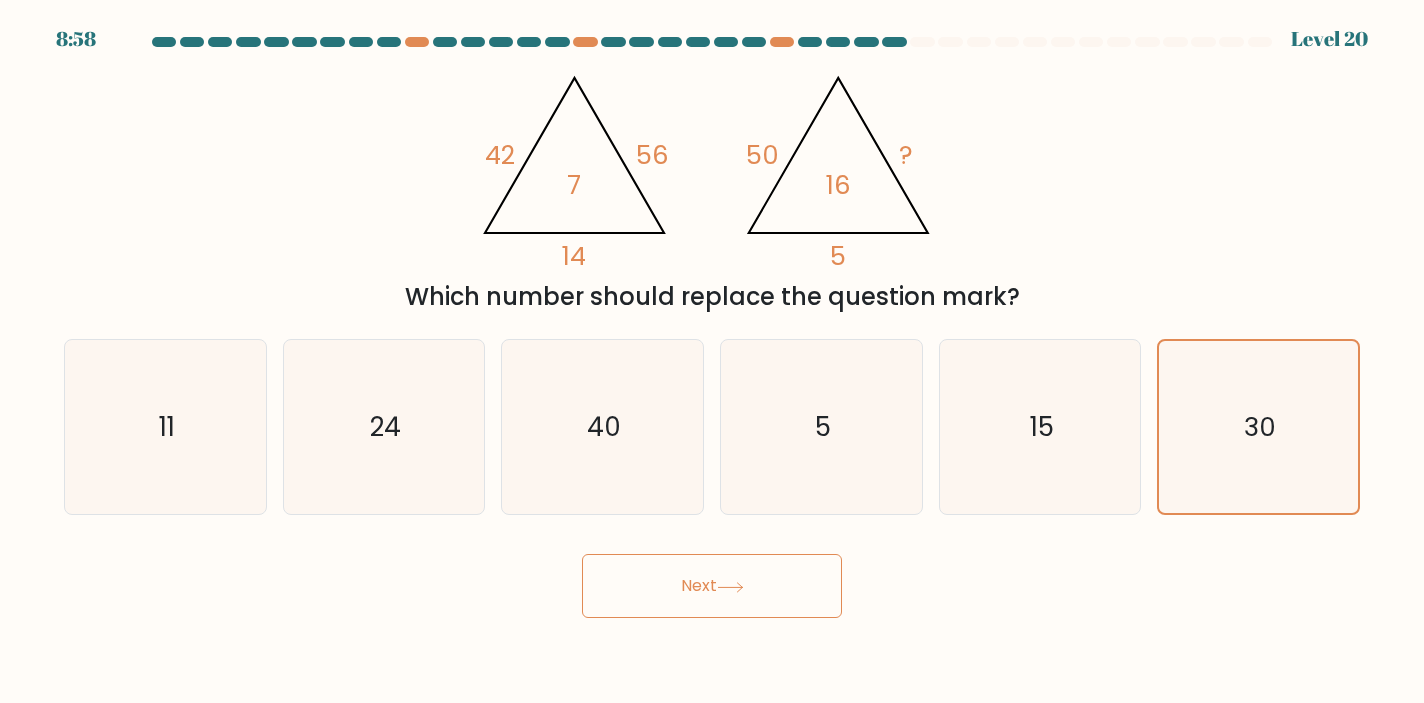 click on "Next" at bounding box center [712, 586] 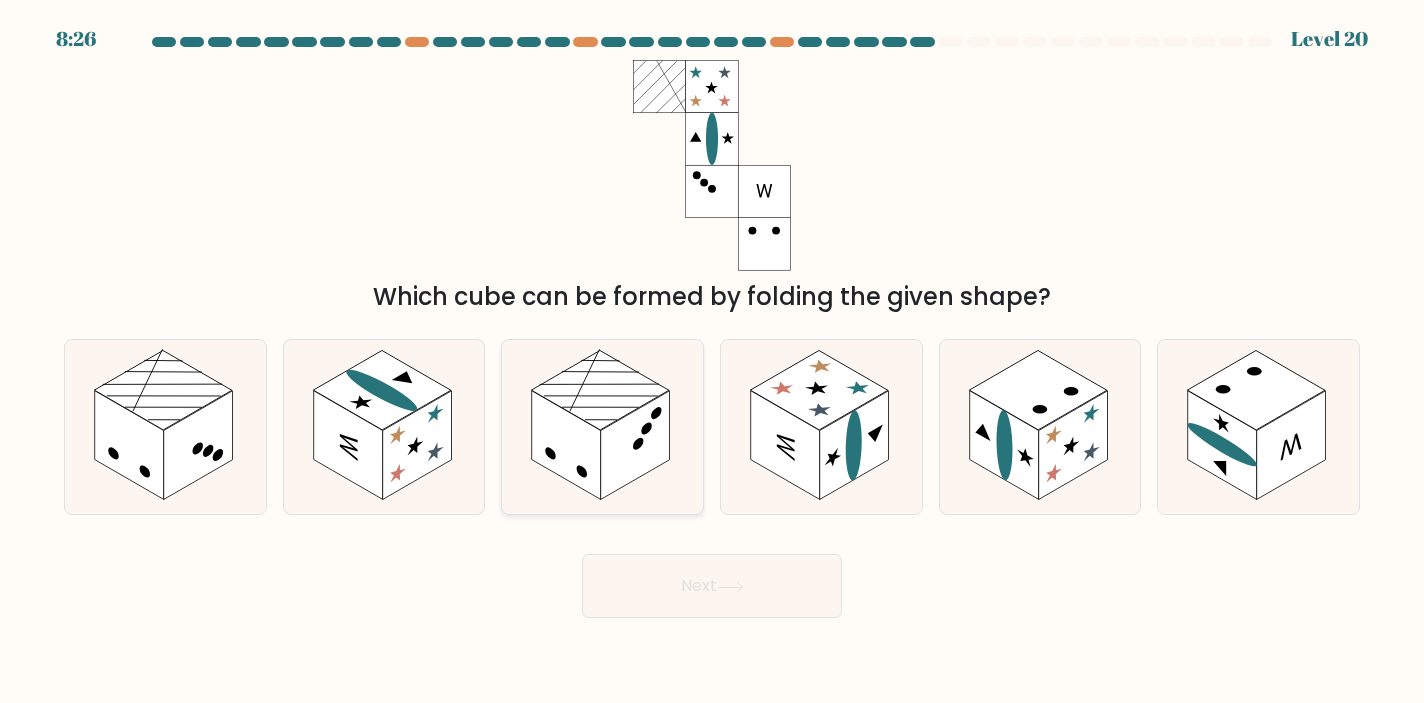 click 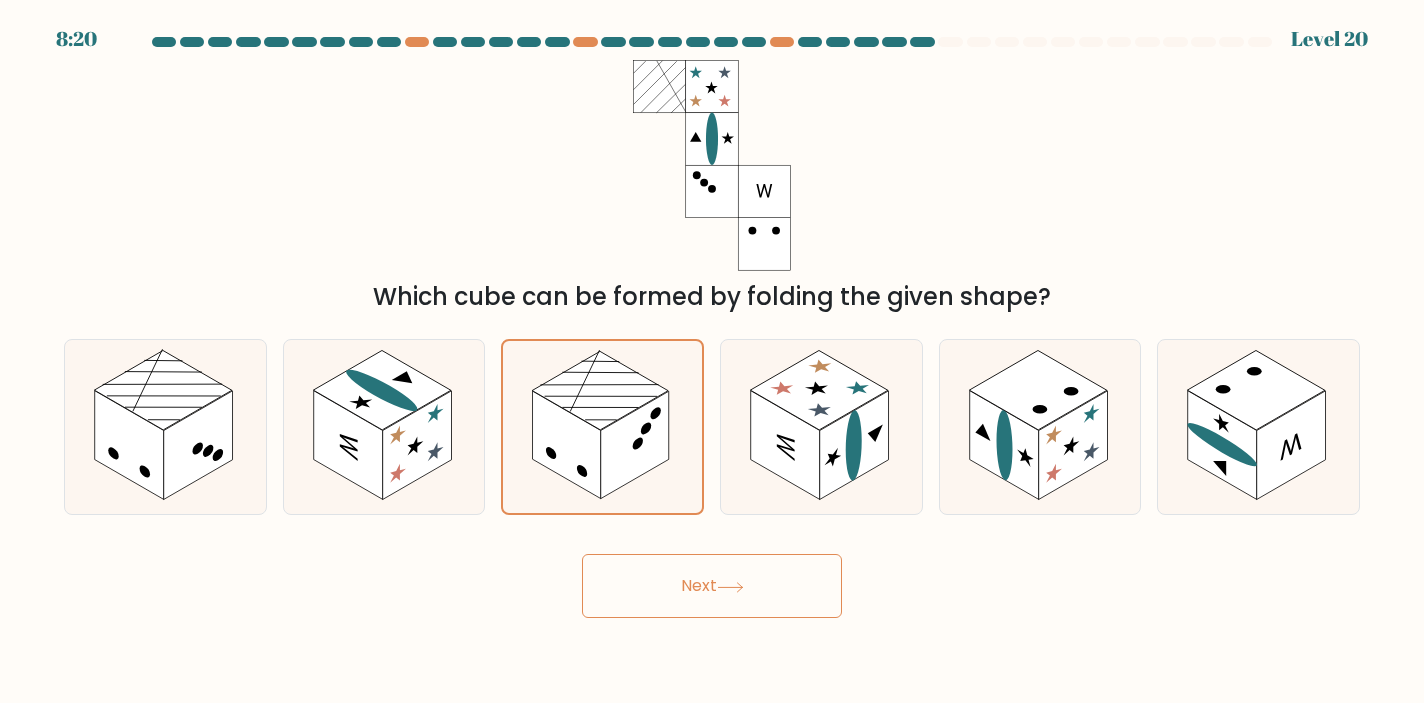 click 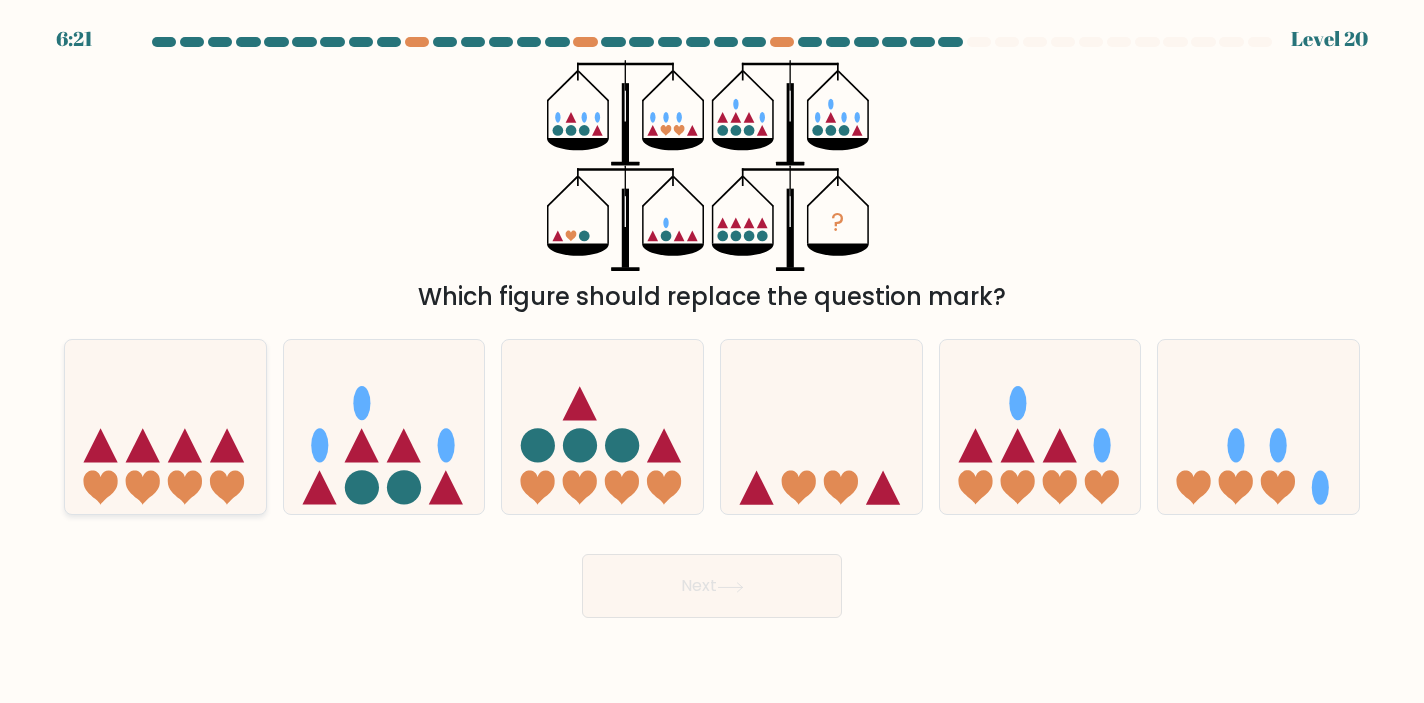 click 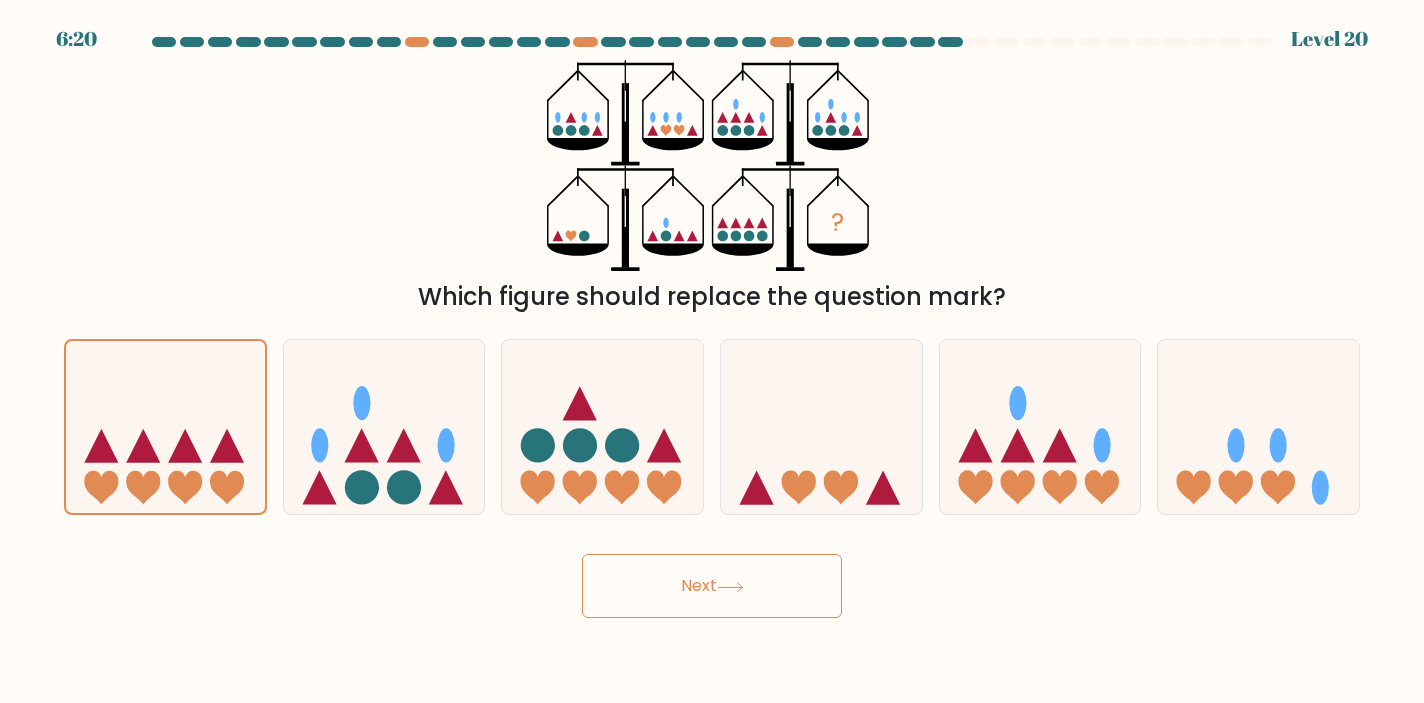 click on "Next" at bounding box center [712, 586] 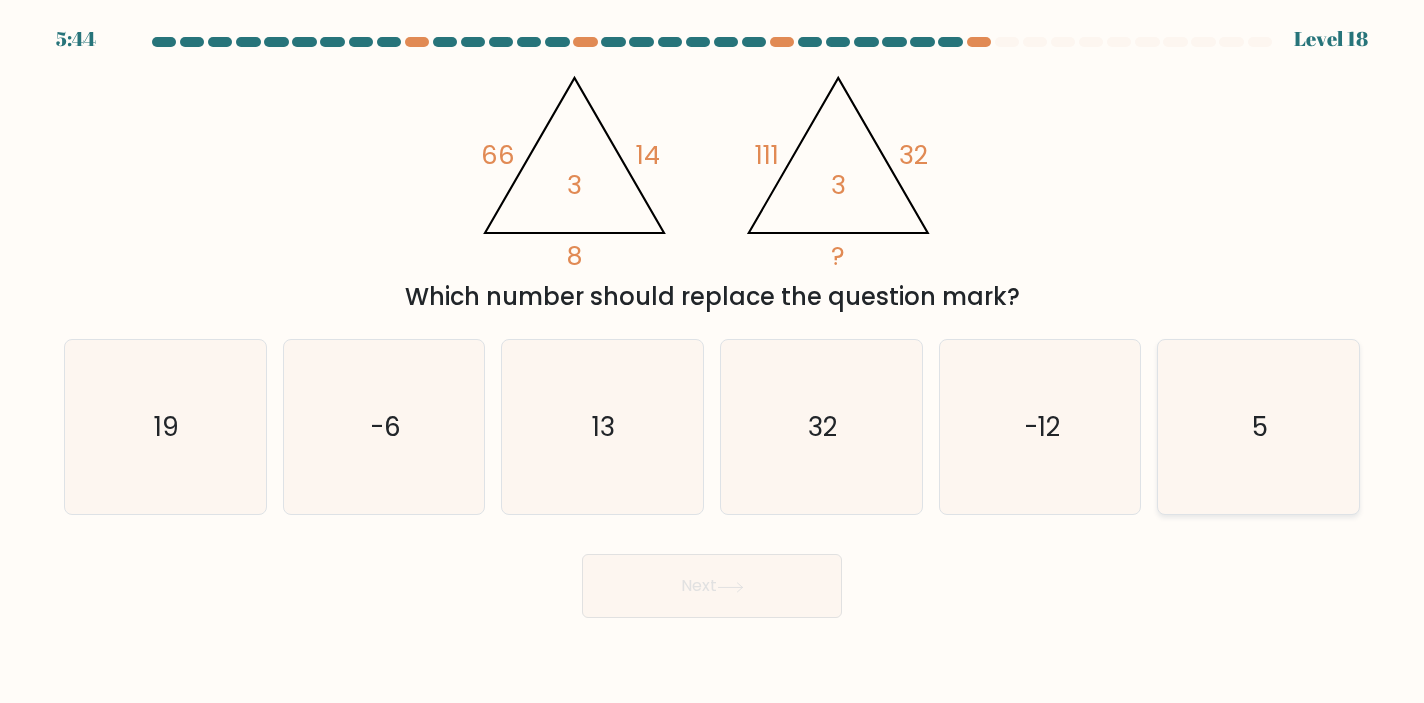 click on "5" 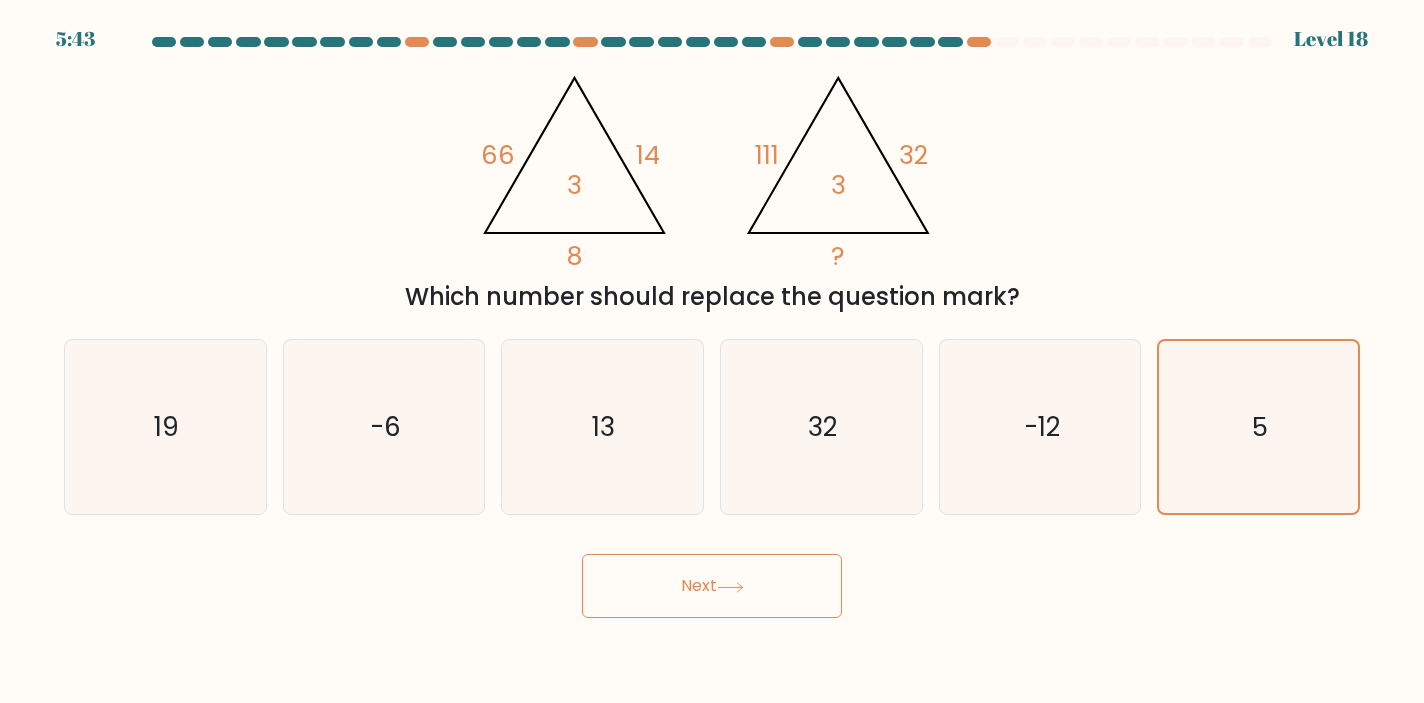 click on "Next" at bounding box center (712, 586) 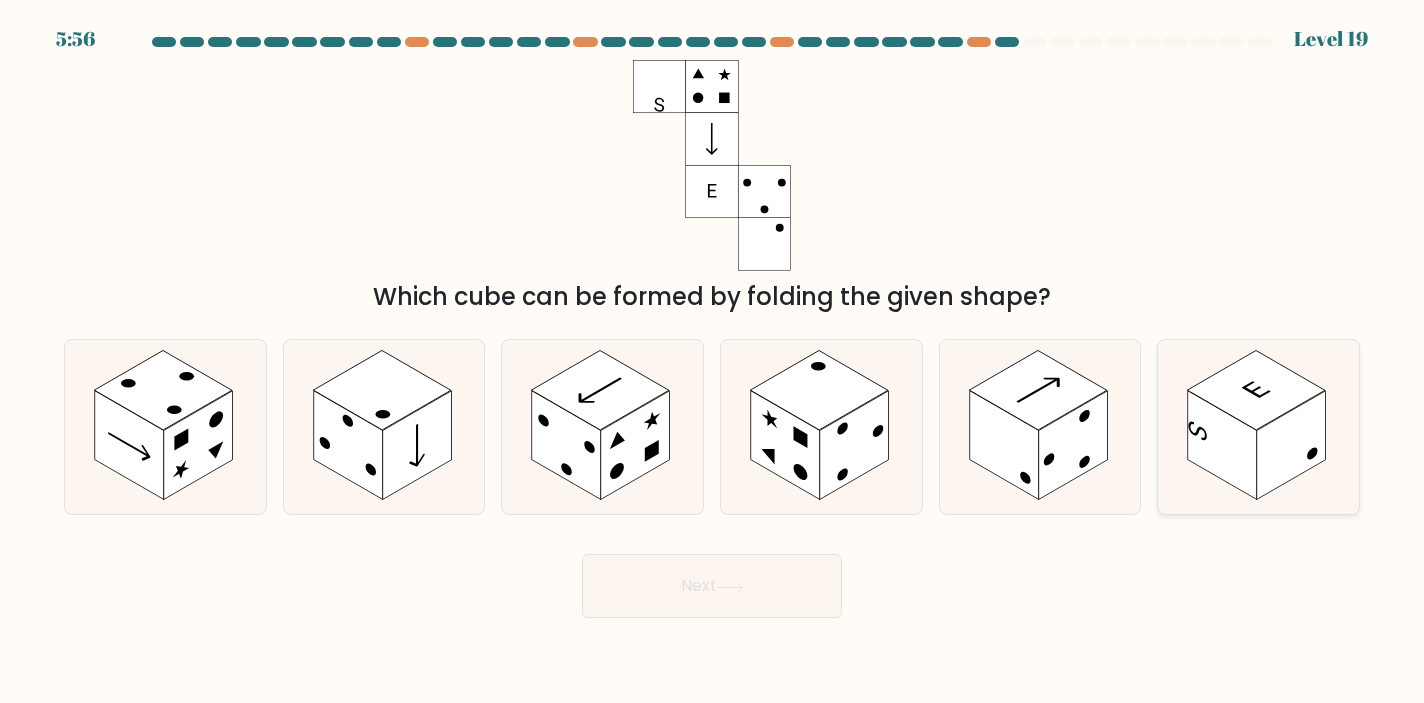 click 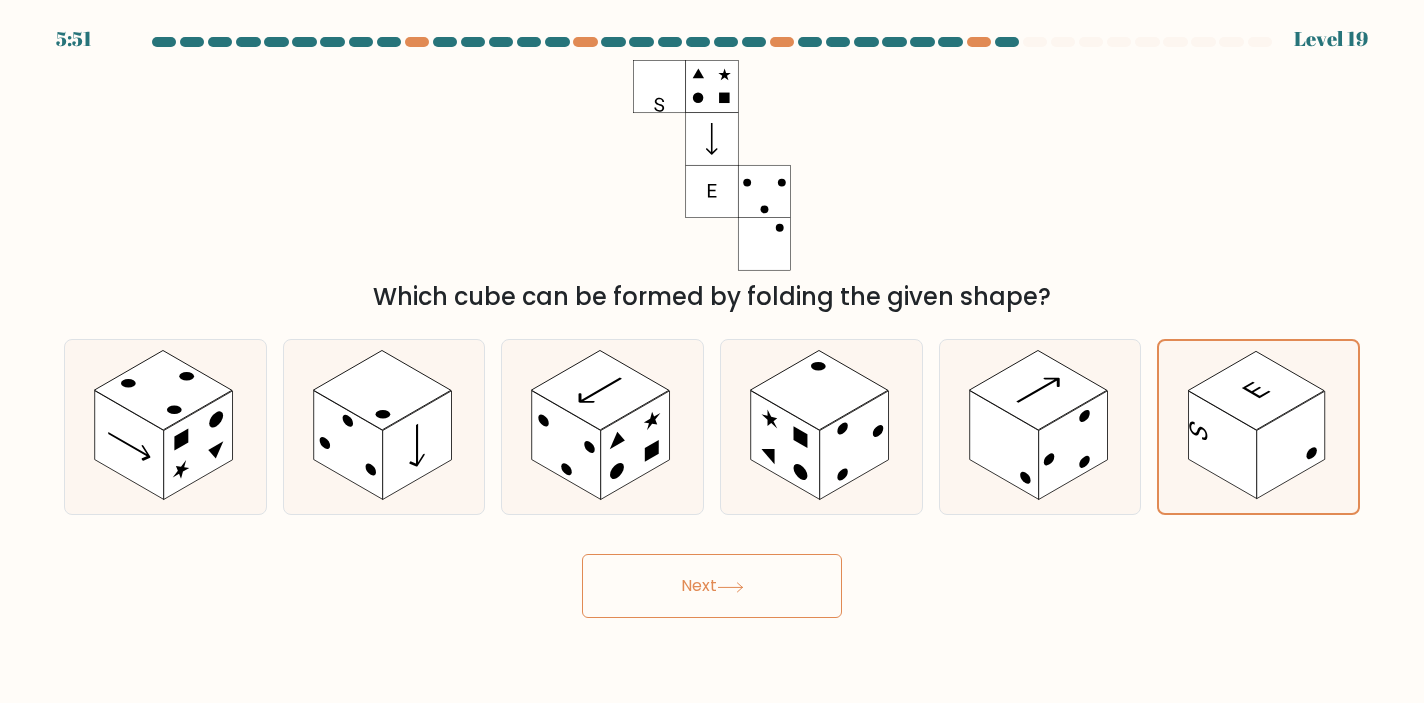 click on "Next" at bounding box center [712, 586] 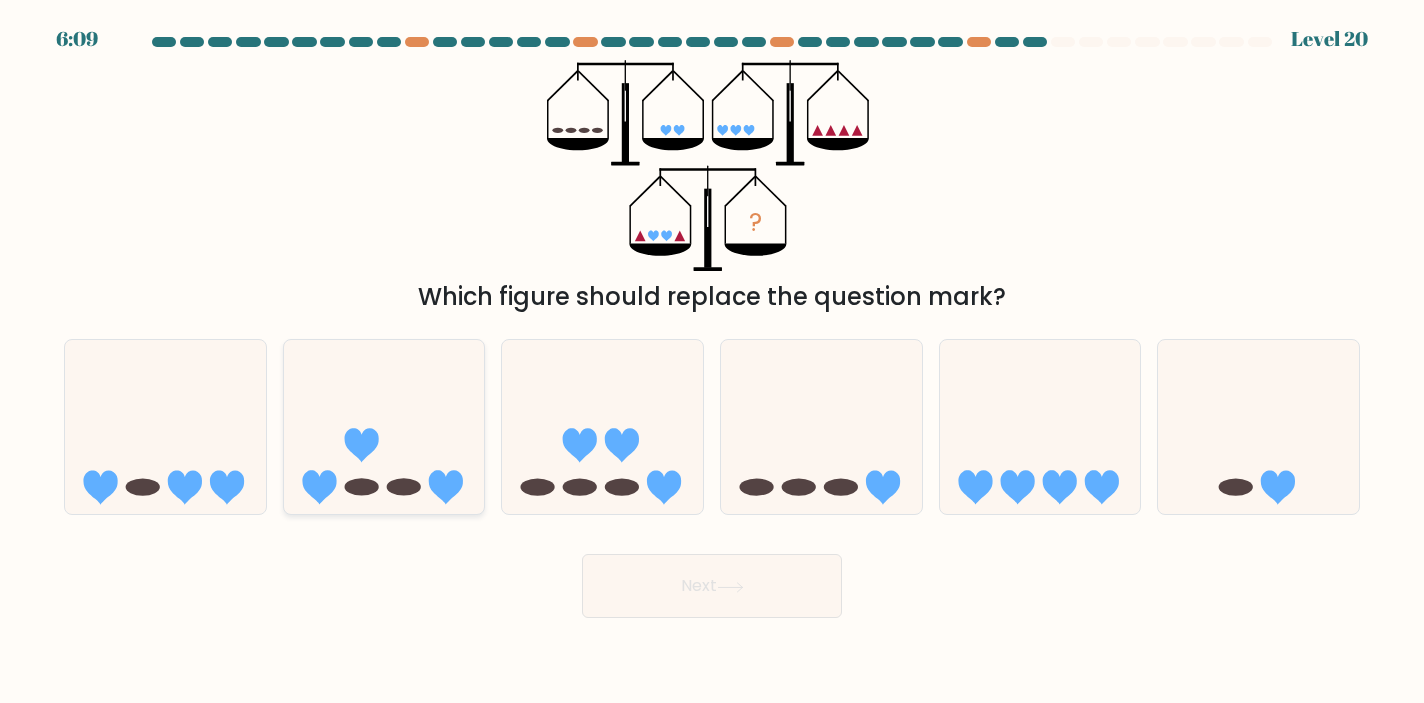 click 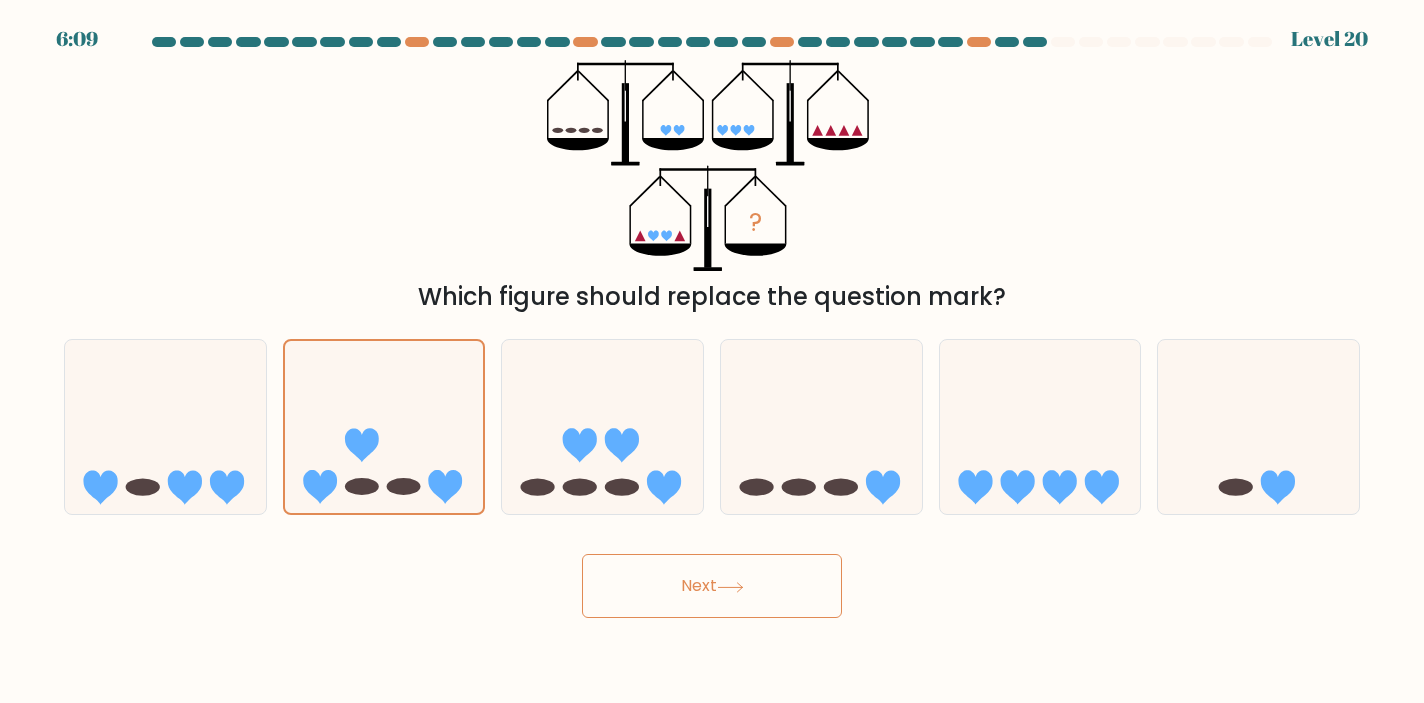 click on "Next" at bounding box center (712, 586) 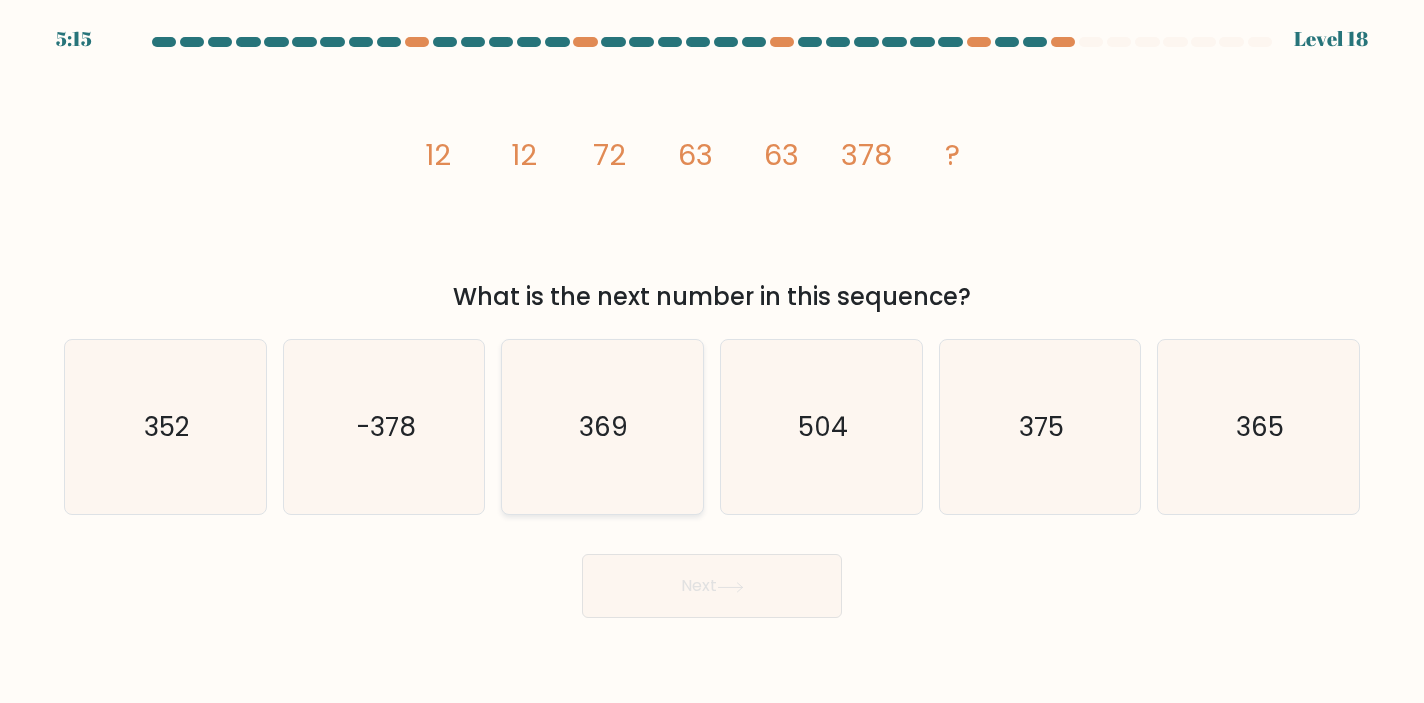 click on "369" 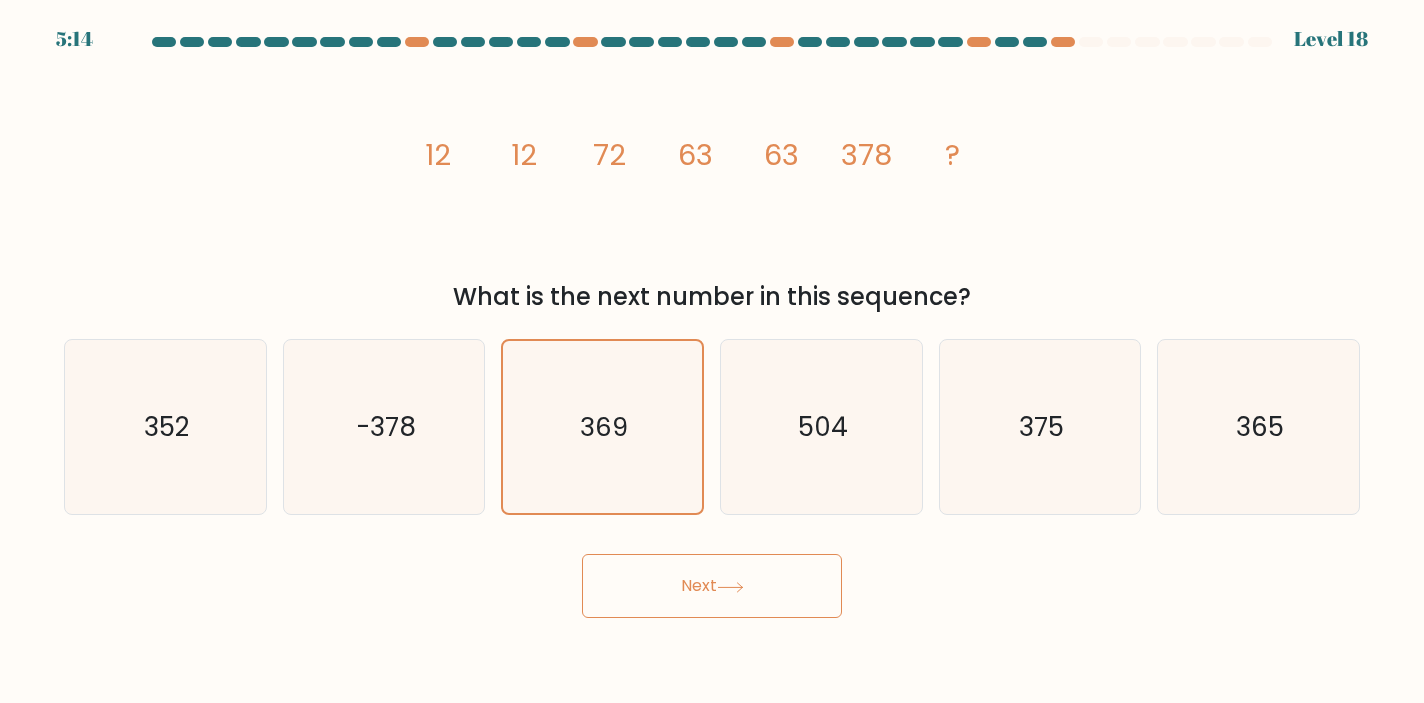 click 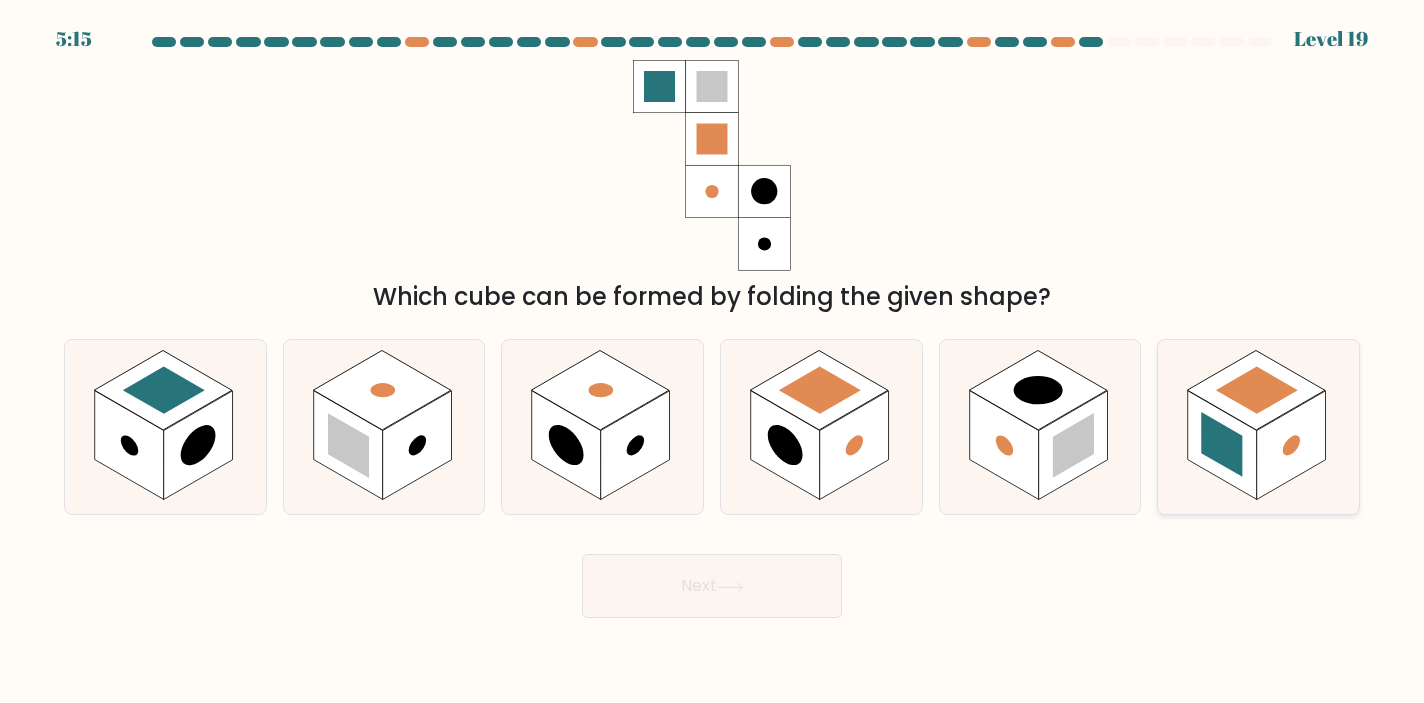 click 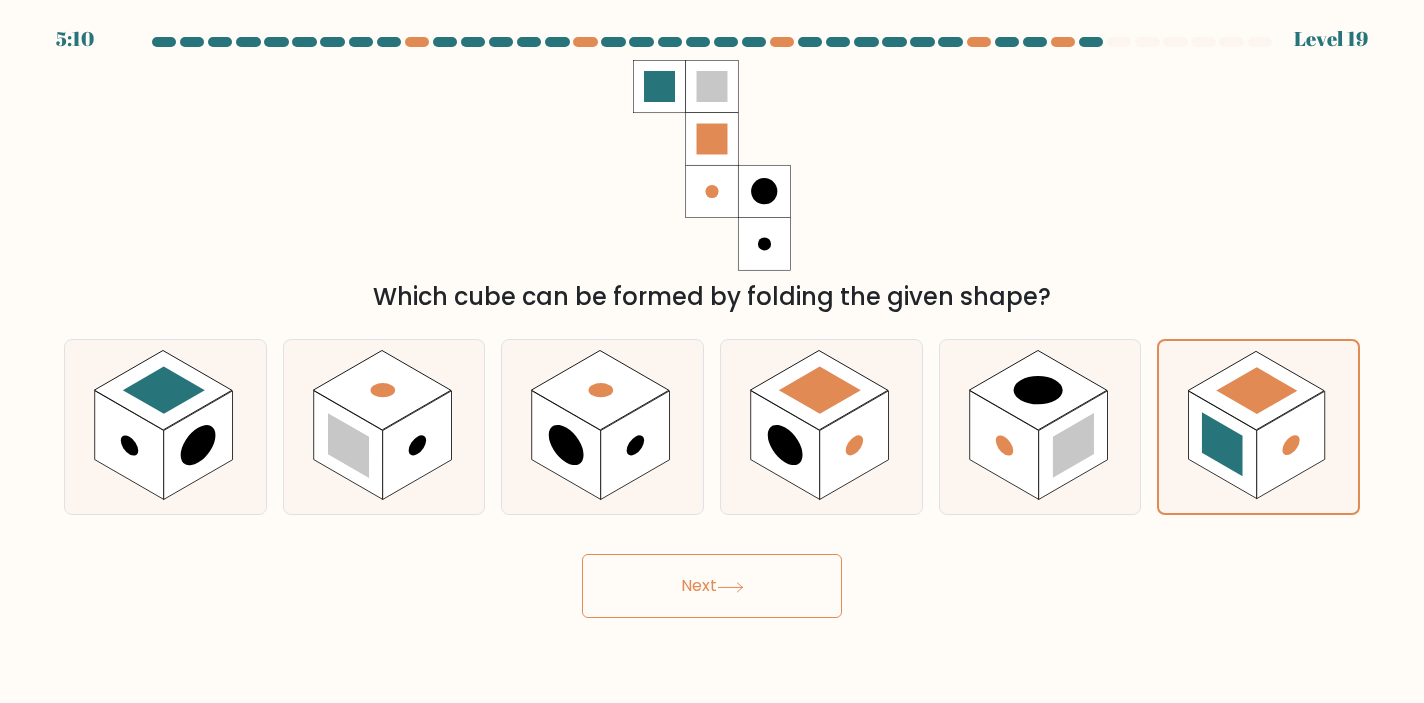 click on "Next" at bounding box center [712, 586] 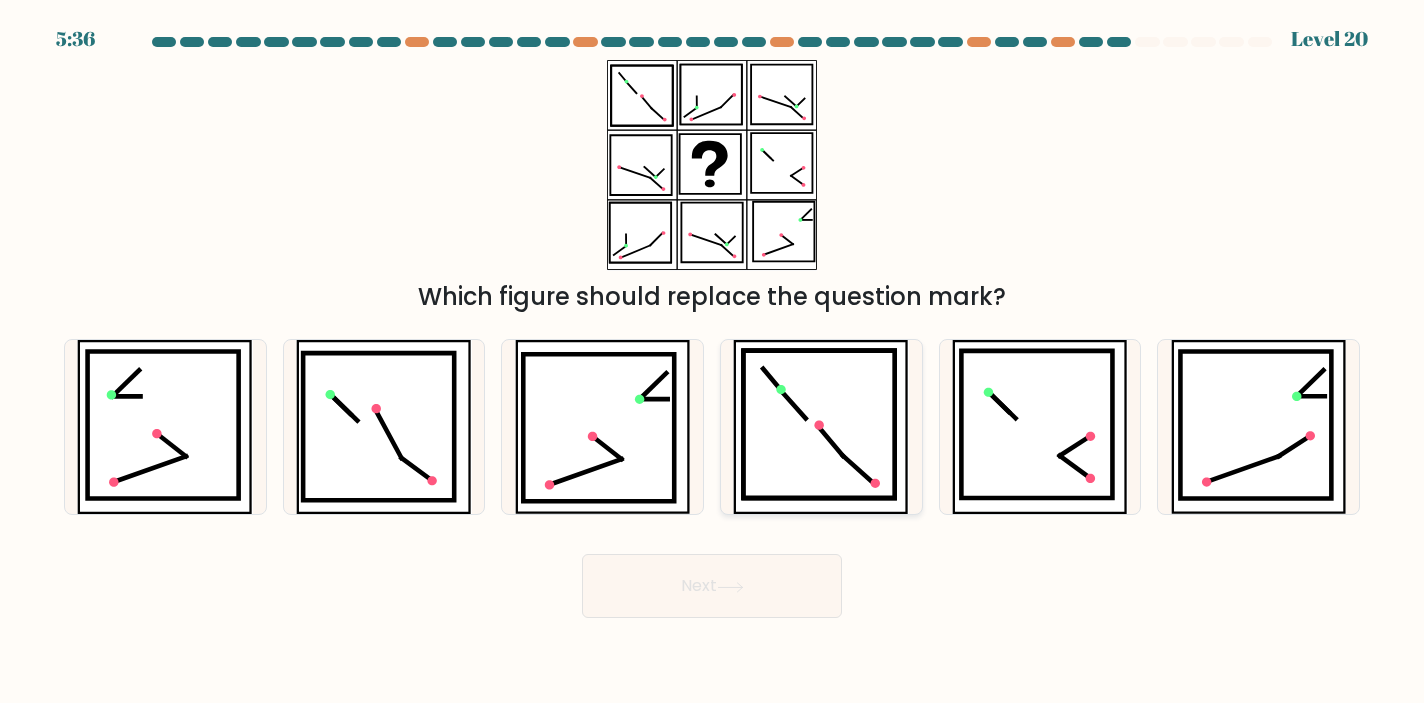 click 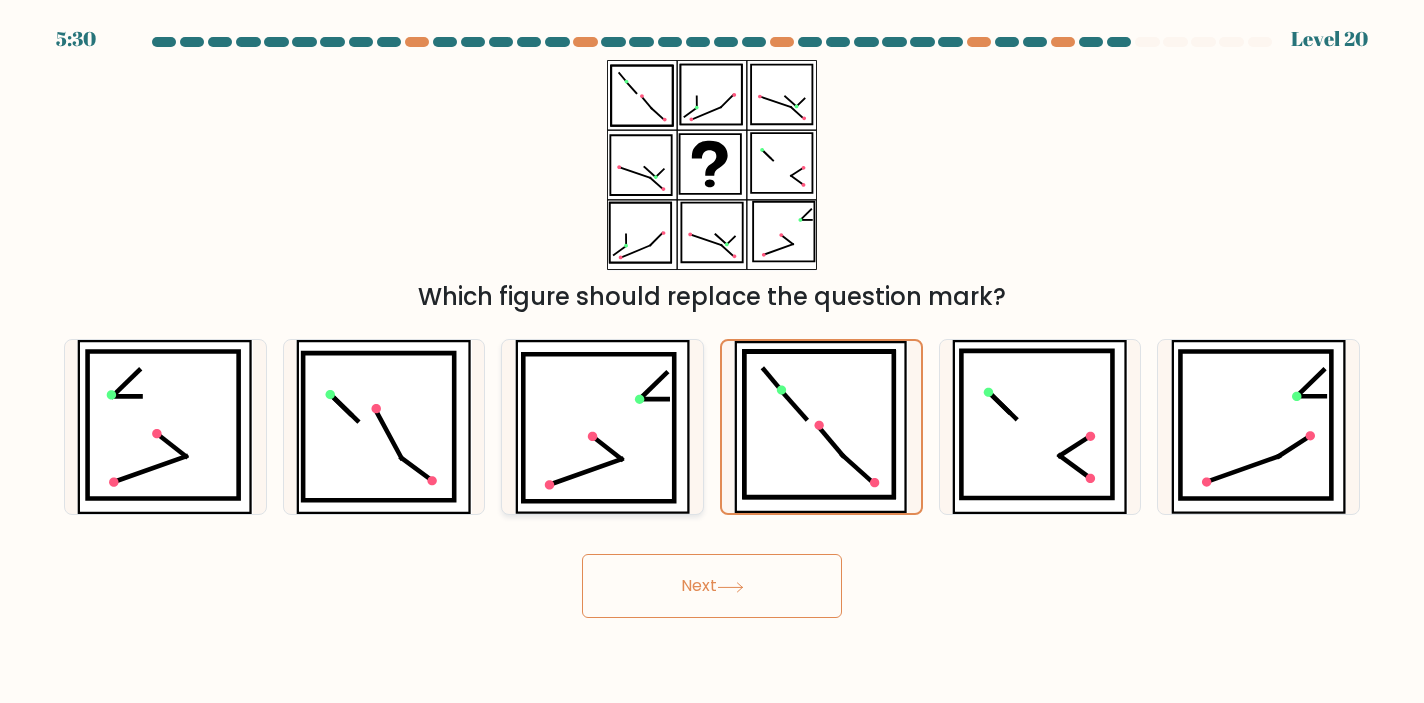 click 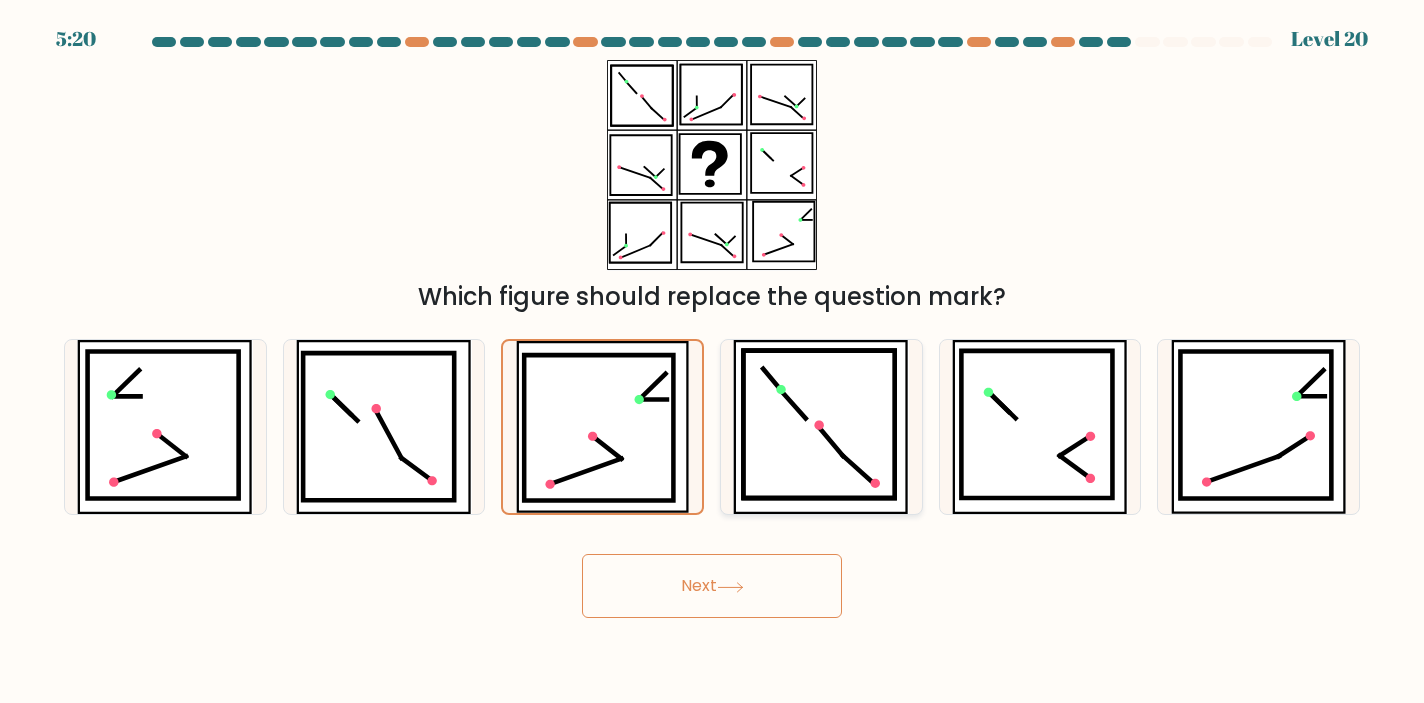 click 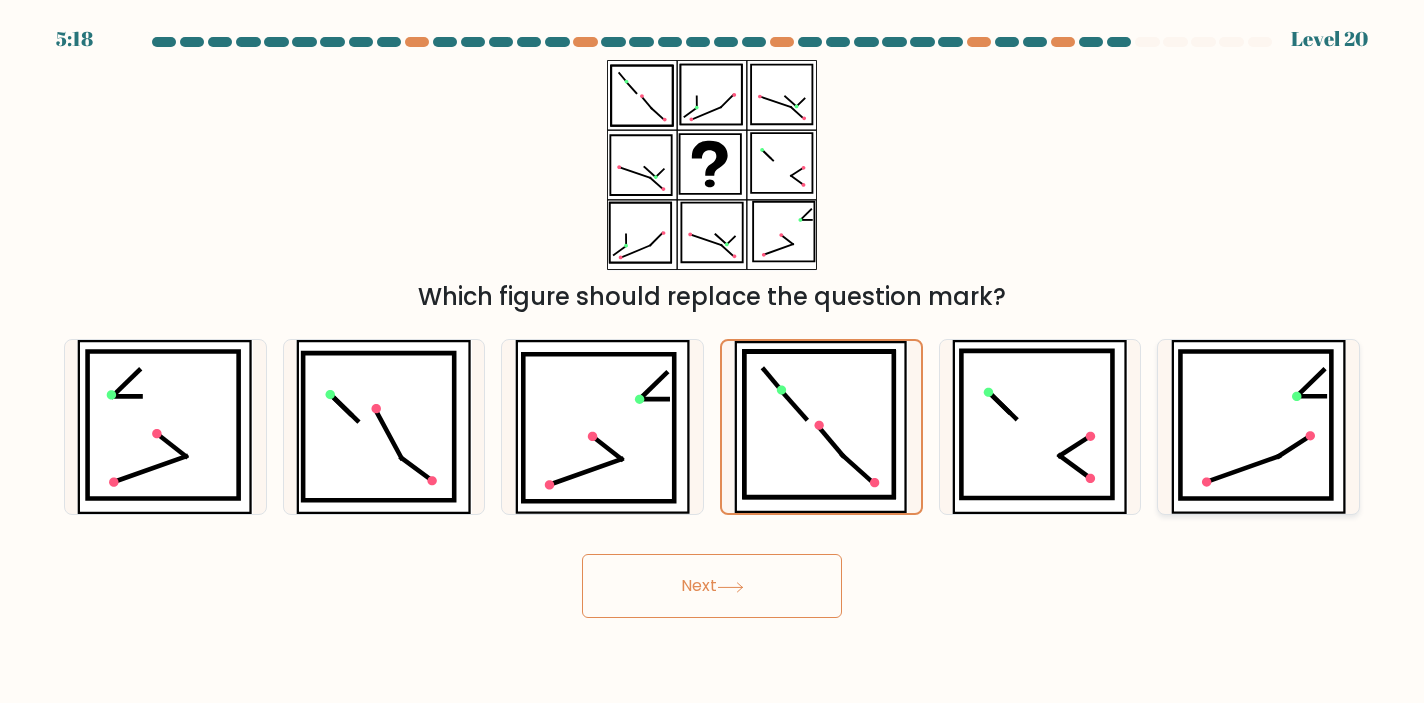 click 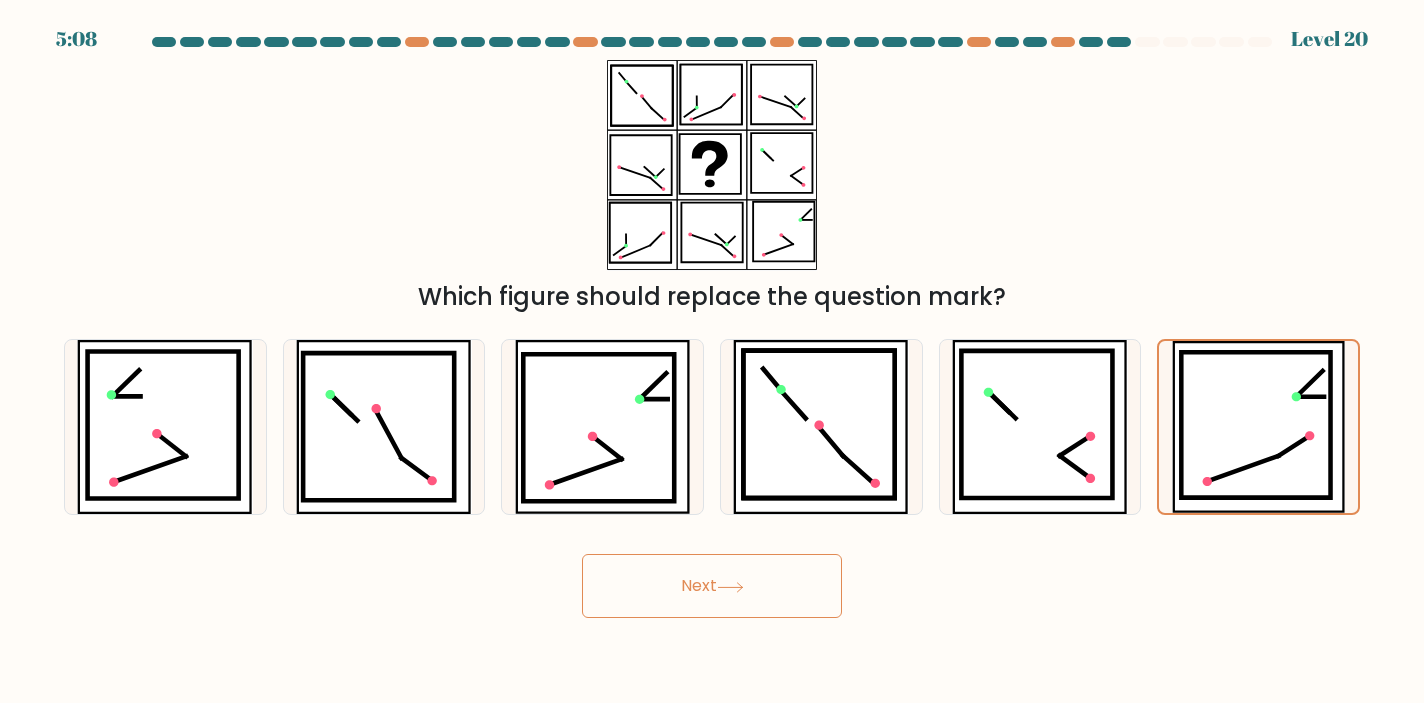 click on "Next" at bounding box center [712, 586] 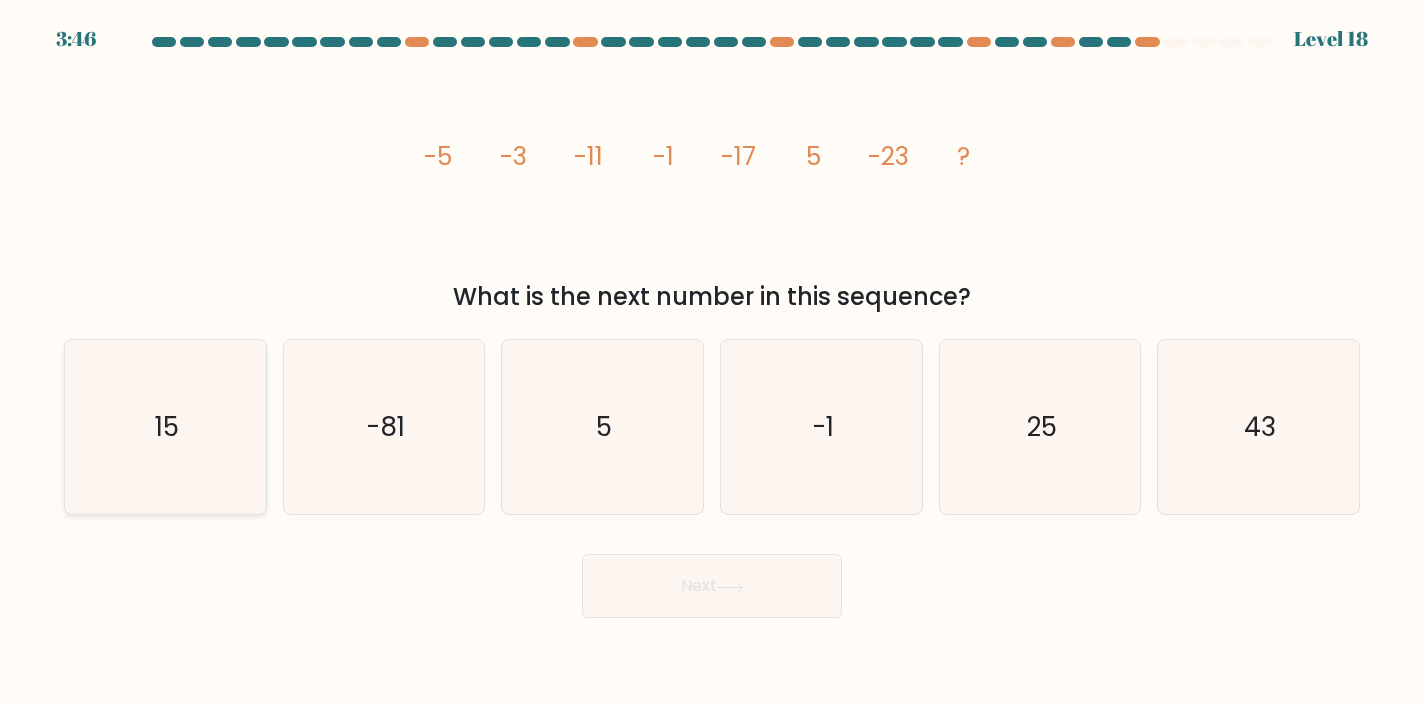 click on "15" 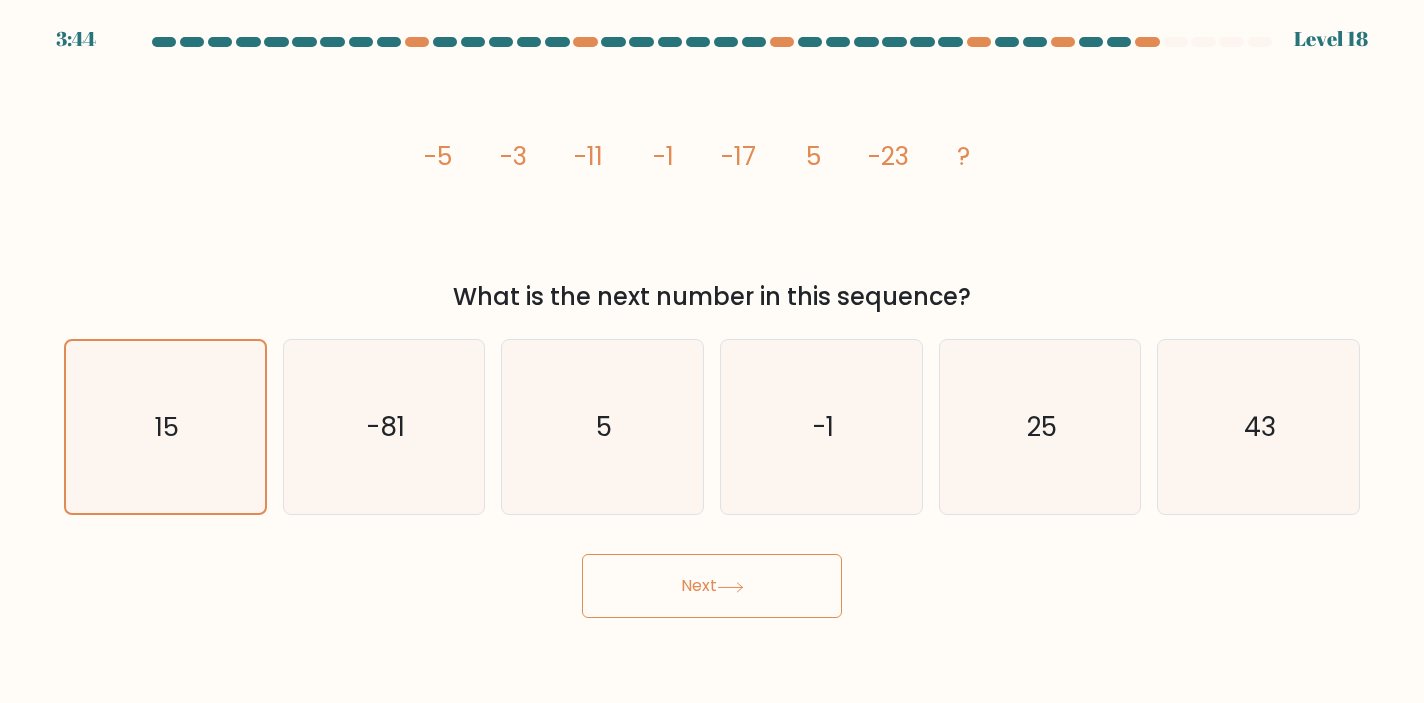 click 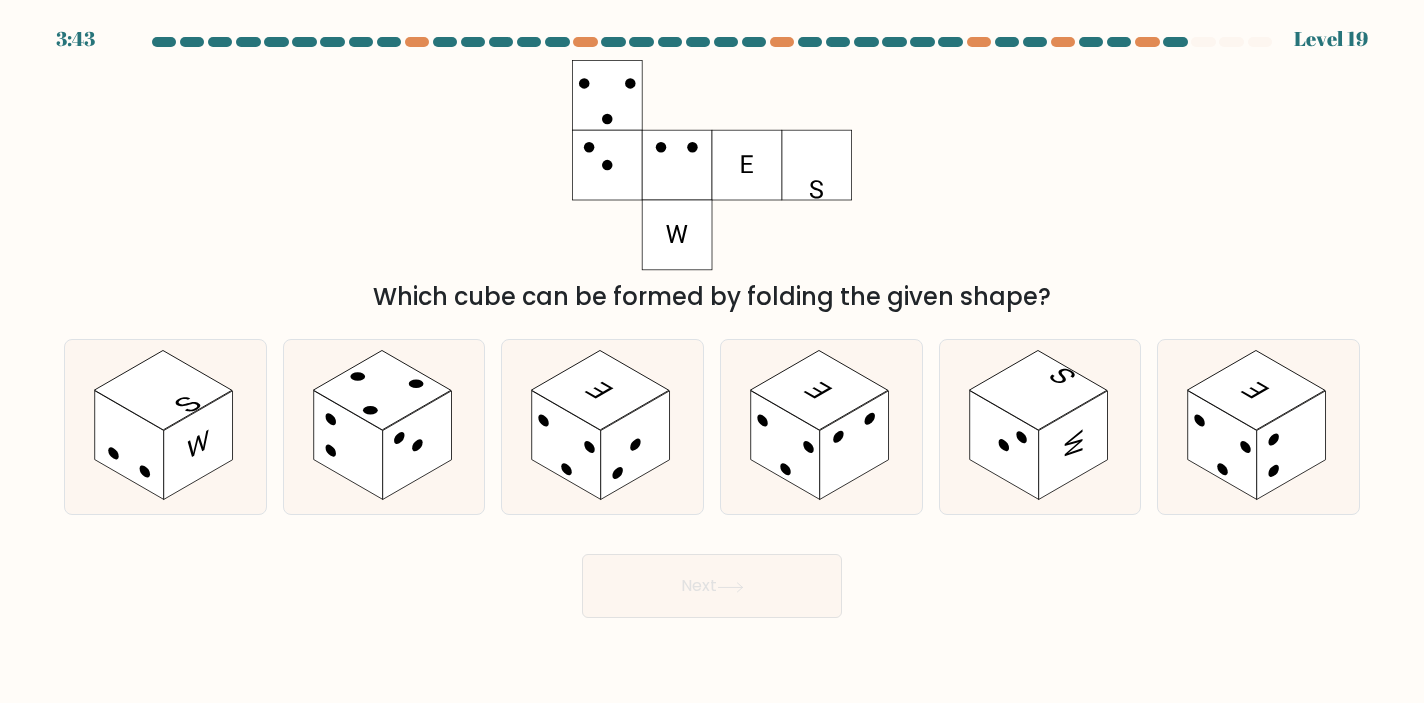 click on "a.
b.
c." at bounding box center (712, 419) 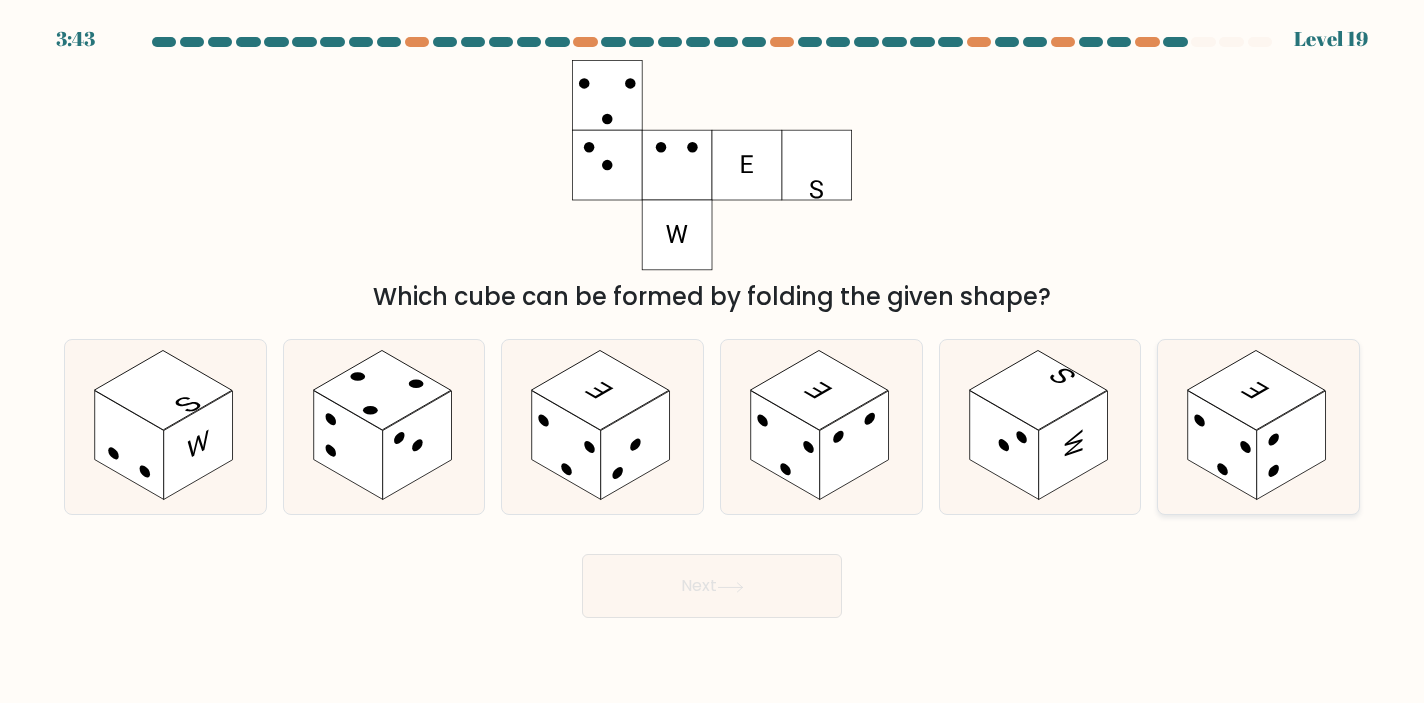 click 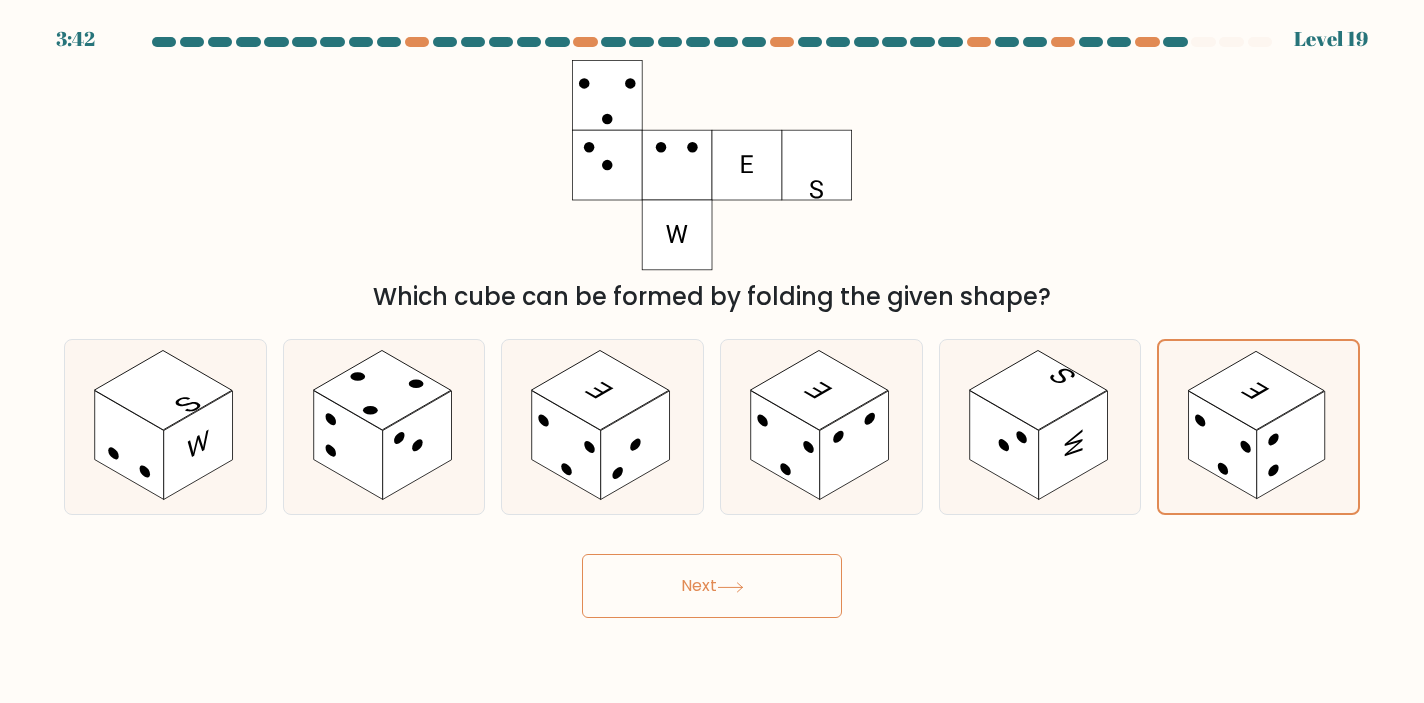 click on "Next" at bounding box center (712, 586) 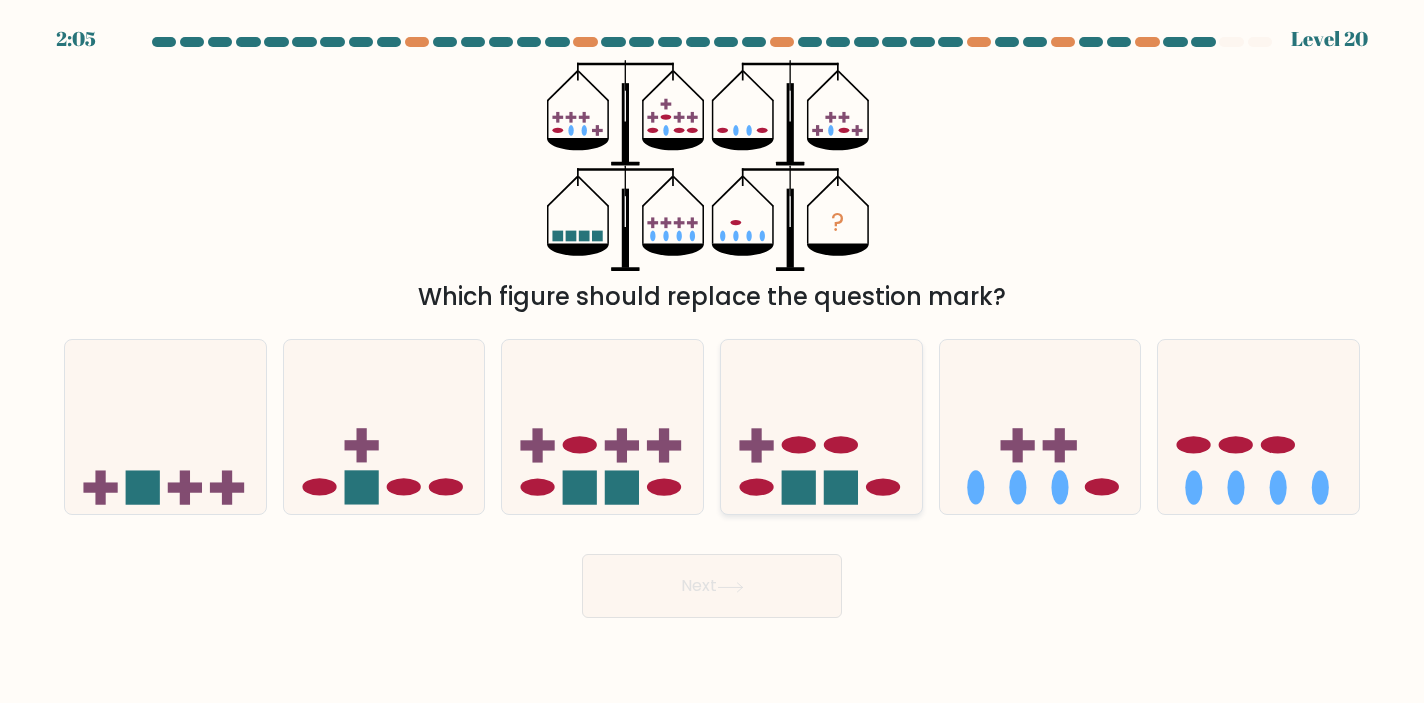 click 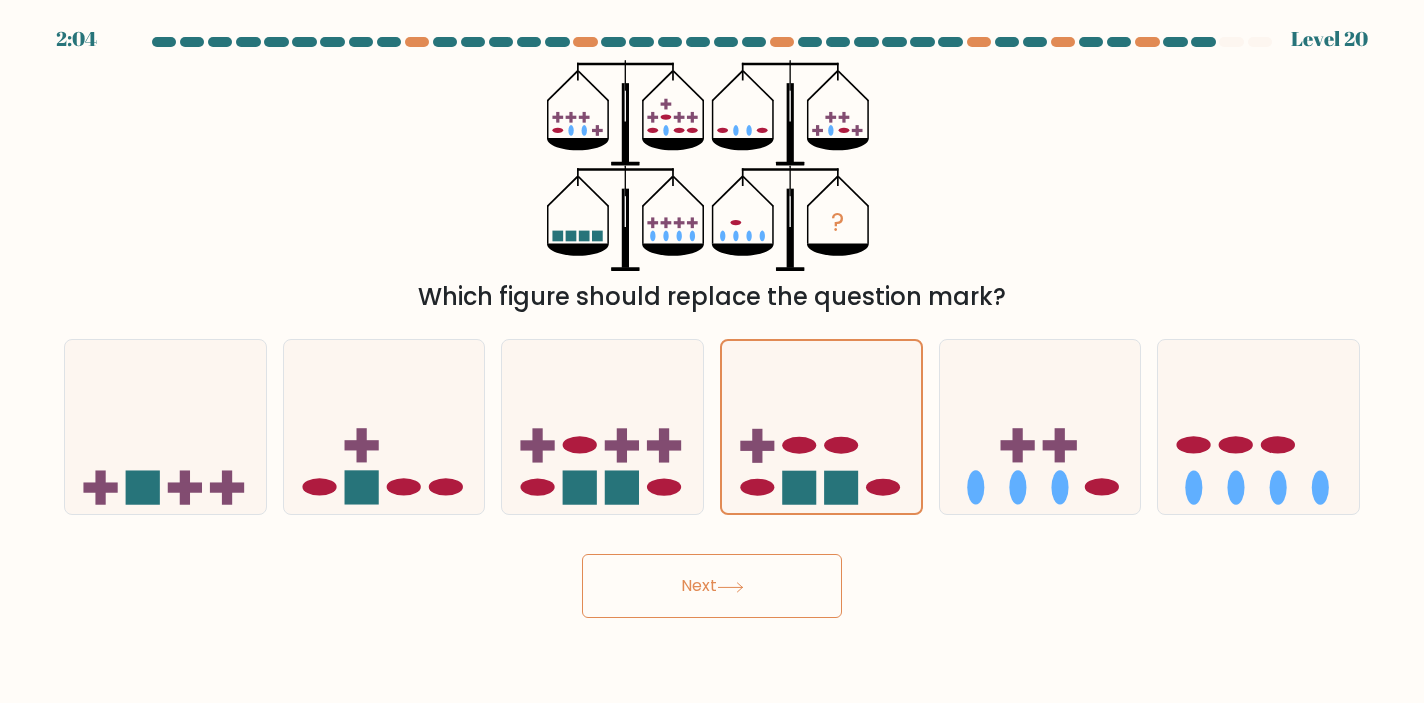 click on "Next" at bounding box center (712, 586) 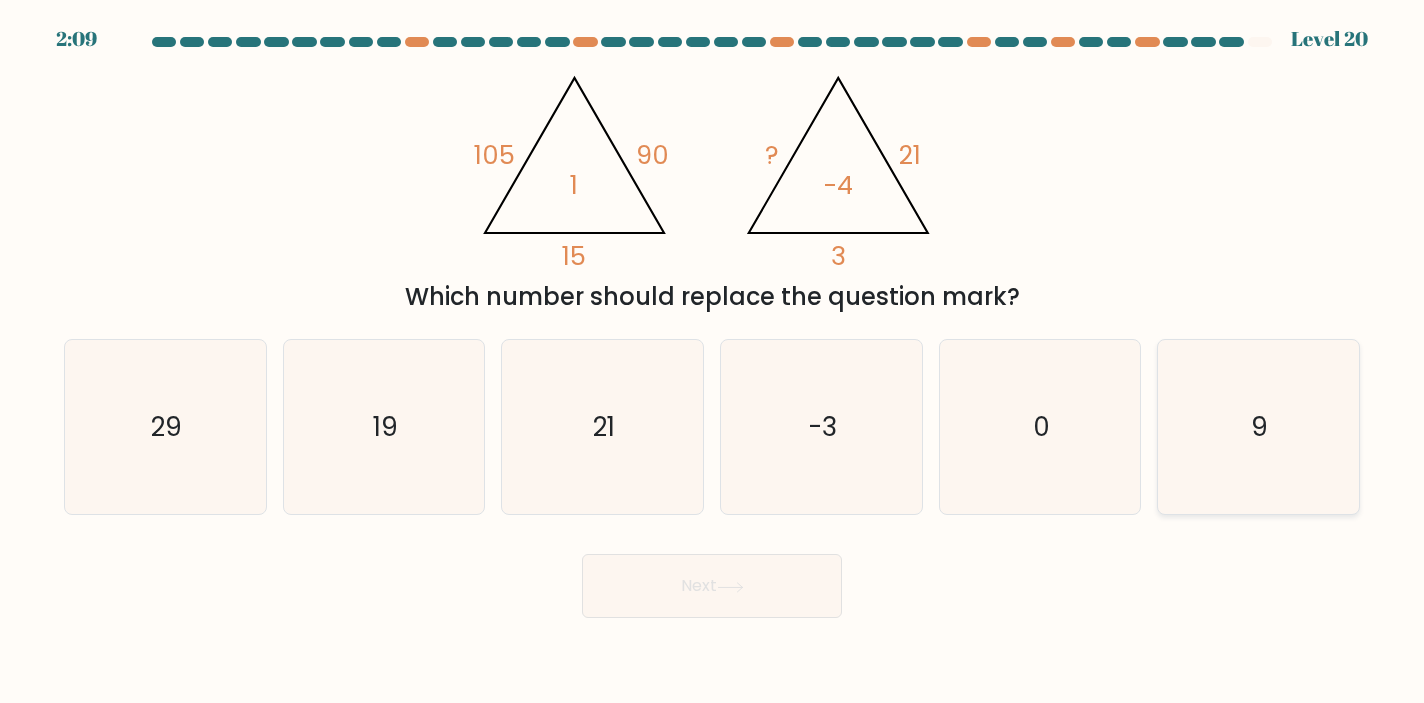 click on "9" 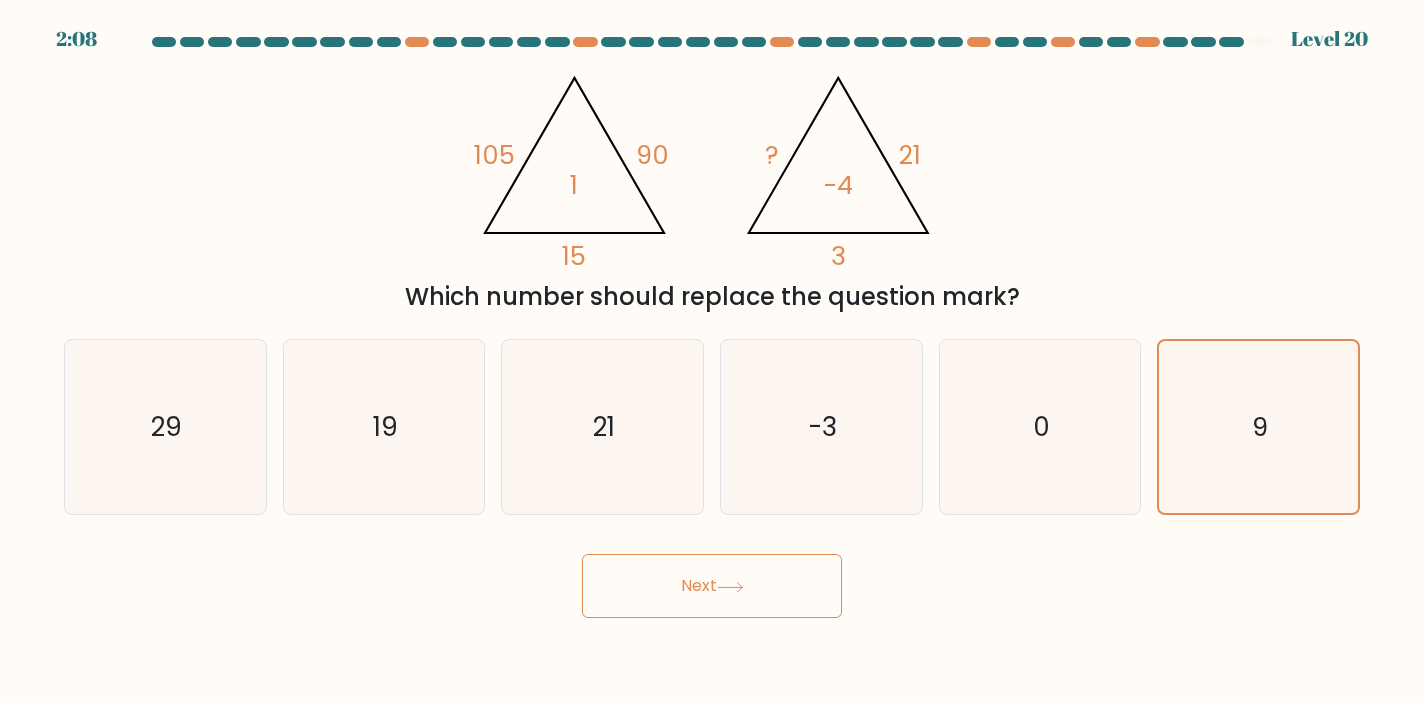 click on "Next" at bounding box center [712, 586] 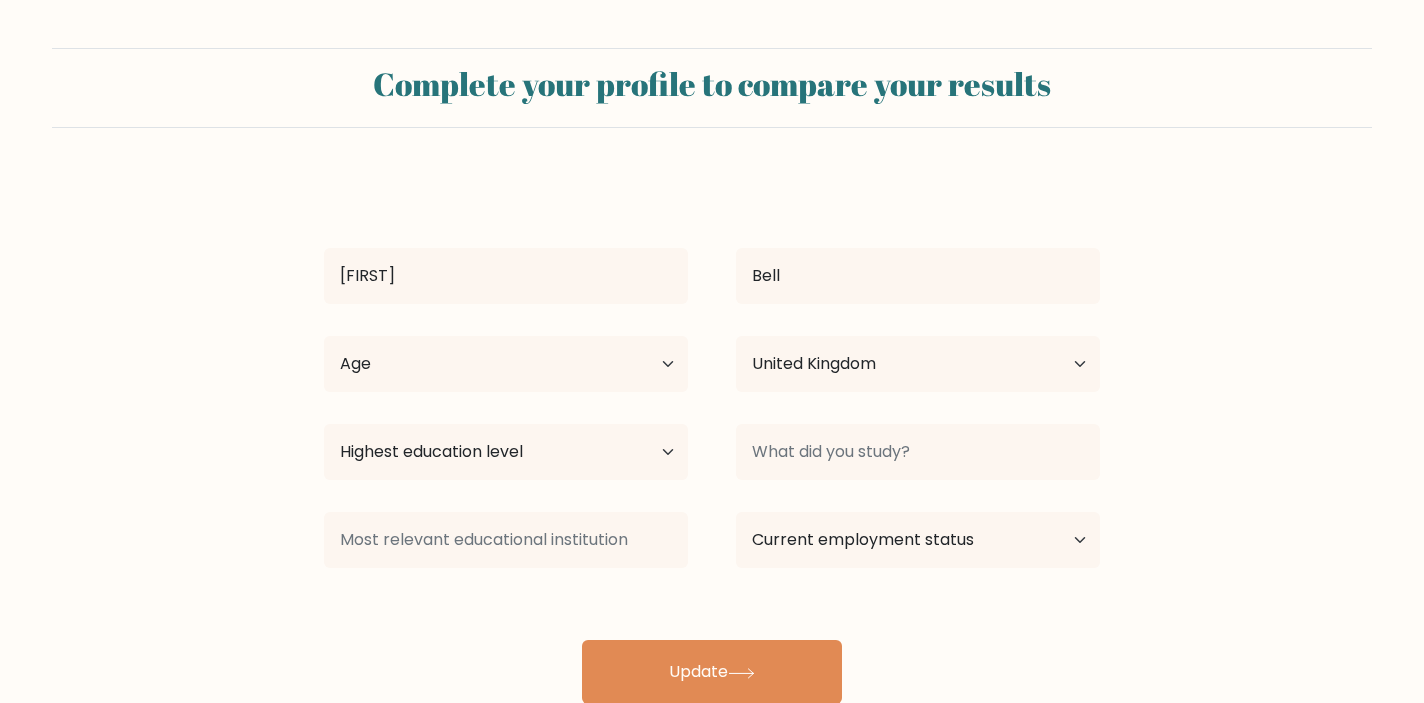 select on "GB" 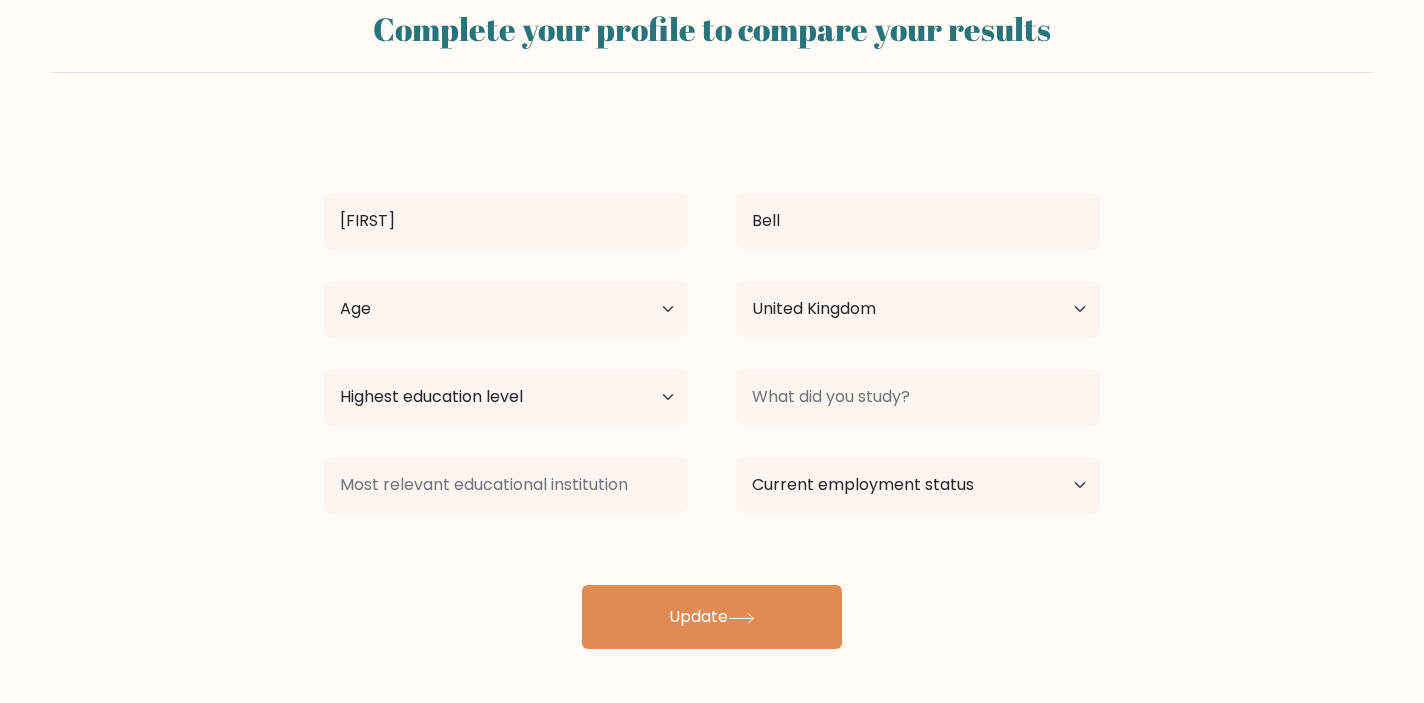 scroll, scrollTop: 55, scrollLeft: 0, axis: vertical 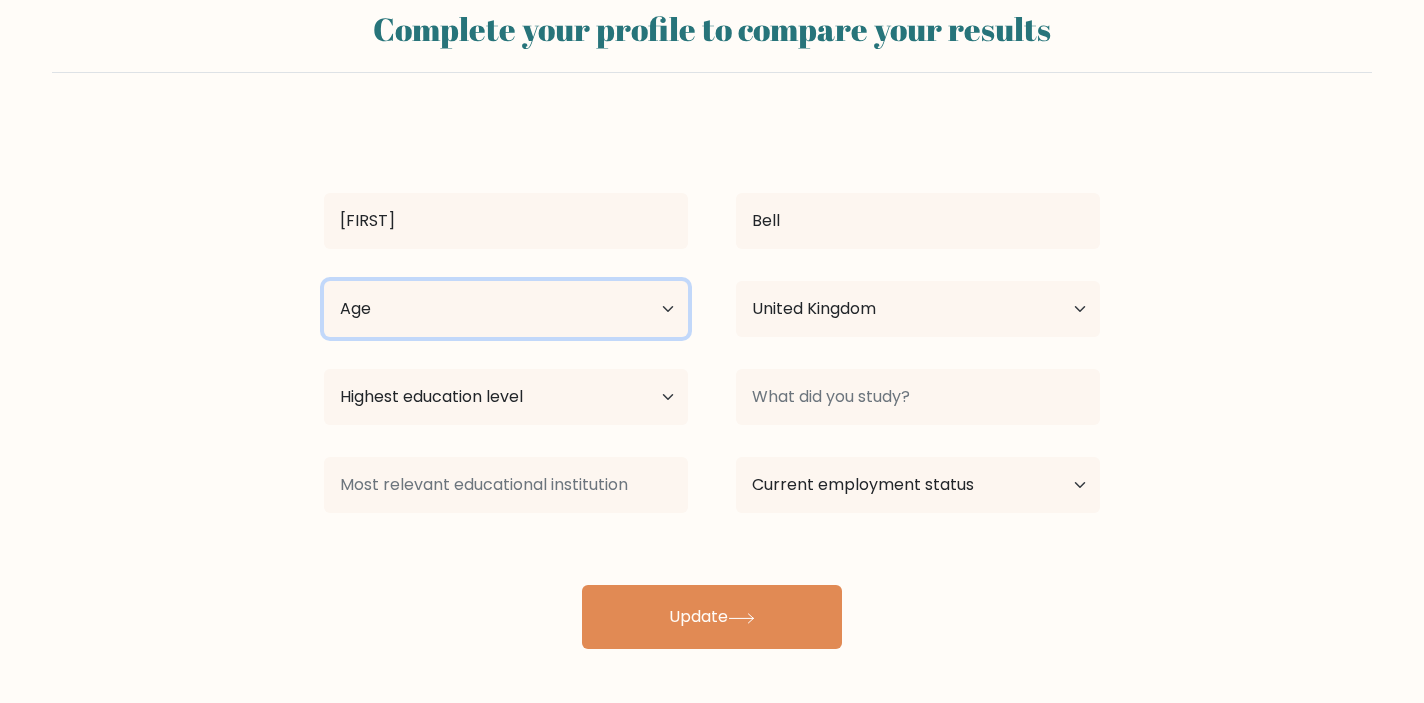 select on "18_24" 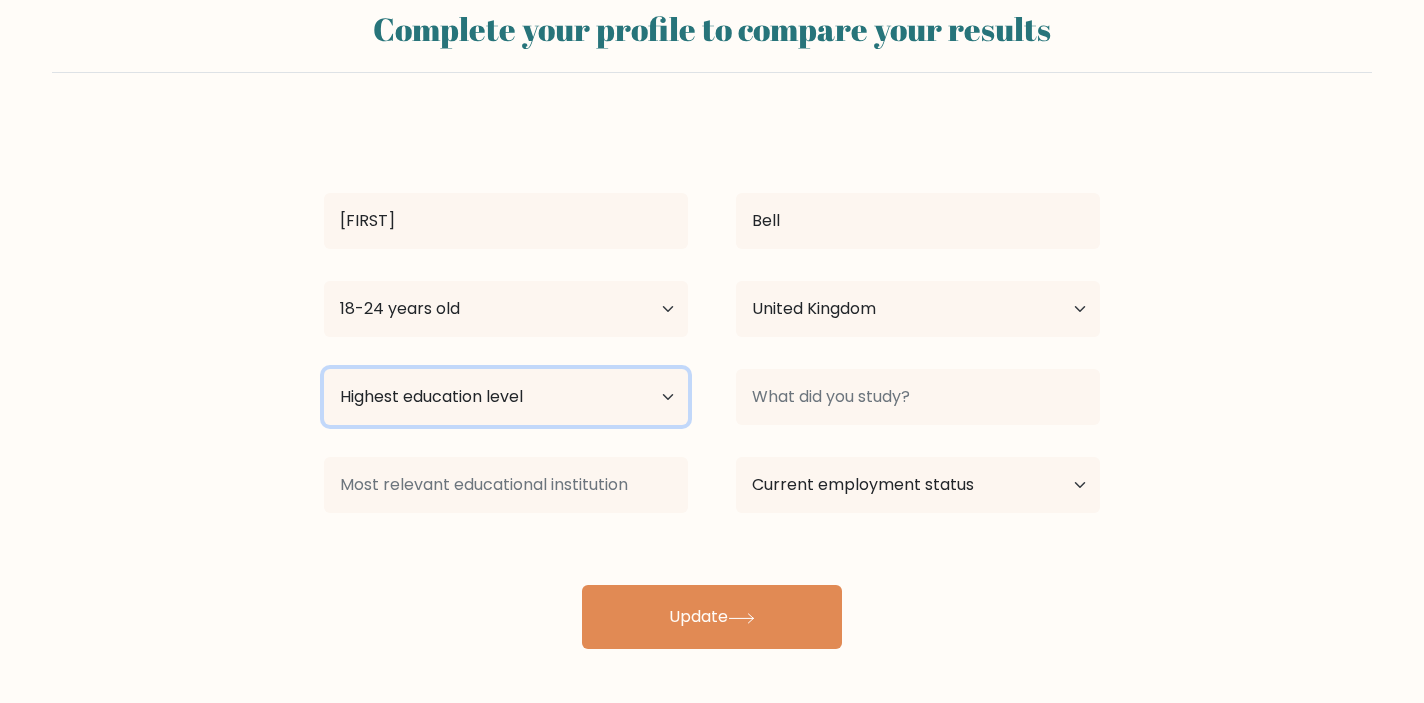 select on "masters_degree" 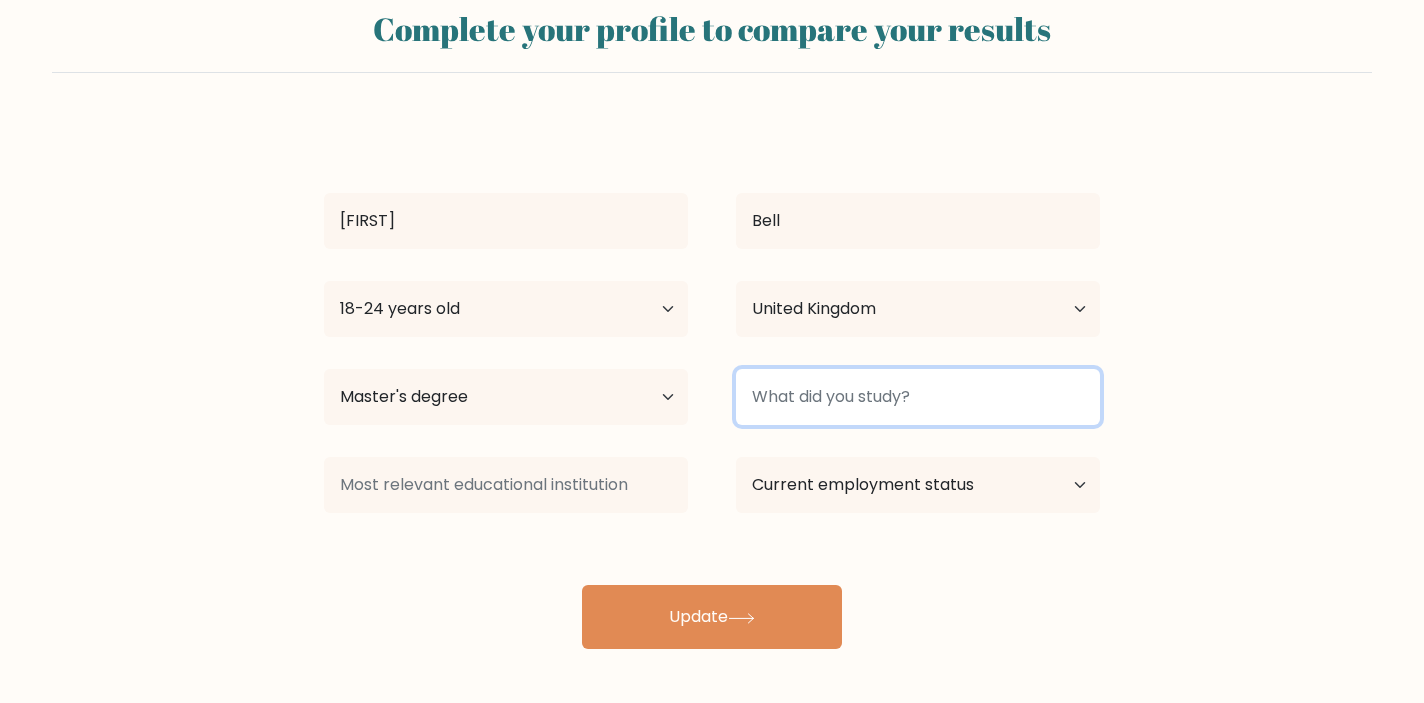 click at bounding box center (918, 397) 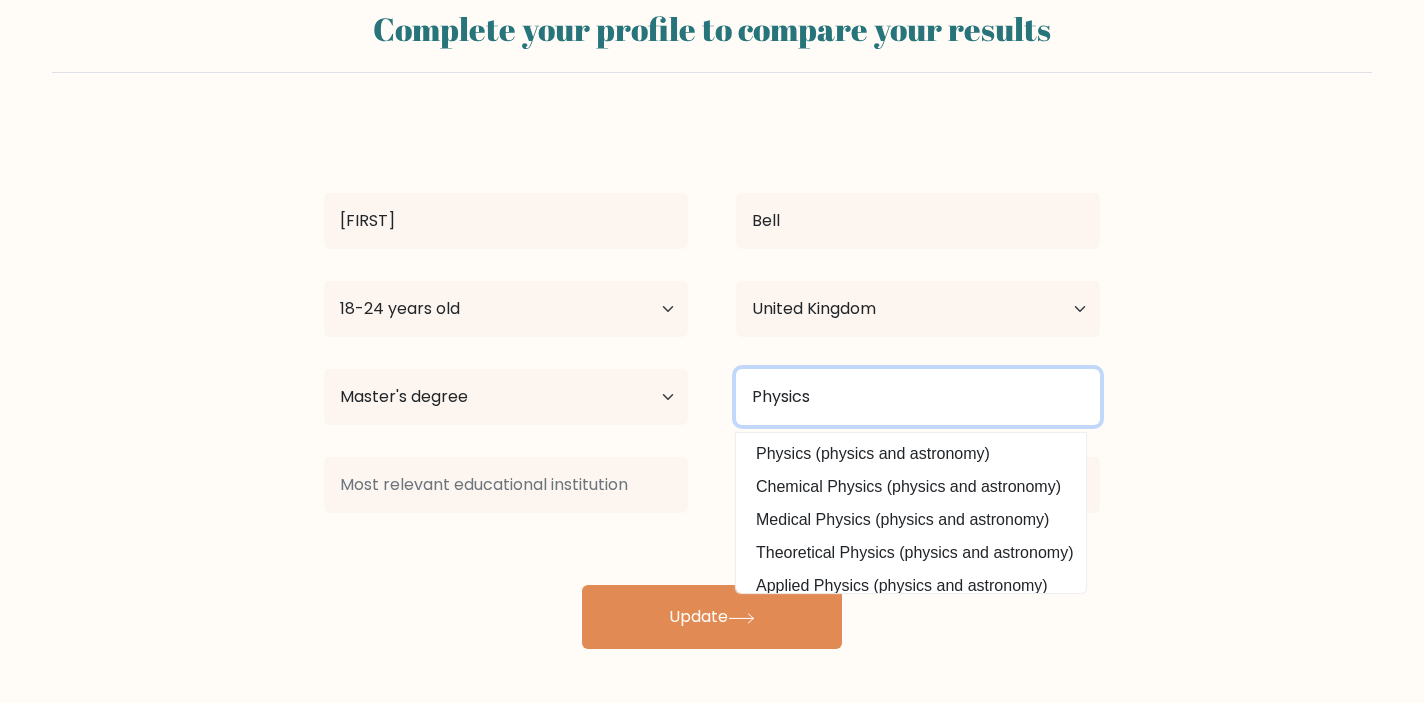 click on "Physics" at bounding box center (918, 397) 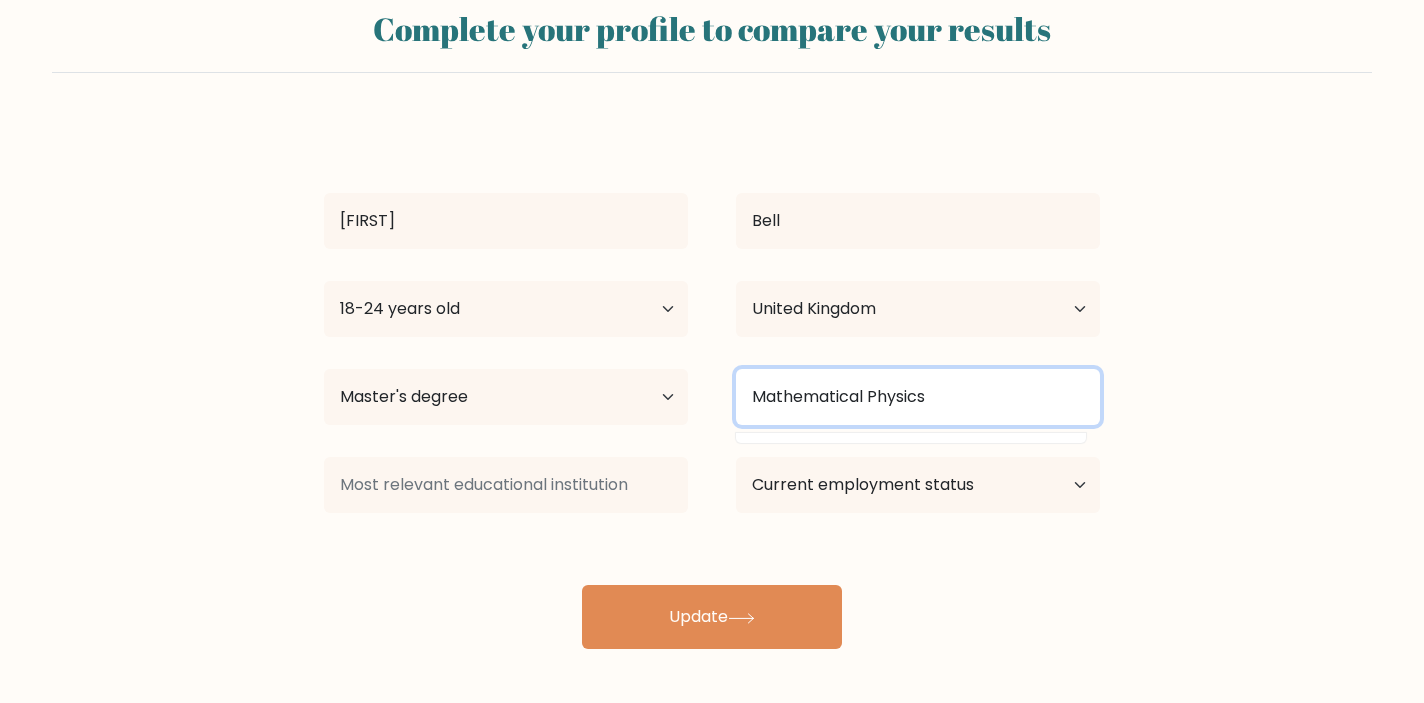 type on "Mathematical Physics" 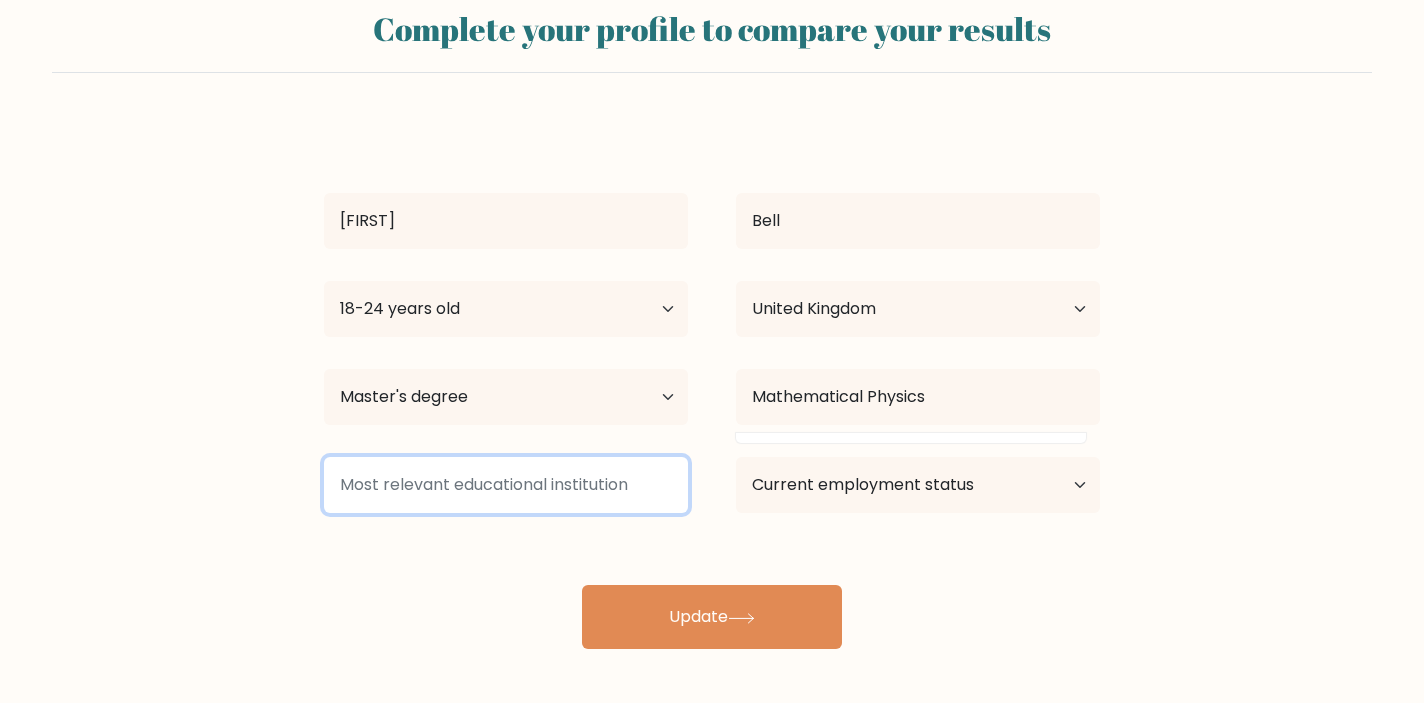 click at bounding box center (506, 485) 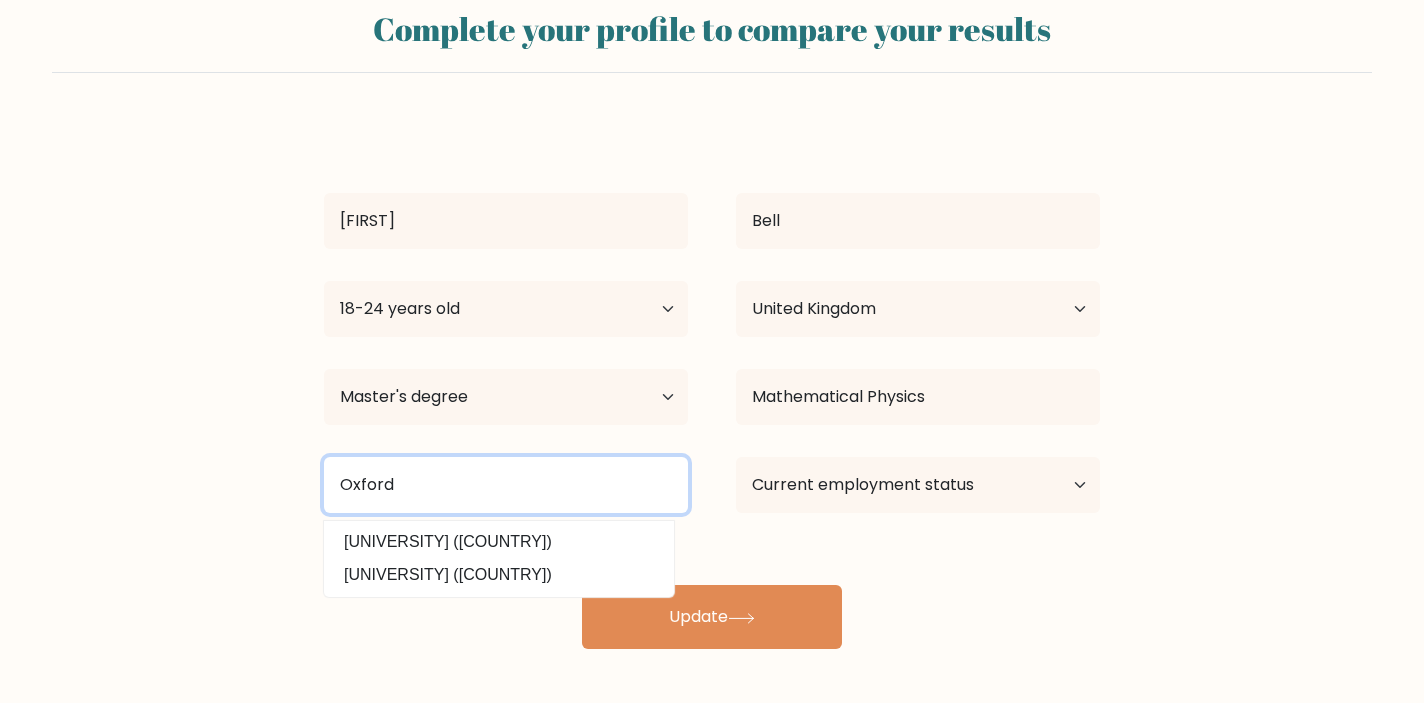 type on "Oxford" 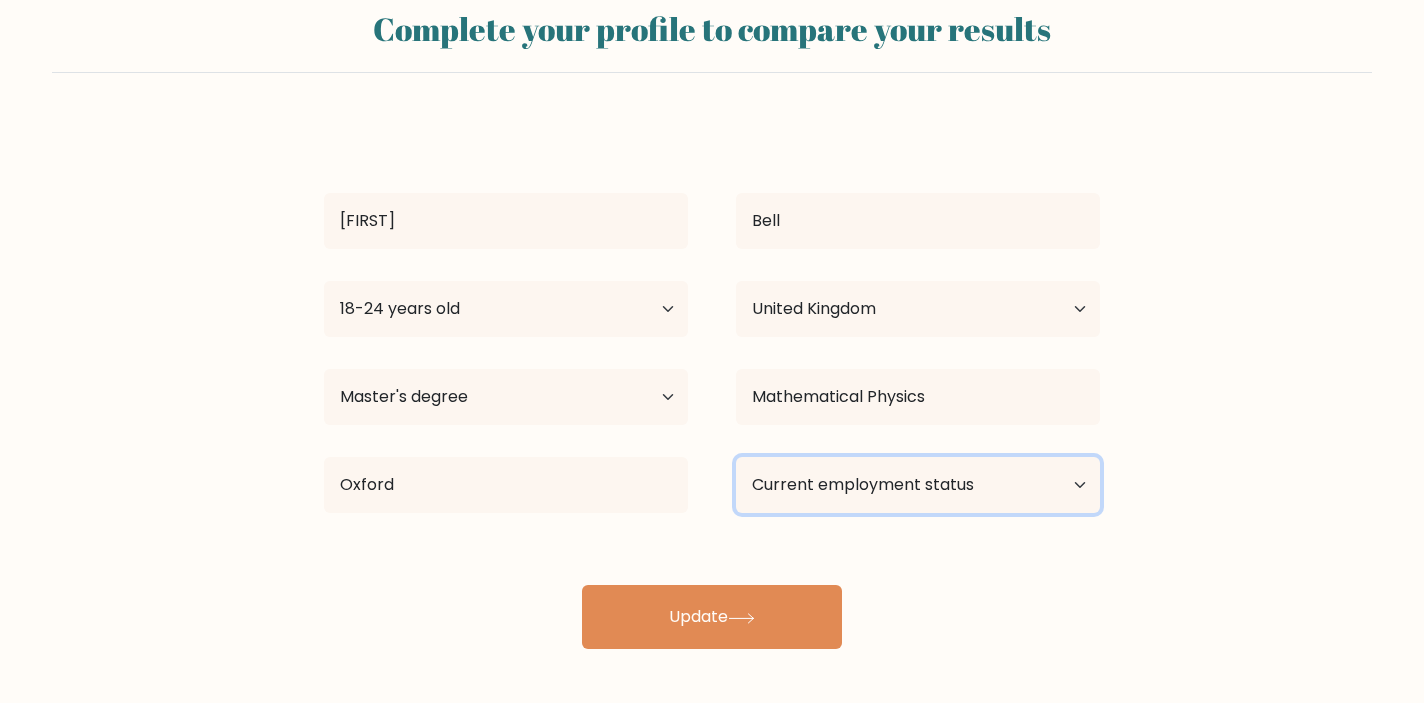 select on "other" 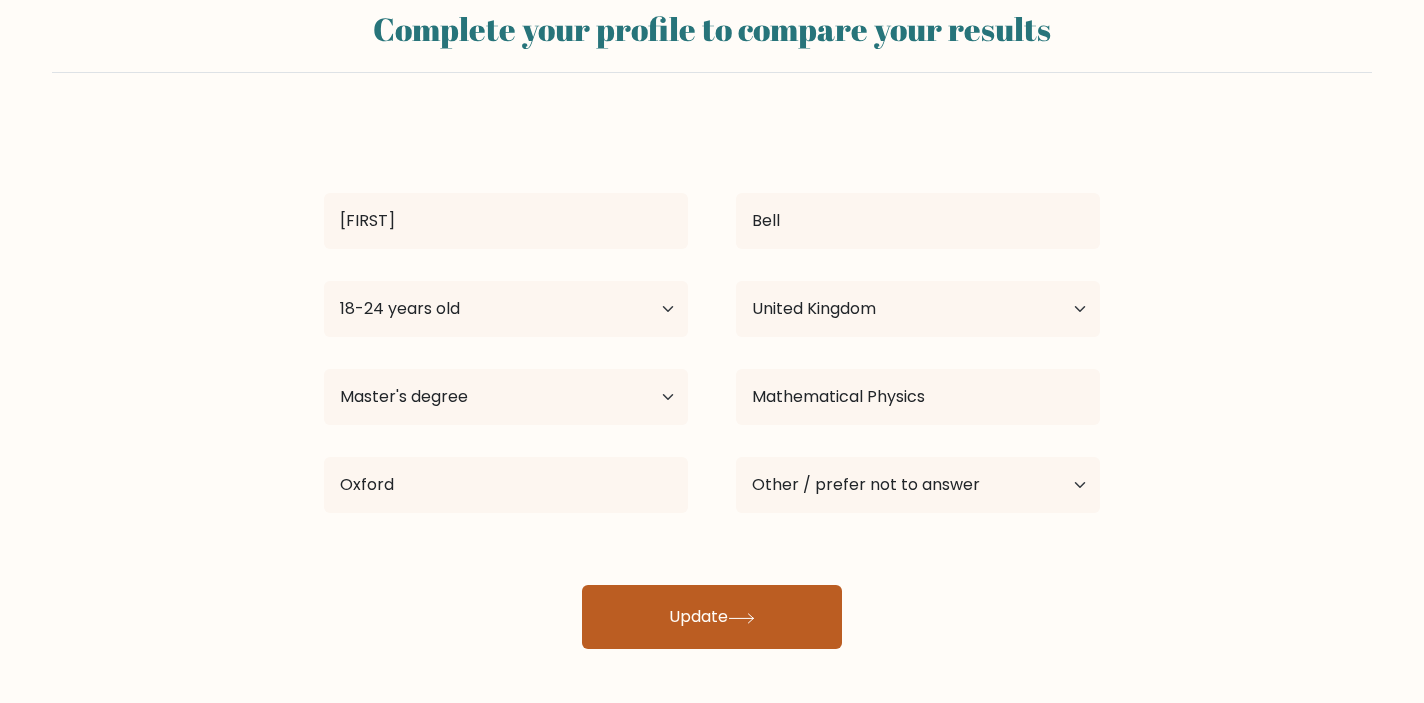 click on "Update" at bounding box center (712, 617) 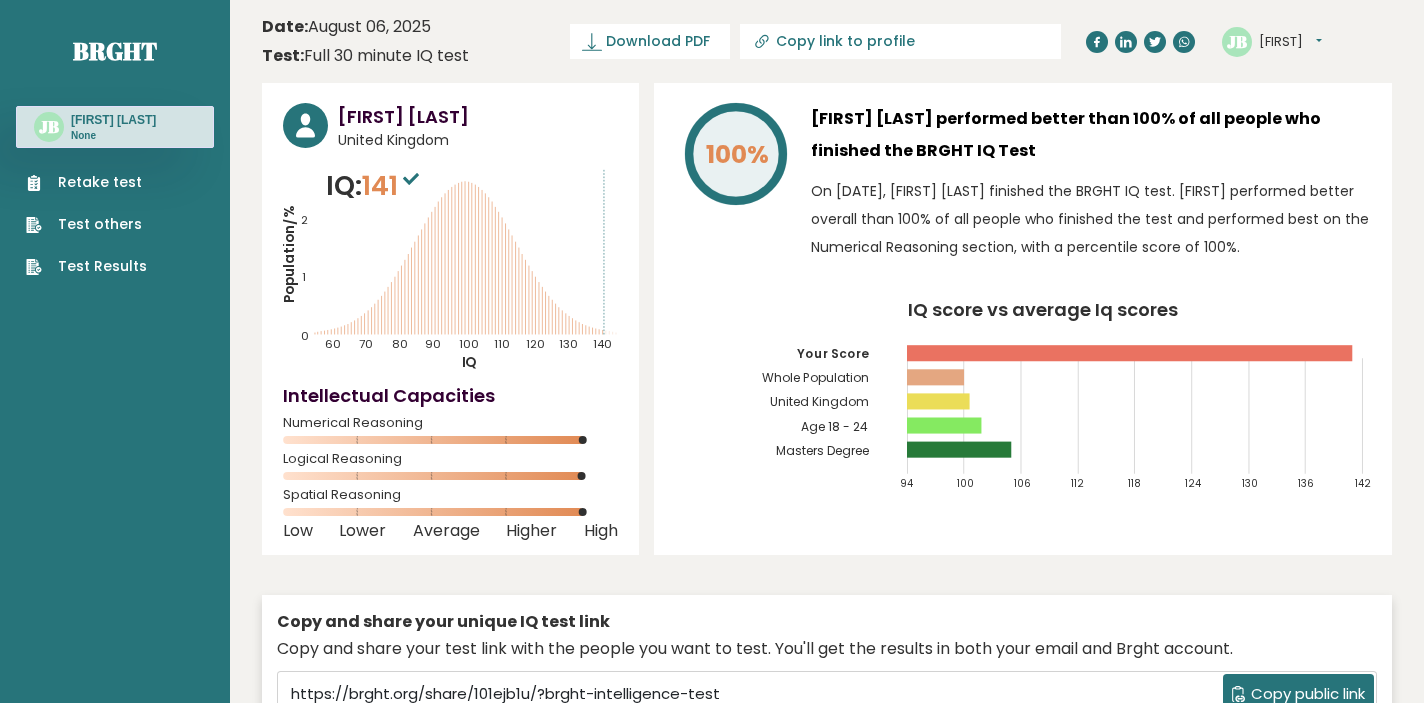 scroll, scrollTop: 0, scrollLeft: 0, axis: both 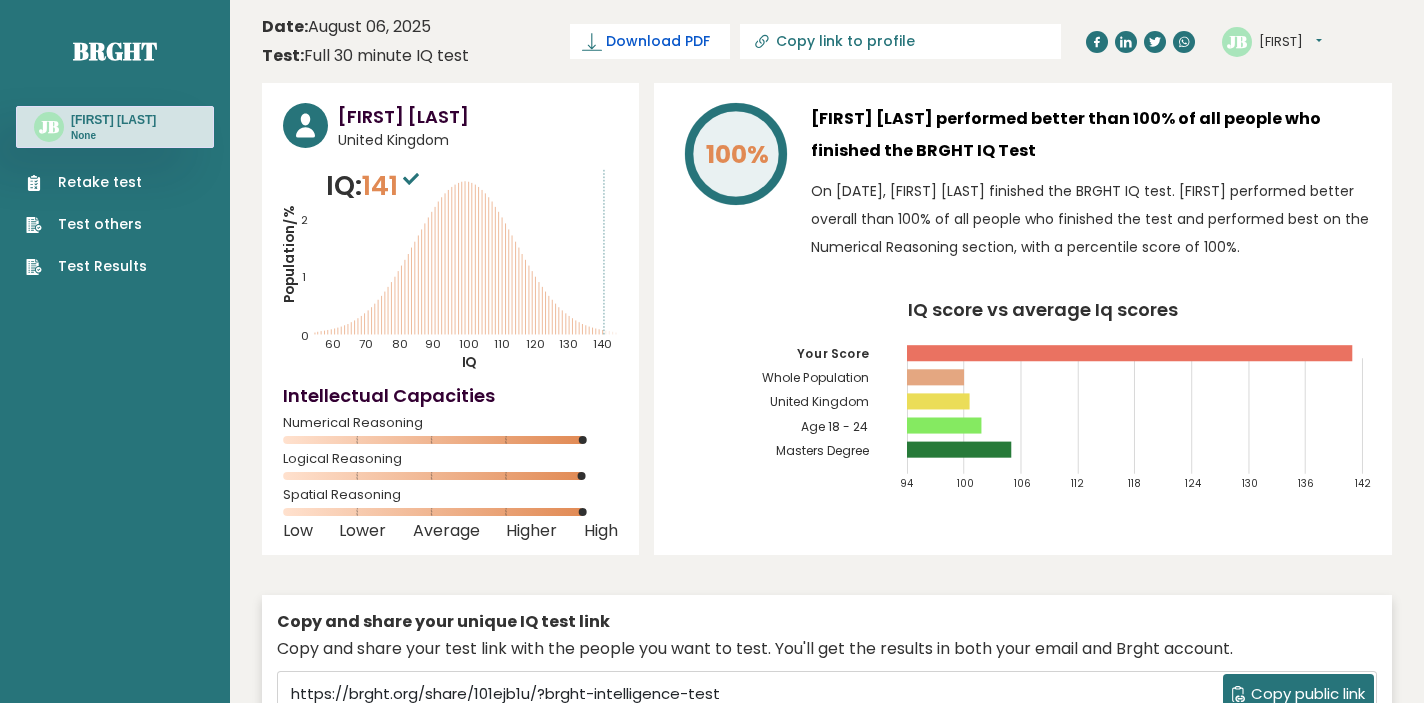 click on "Download PDF" at bounding box center [658, 41] 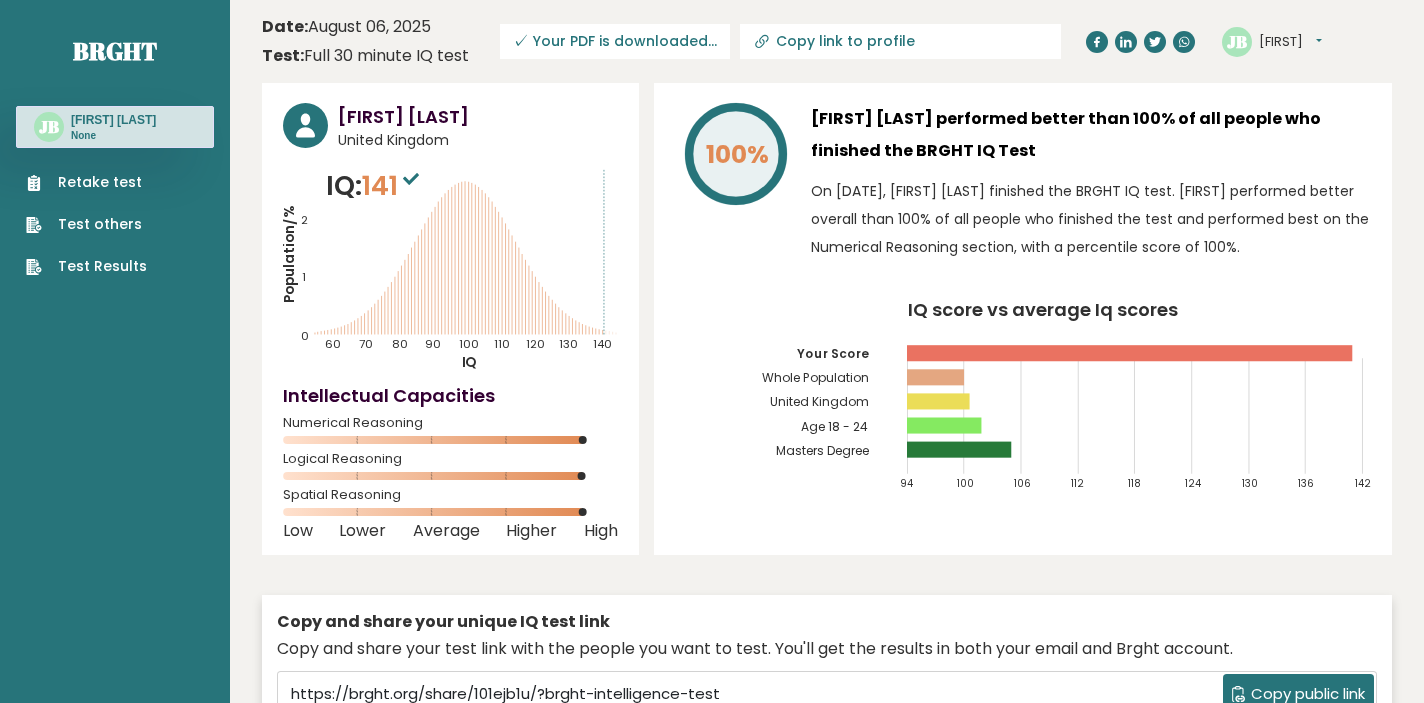 click on "[FIRST]" at bounding box center (1290, 42) 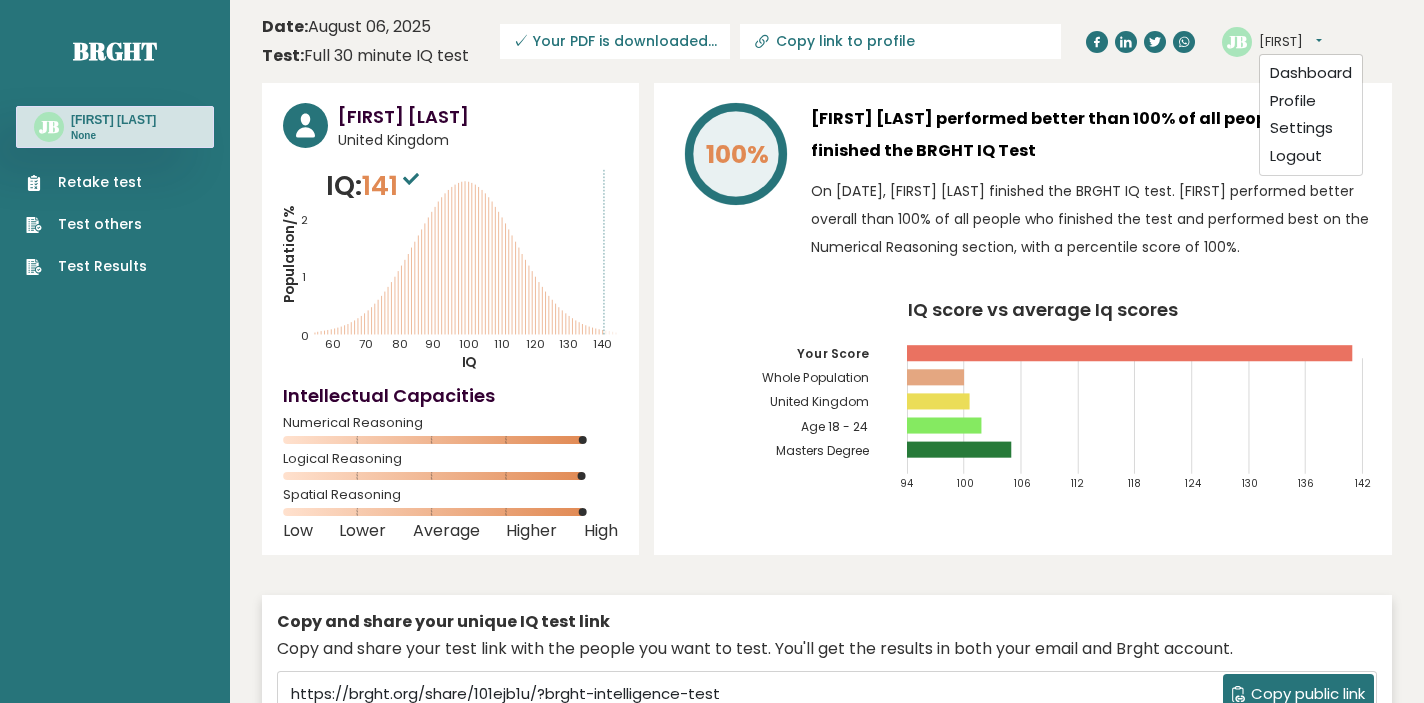 click on "[FIRST] [LAST] performed better than 100% of all people who finished the BRGHT IQ Test" at bounding box center (1091, 135) 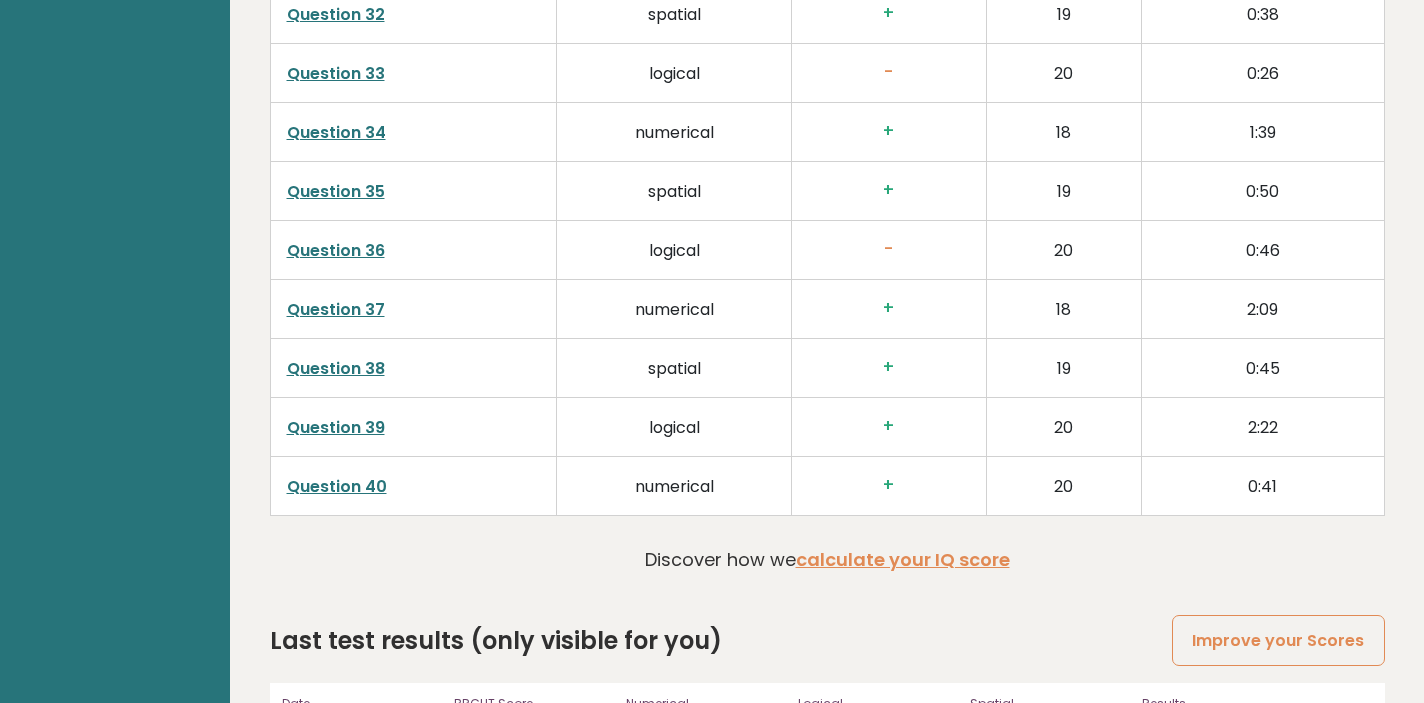 scroll, scrollTop: 5004, scrollLeft: 0, axis: vertical 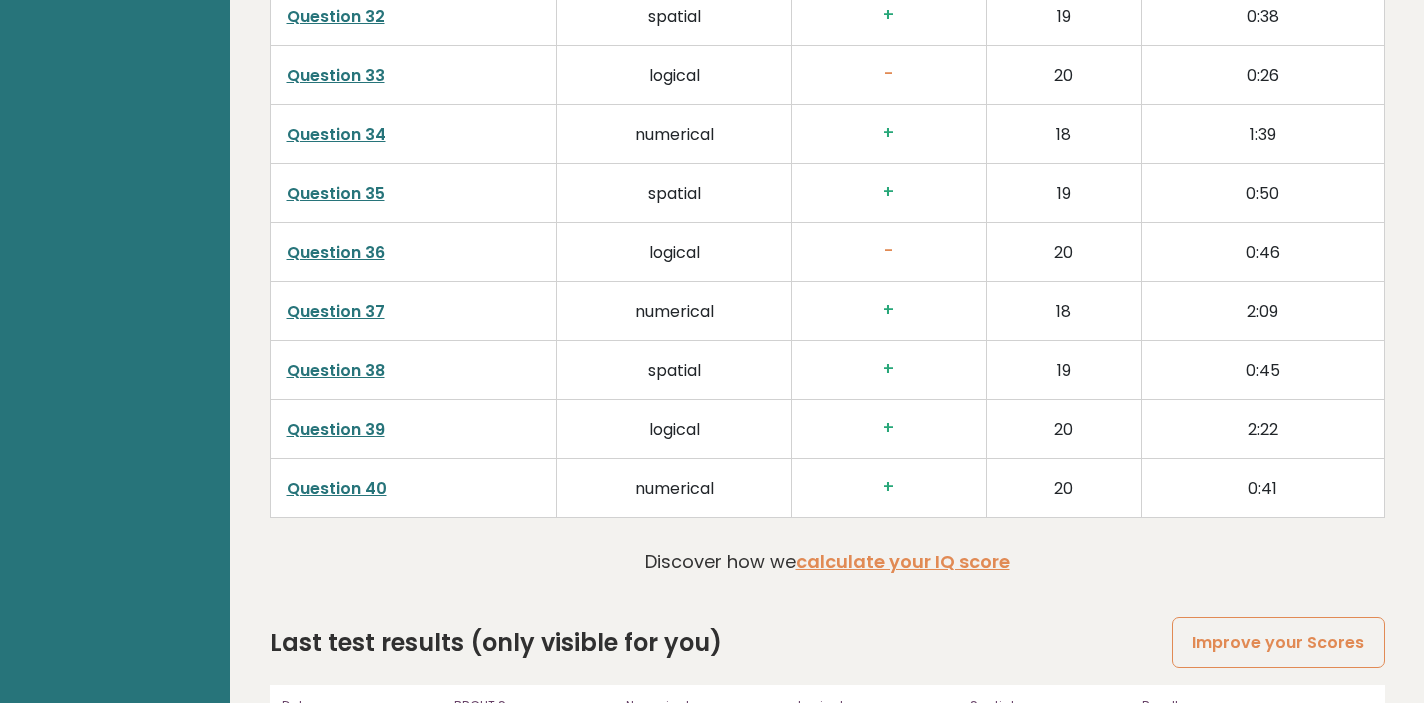 click on "Question
36" at bounding box center (336, 252) 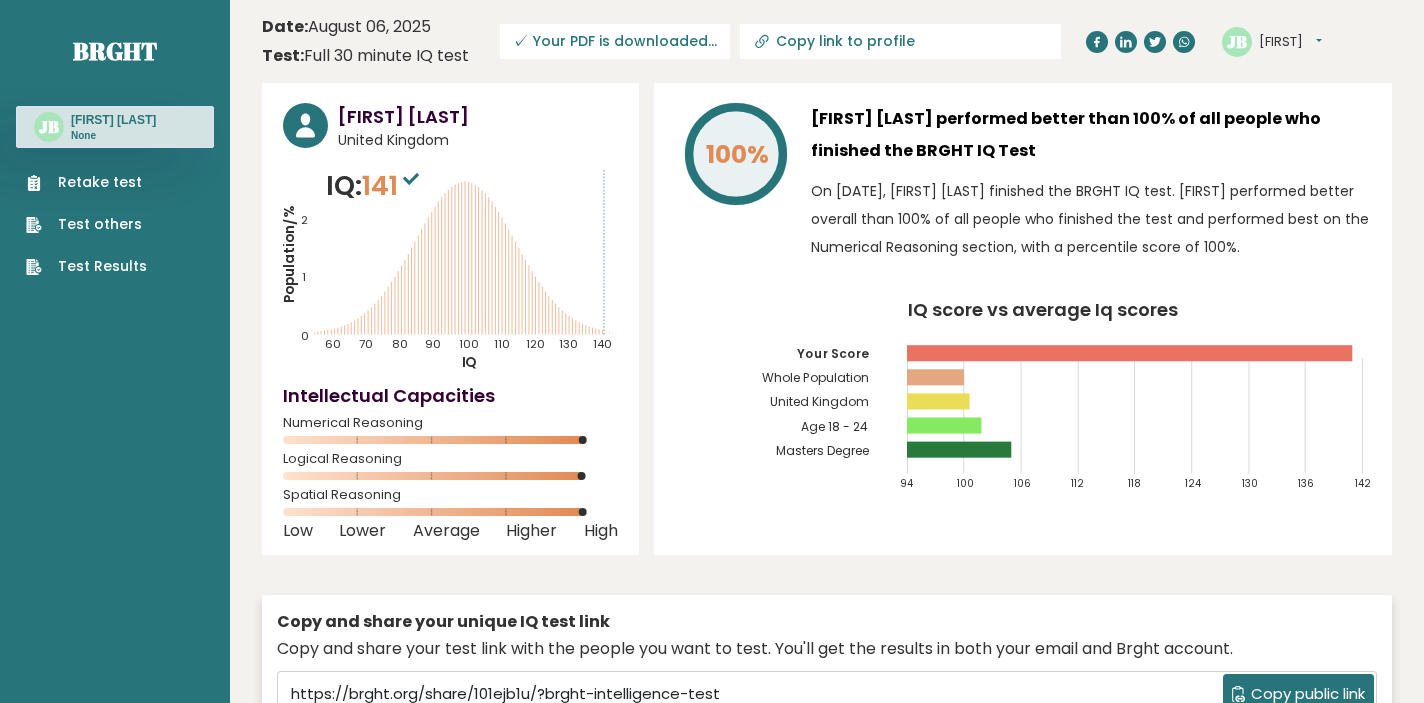 scroll, scrollTop: 0, scrollLeft: 0, axis: both 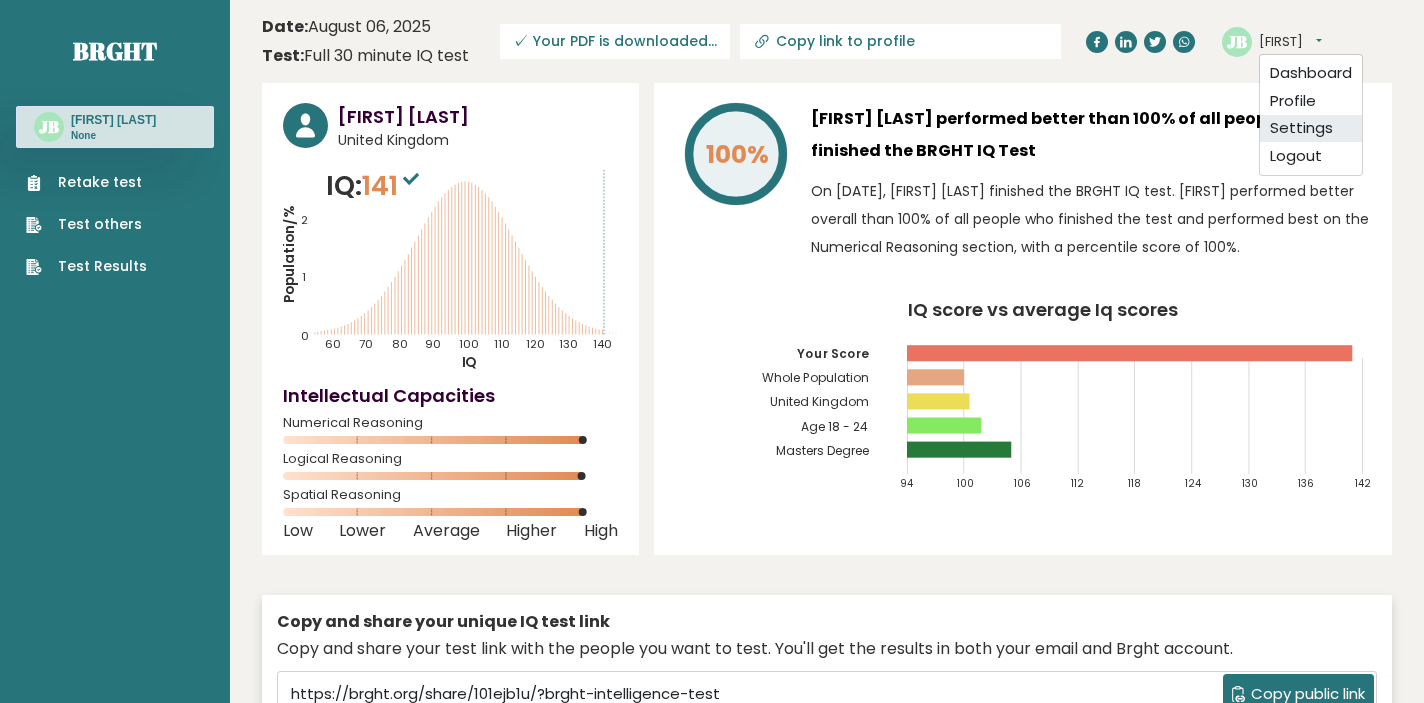 click on "Settings" at bounding box center (1311, 129) 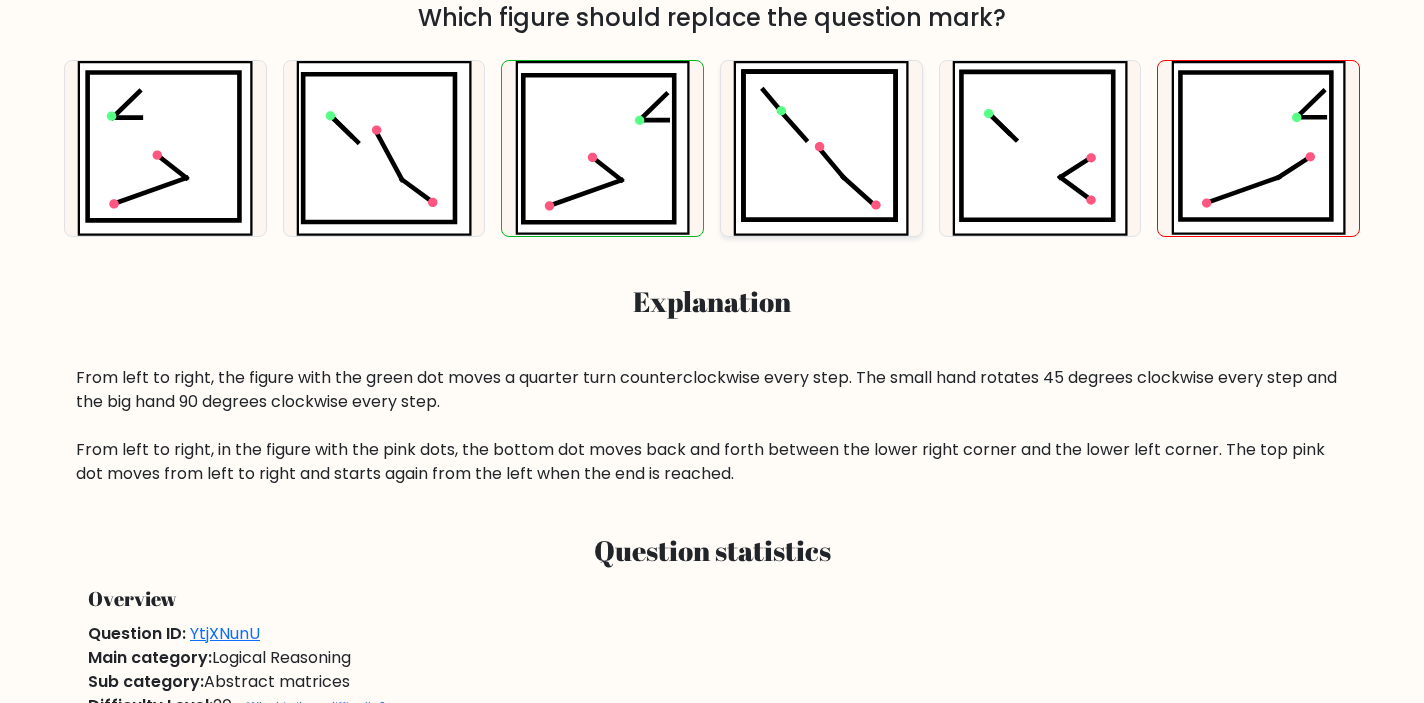scroll, scrollTop: 637, scrollLeft: 0, axis: vertical 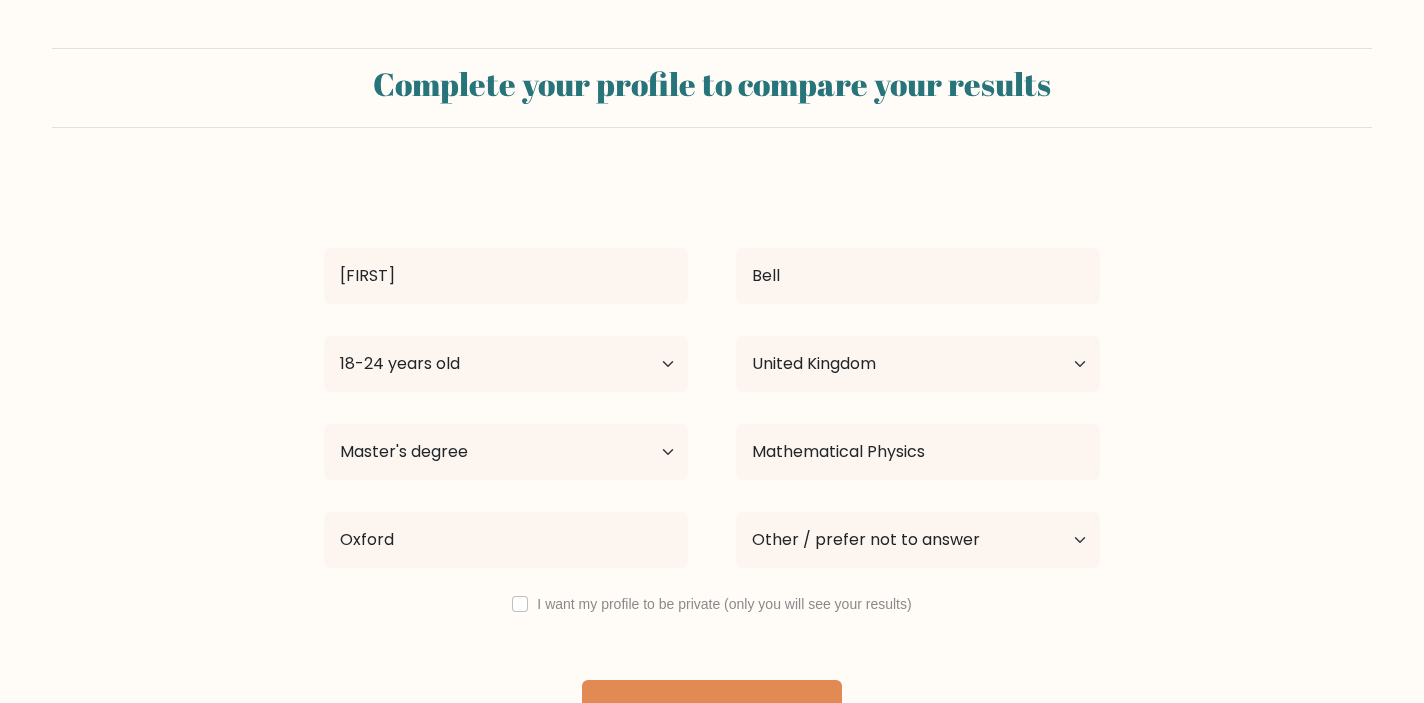 select on "18_24" 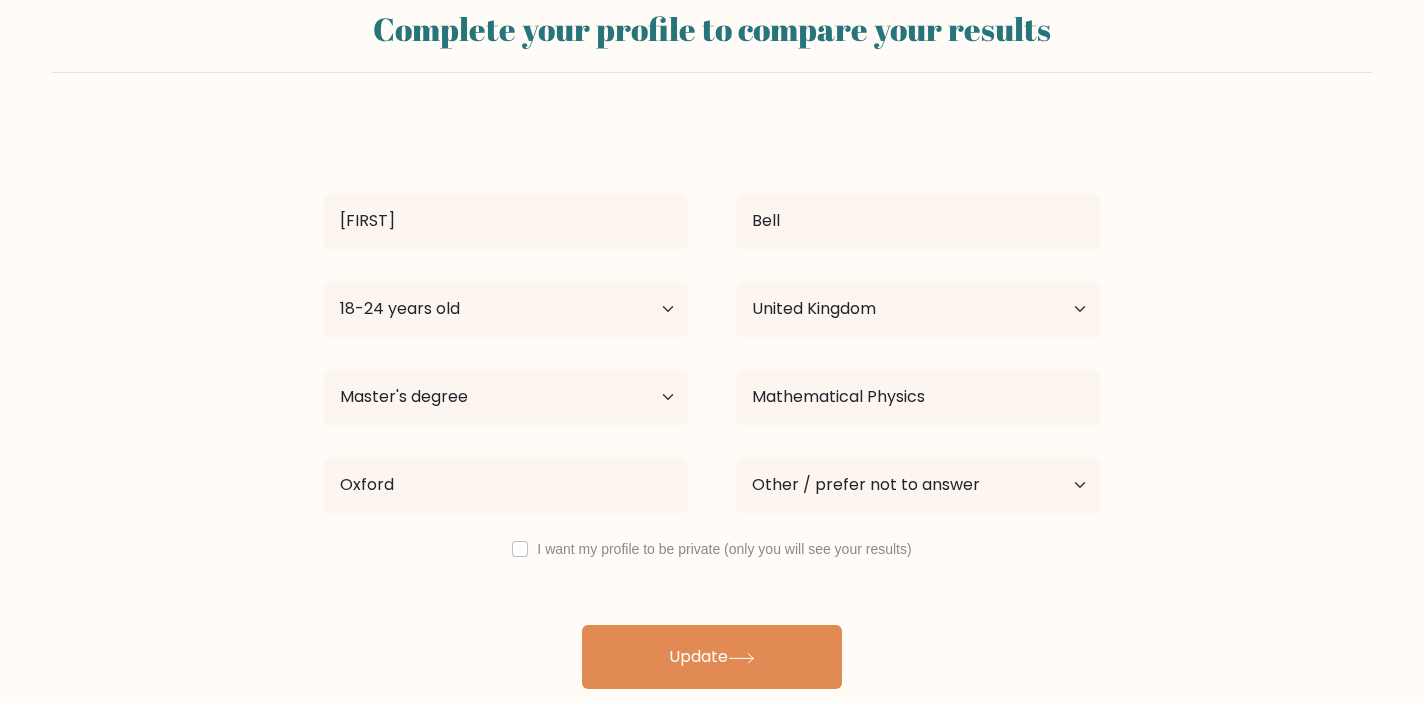 scroll, scrollTop: 55, scrollLeft: 0, axis: vertical 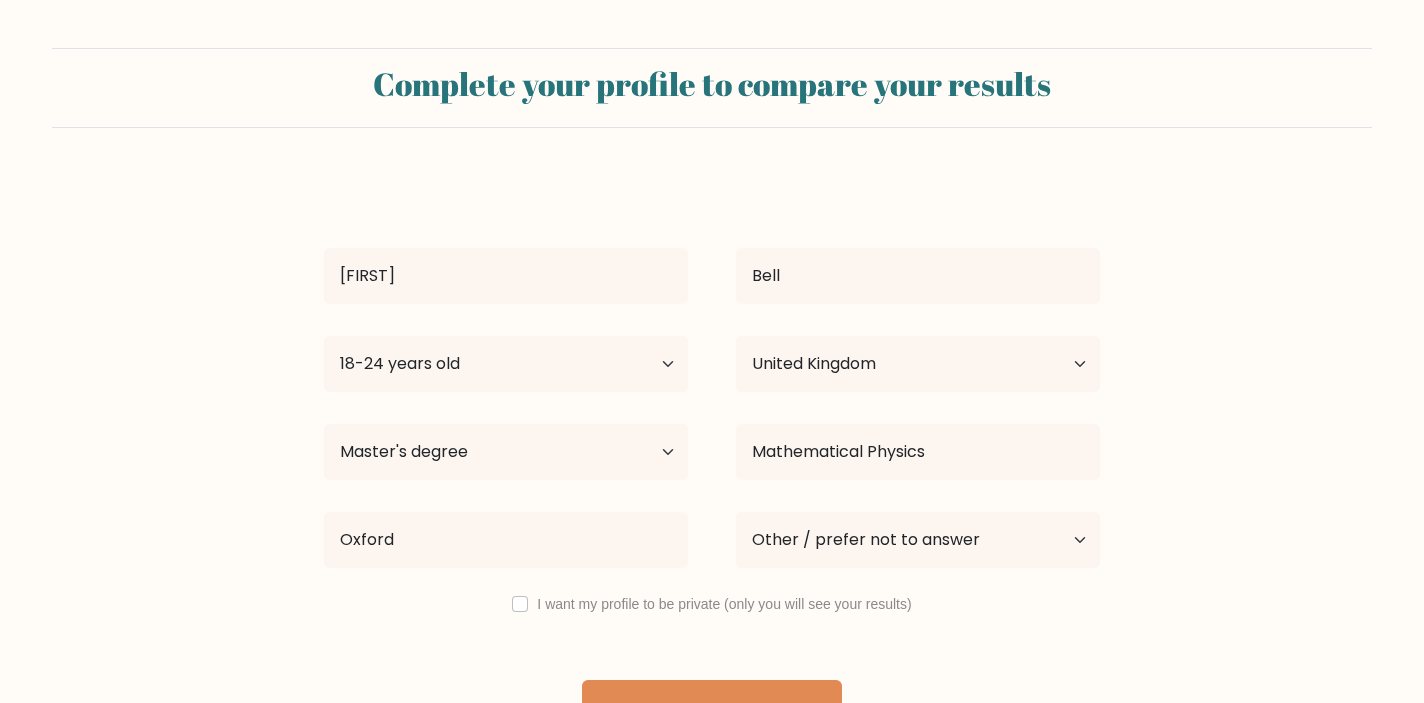 select on "18_24" 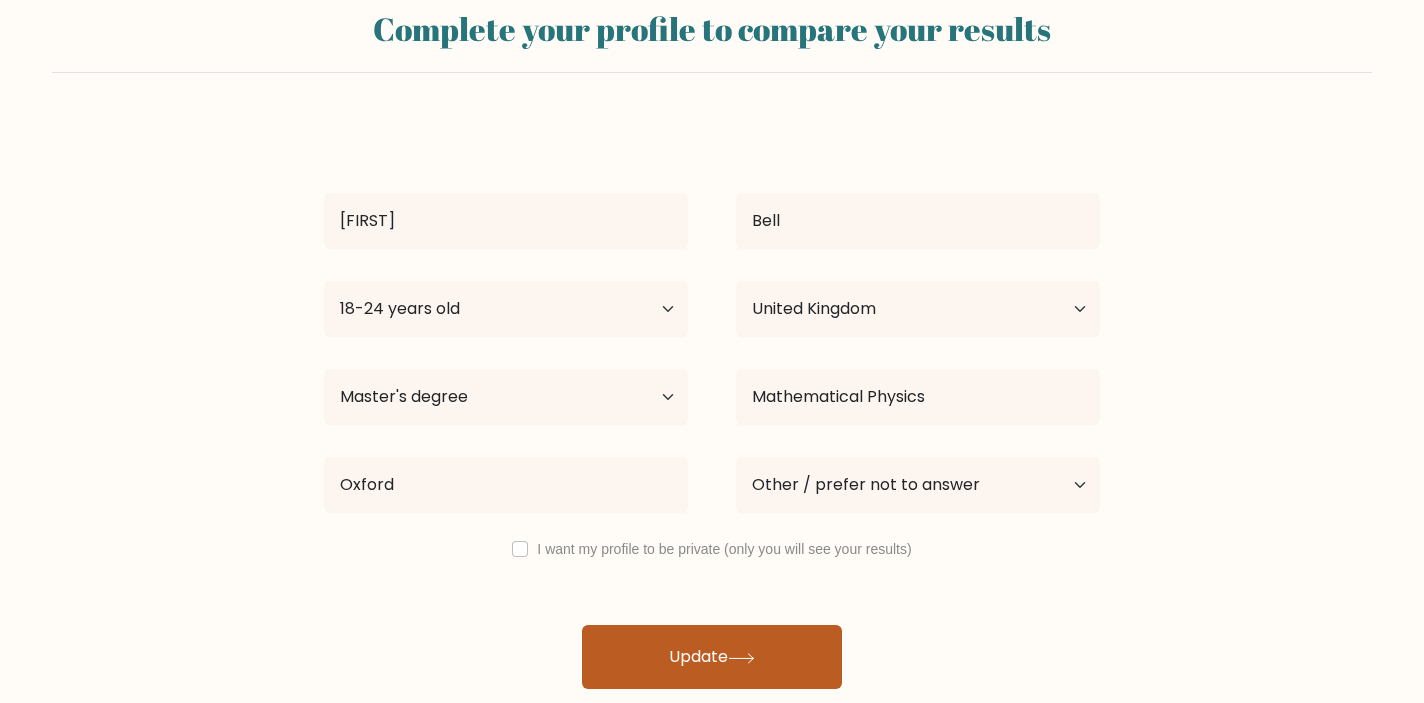 click on "Update" at bounding box center [712, 657] 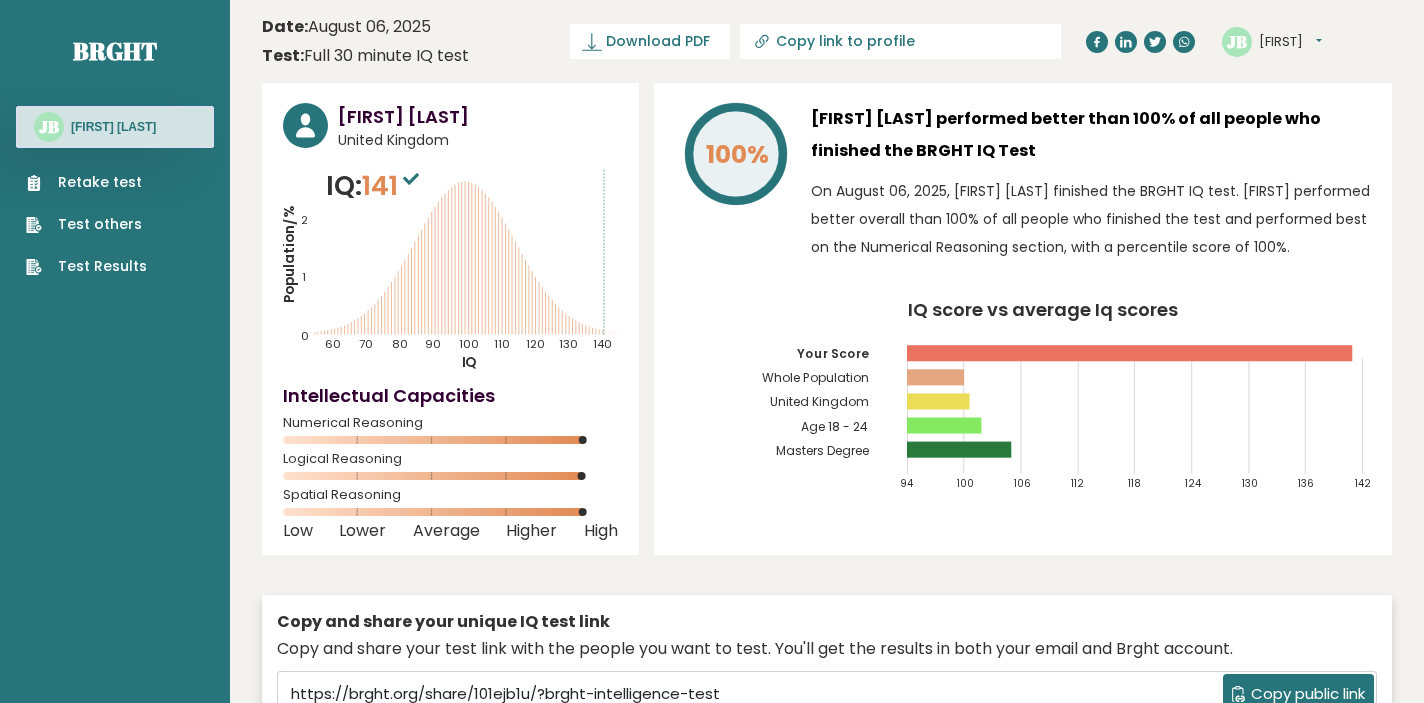 scroll, scrollTop: 0, scrollLeft: 0, axis: both 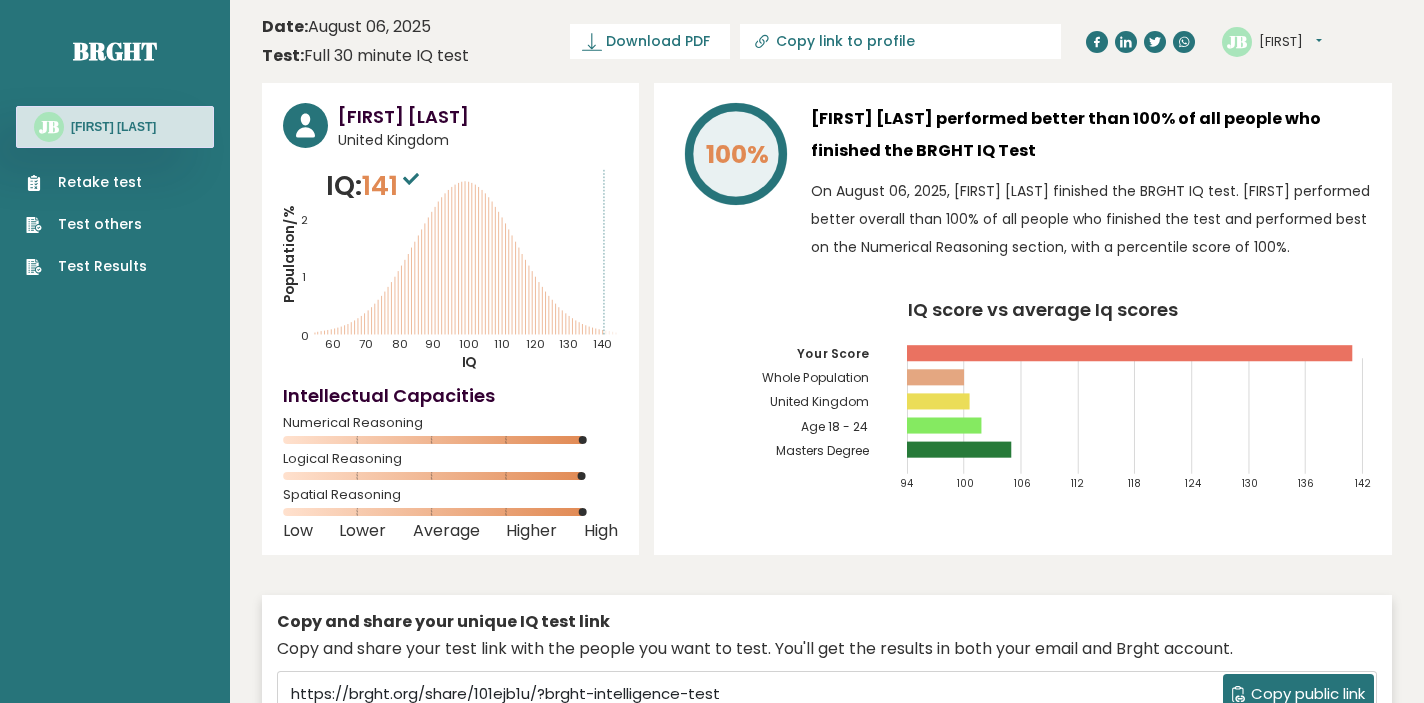 click on "[FIRST]" at bounding box center [1290, 42] 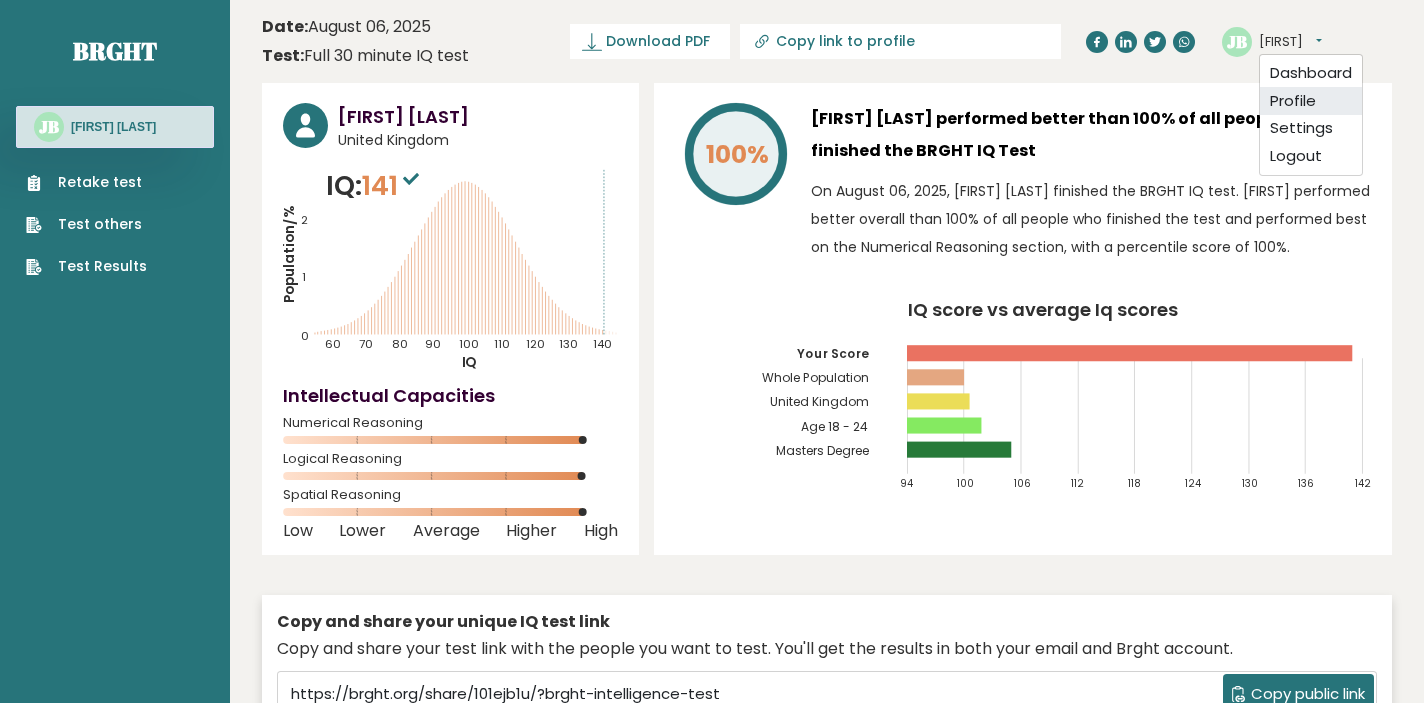 click on "Profile" at bounding box center (1311, 101) 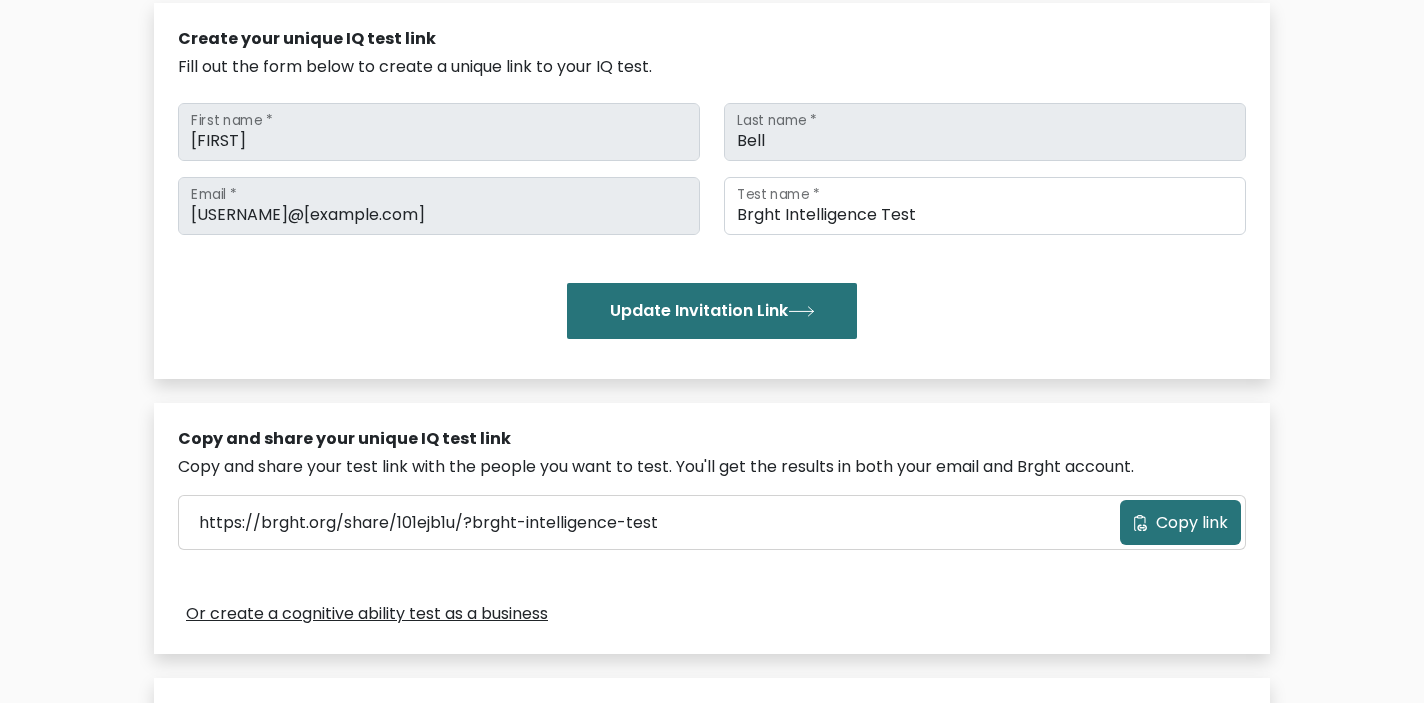 scroll, scrollTop: 596, scrollLeft: 0, axis: vertical 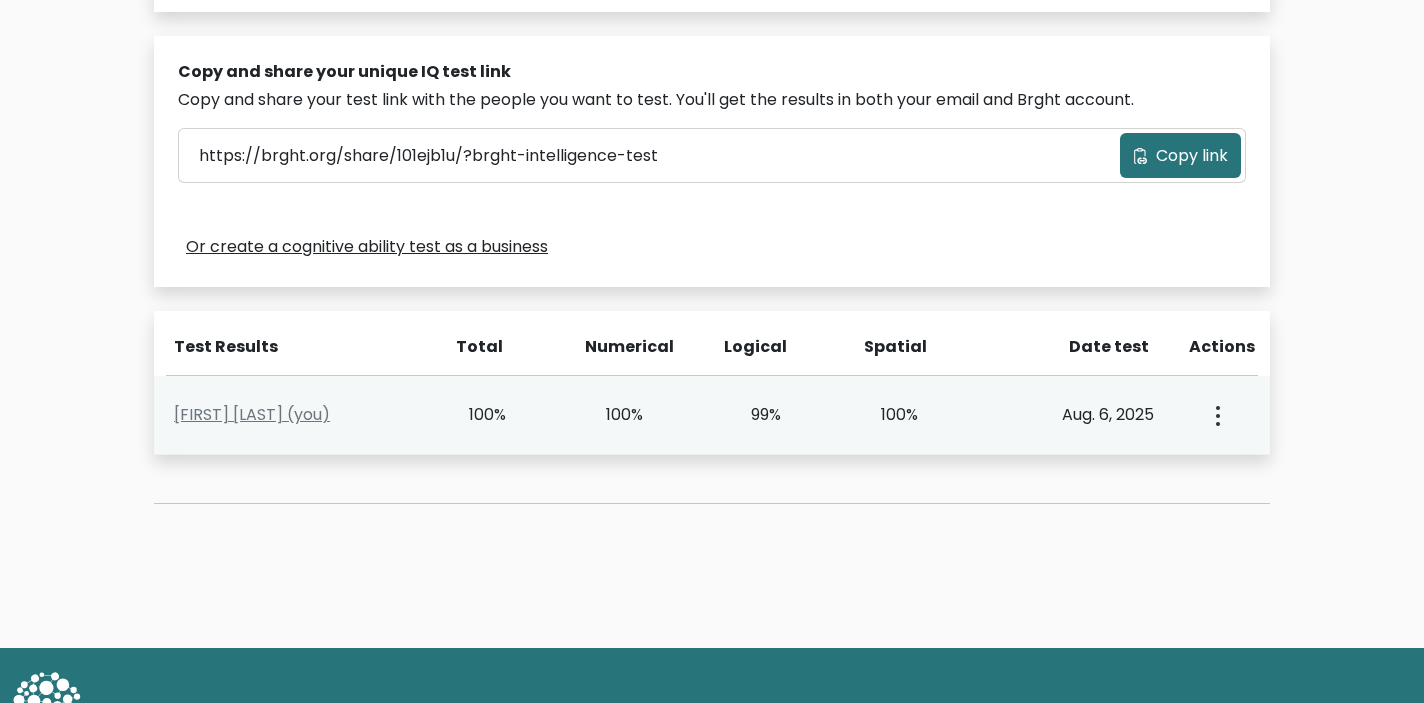 click 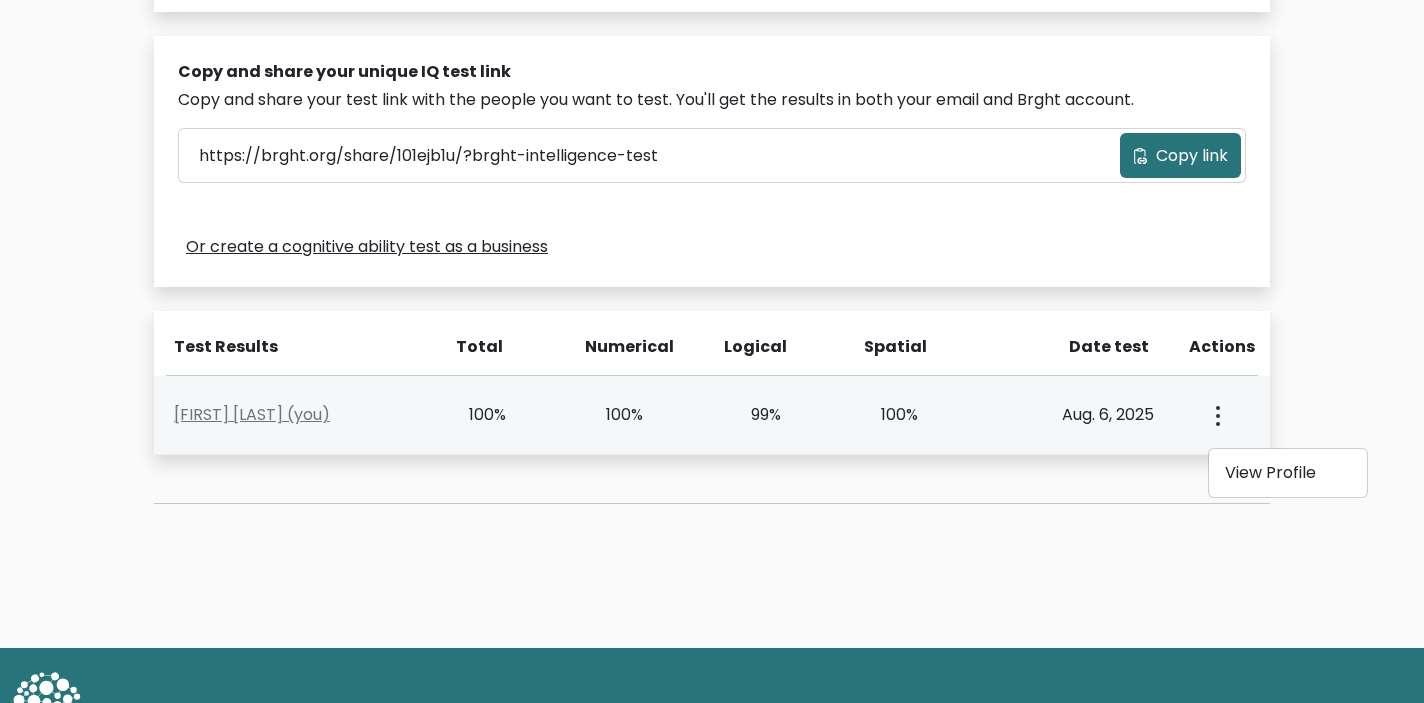 click on "Joseph Bell (you)
100%
100%
99%
100%
Aug. 6, 2025
View Profile" at bounding box center [712, 415] 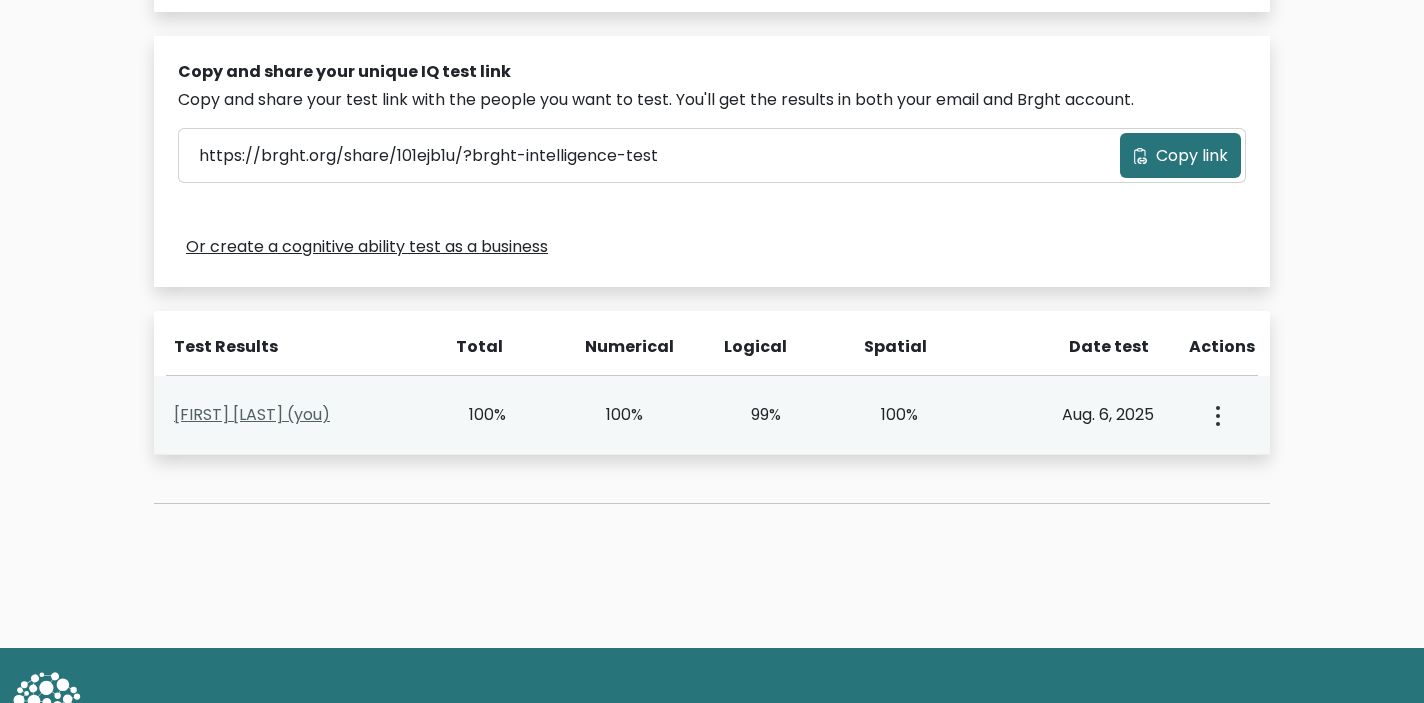 click on "Joseph Bell (you)" at bounding box center [252, 414] 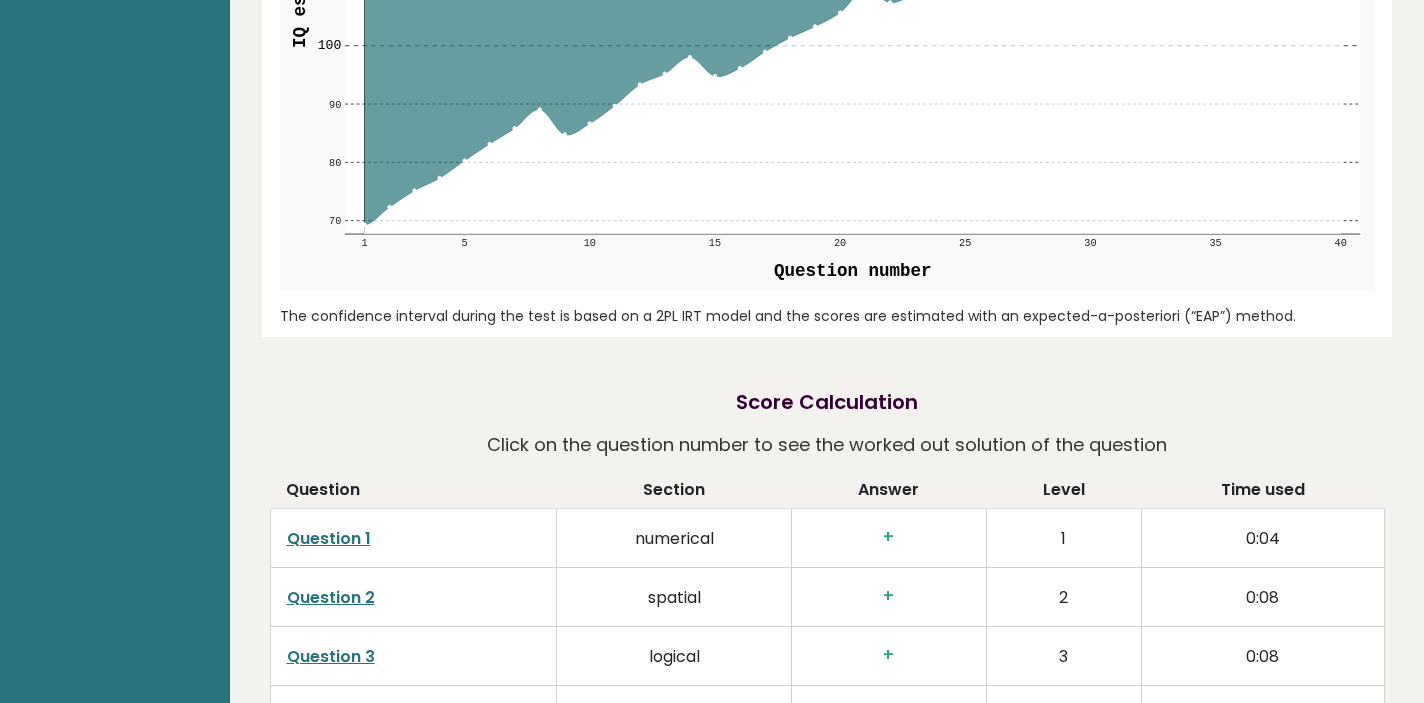scroll, scrollTop: 2546, scrollLeft: 0, axis: vertical 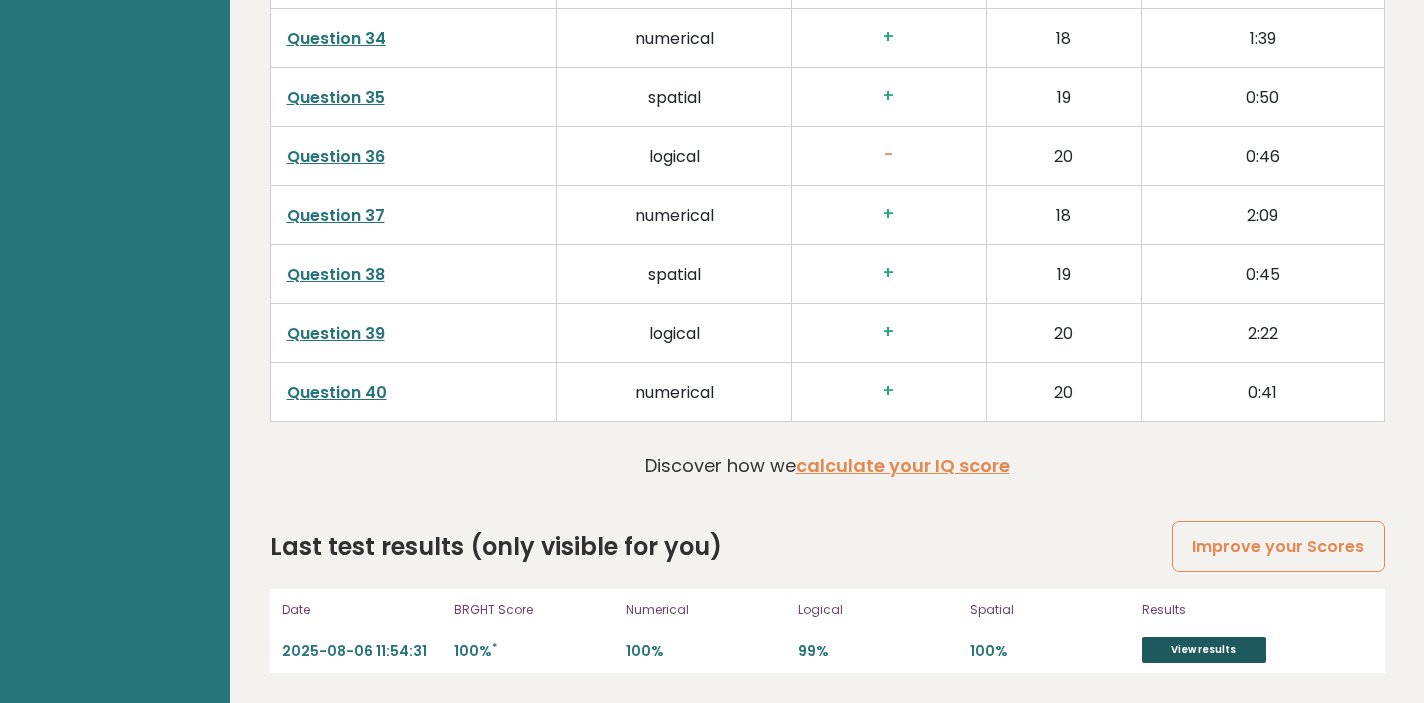 click on "View results" at bounding box center [1204, 650] 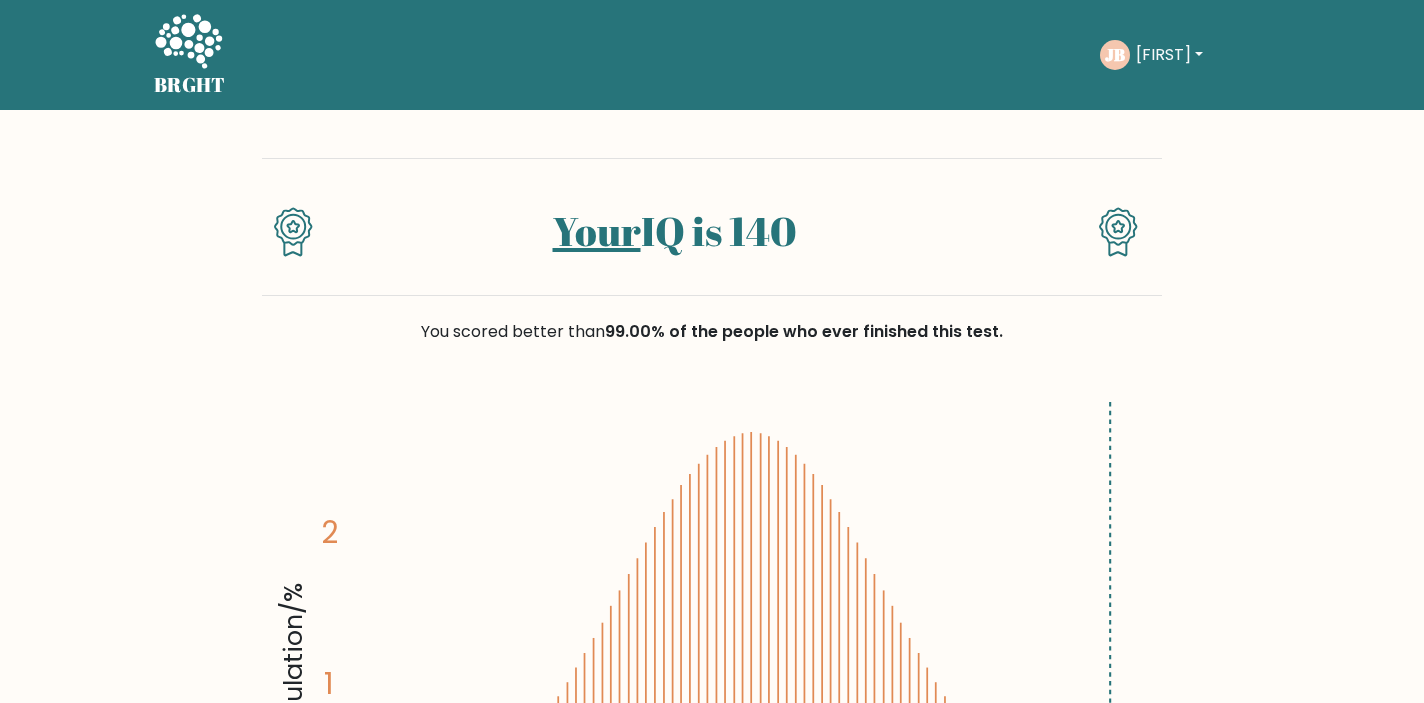 scroll, scrollTop: 0, scrollLeft: 0, axis: both 